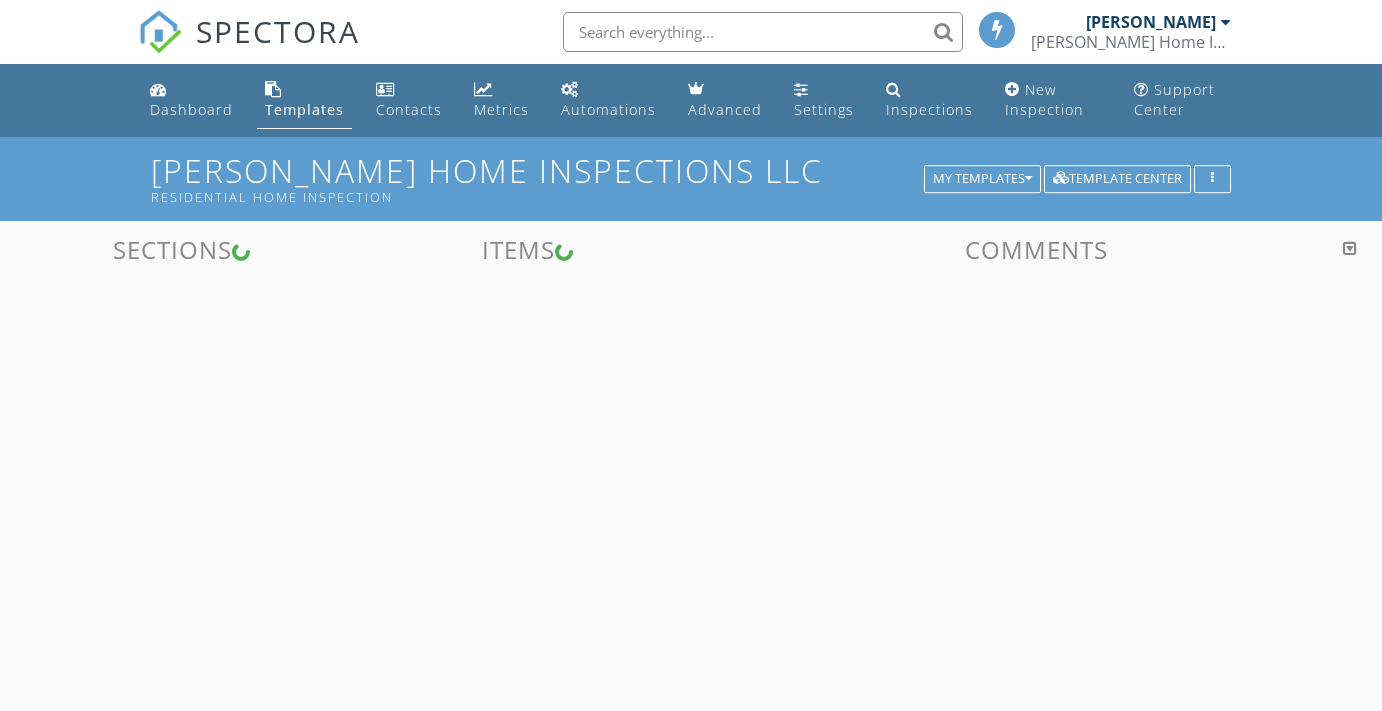 scroll, scrollTop: 0, scrollLeft: 0, axis: both 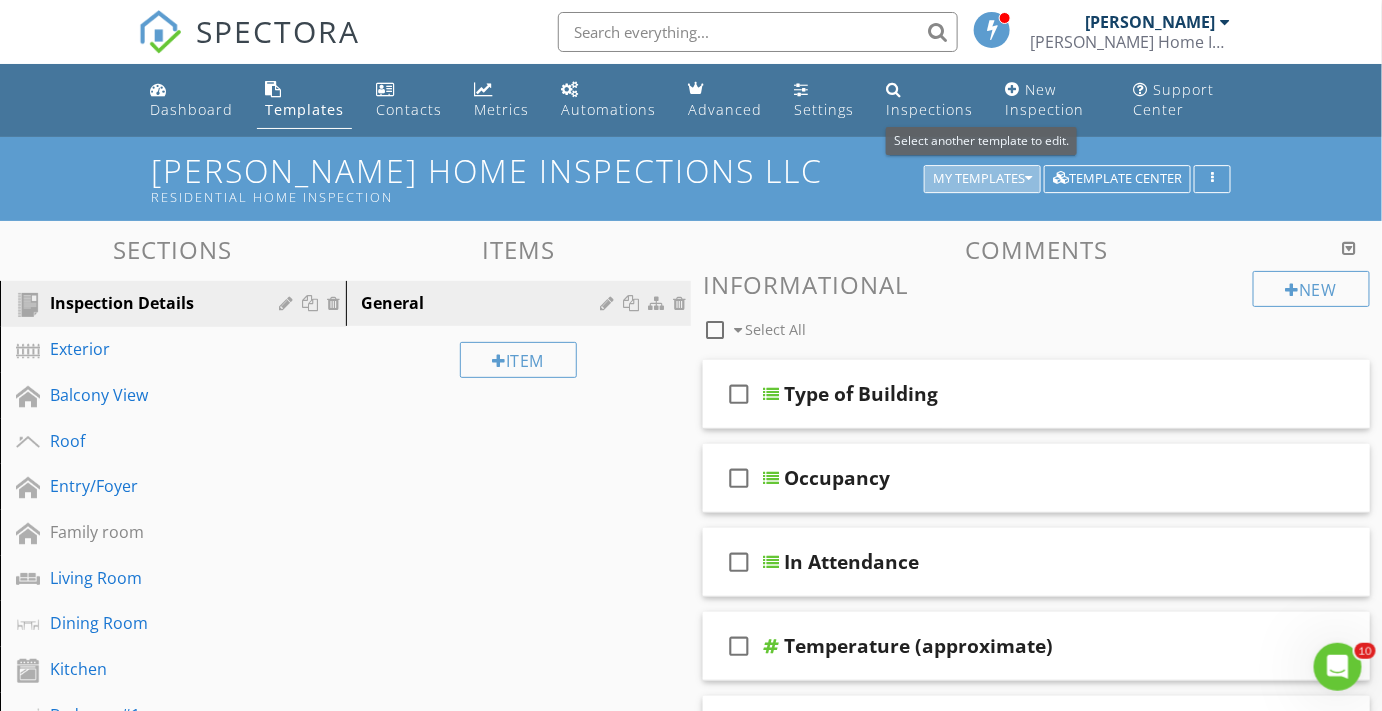 click at bounding box center (1028, 179) 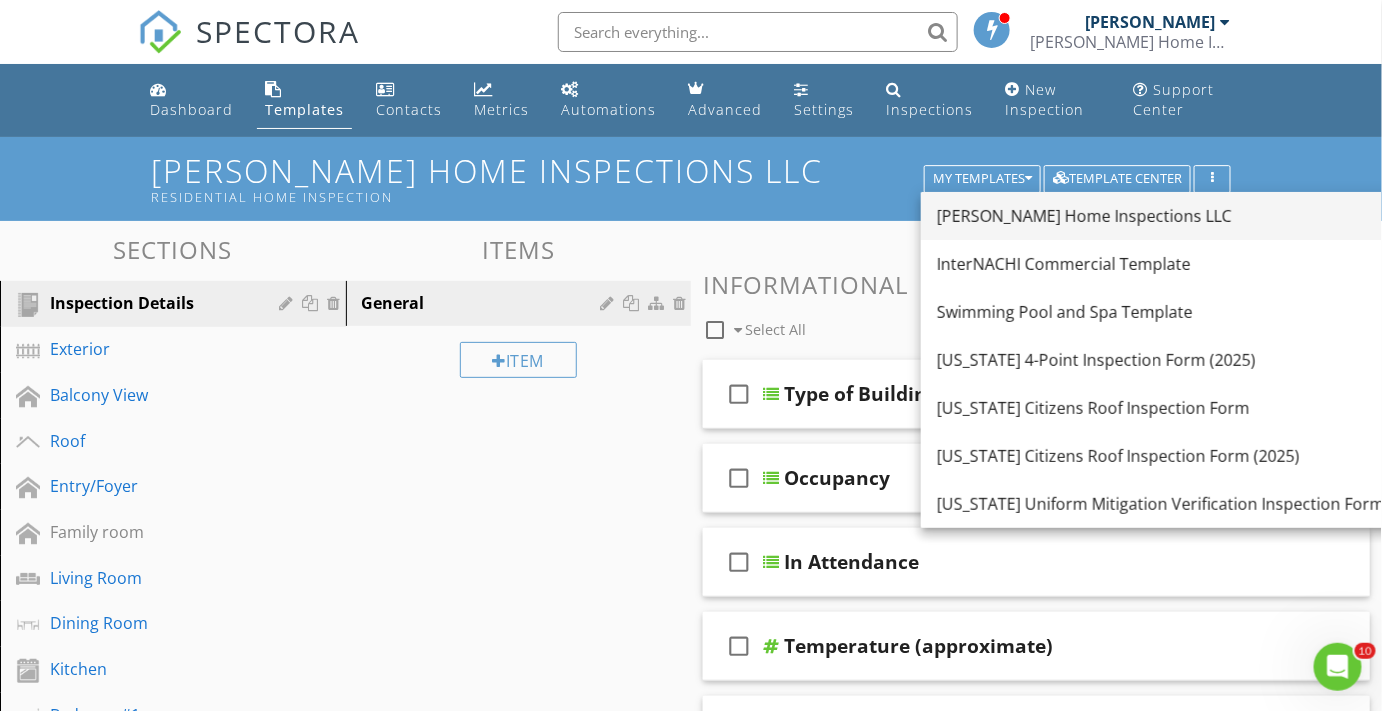 click on "[PERSON_NAME] Home Inspections LLC" at bounding box center [1161, 216] 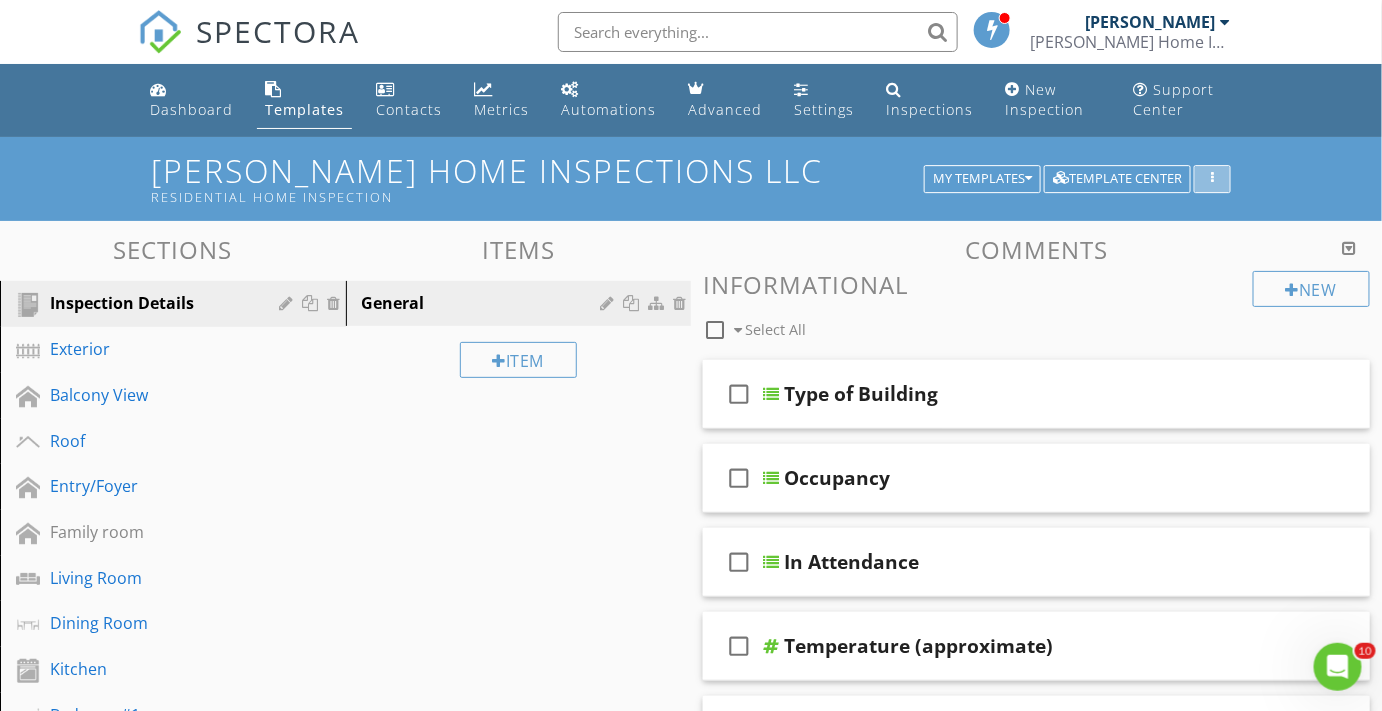 click at bounding box center (1212, 179) 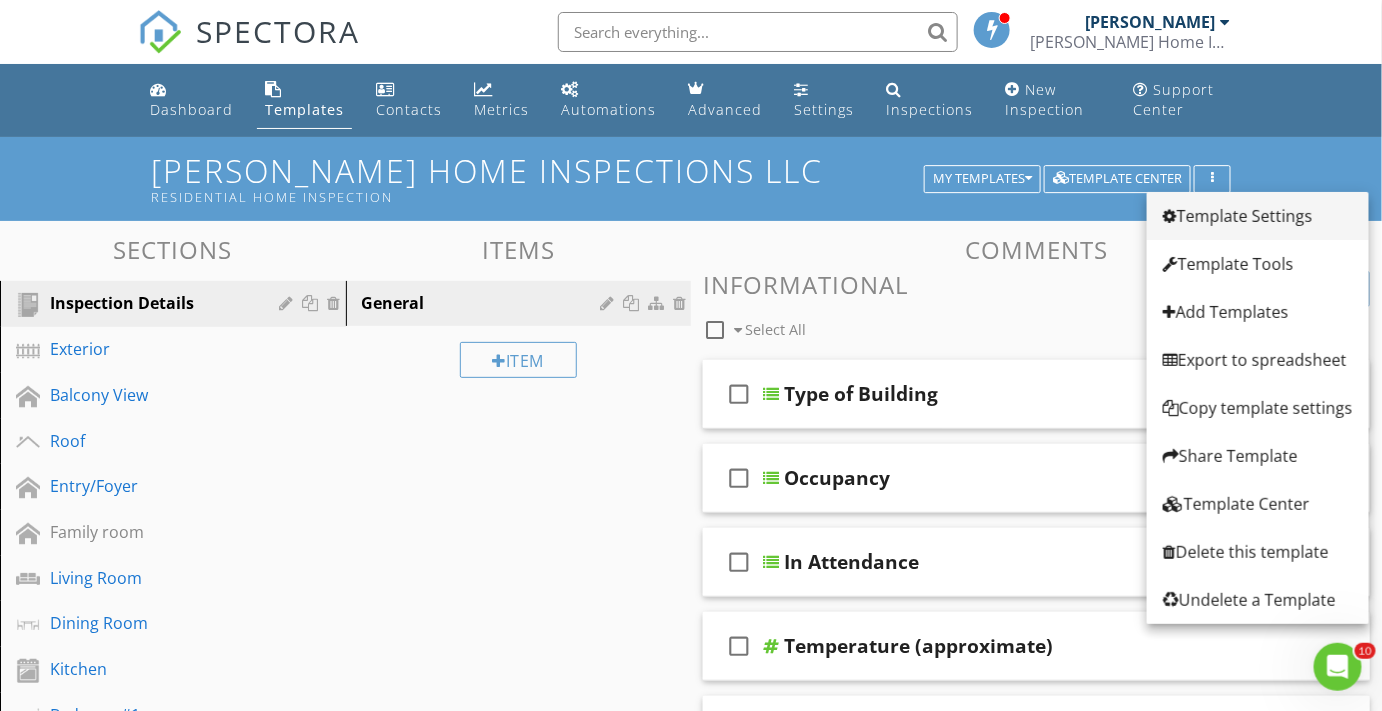 click on "Template Settings" at bounding box center [1258, 216] 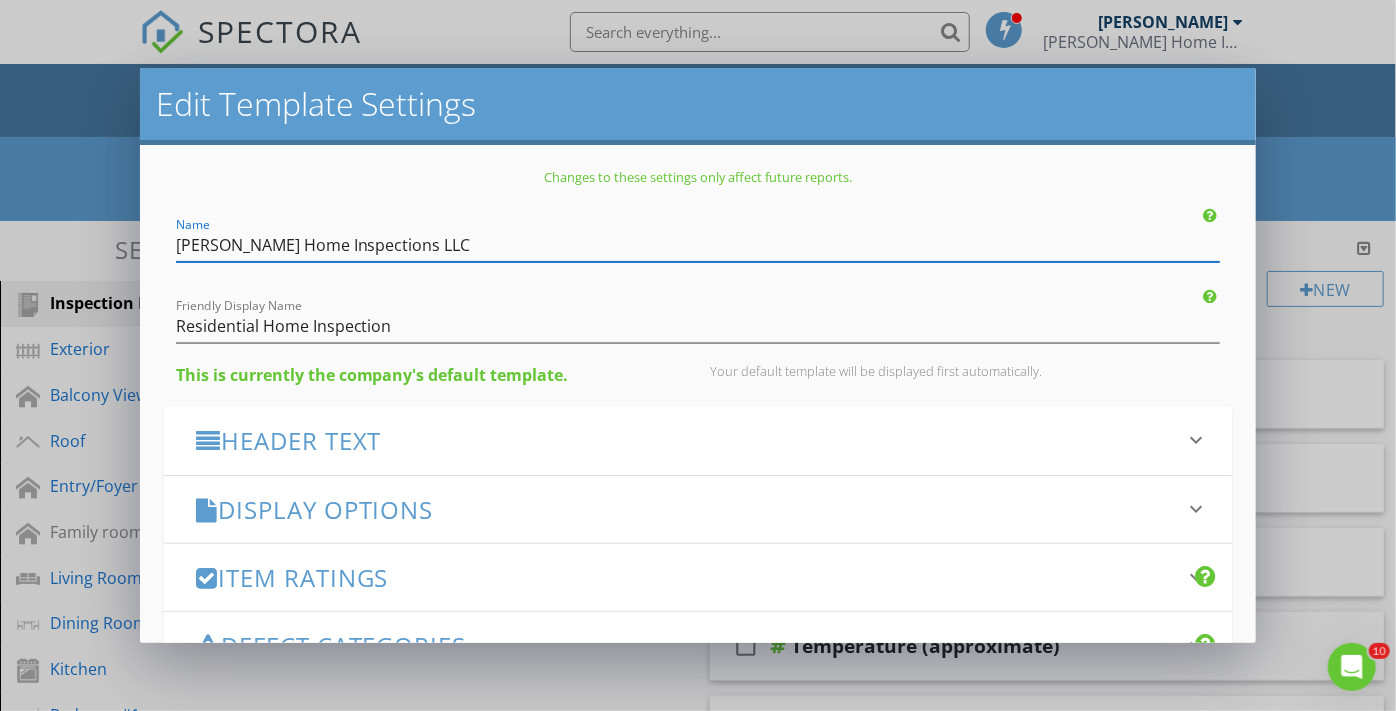 click on "keyboard_arrow_down" at bounding box center [1196, 440] 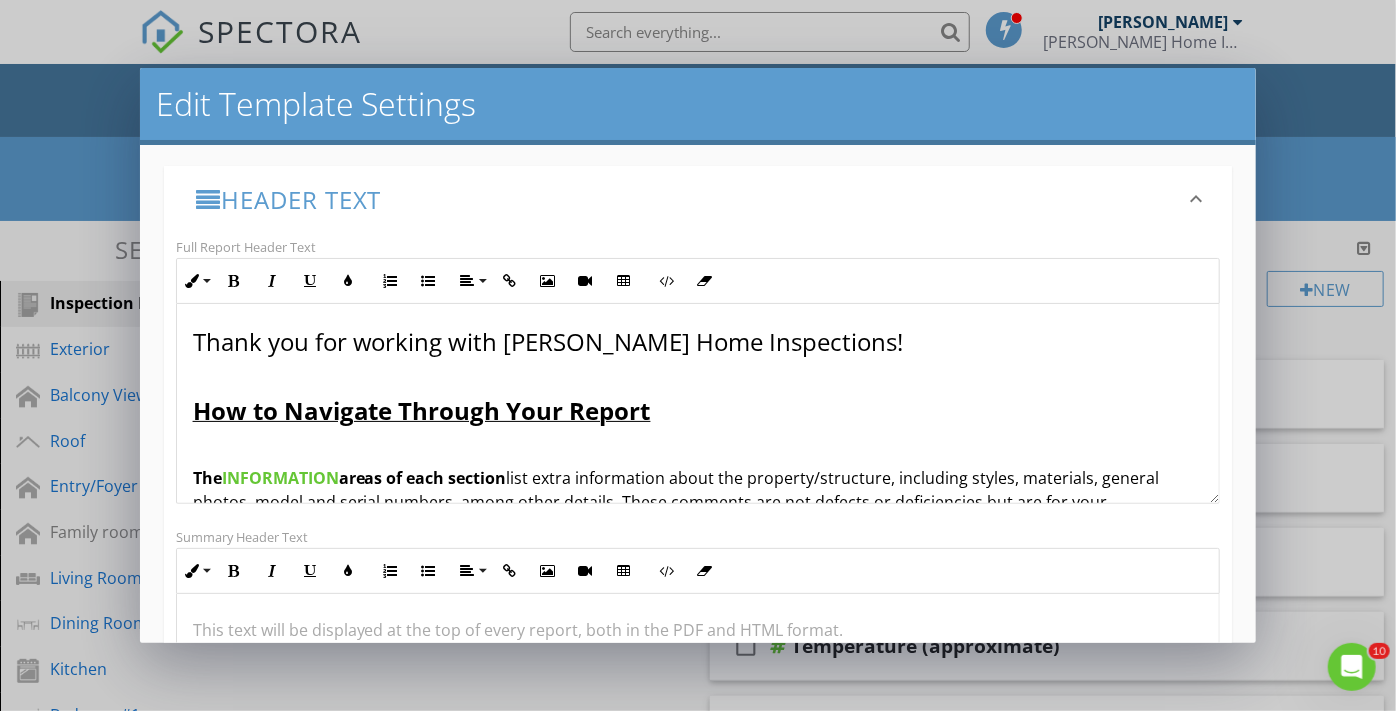 scroll, scrollTop: 272, scrollLeft: 0, axis: vertical 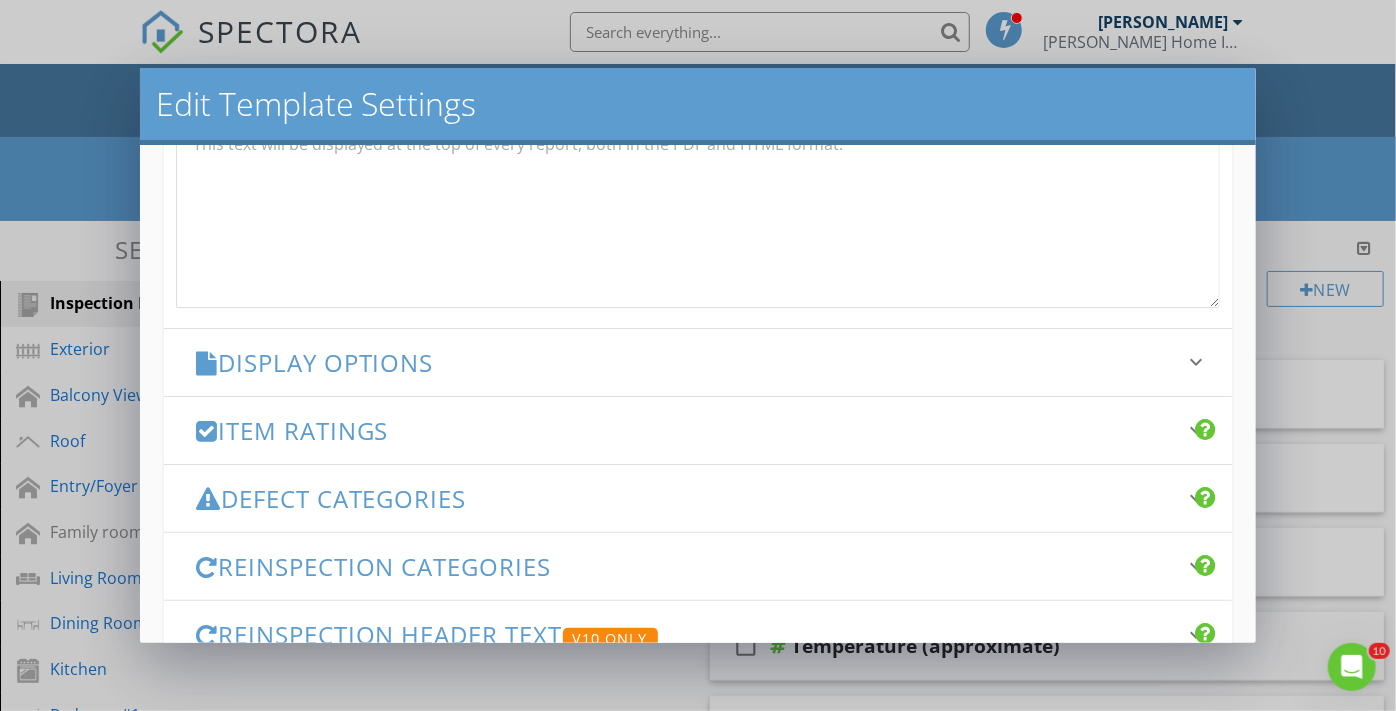 click on "keyboard_arrow_down" at bounding box center [1196, 362] 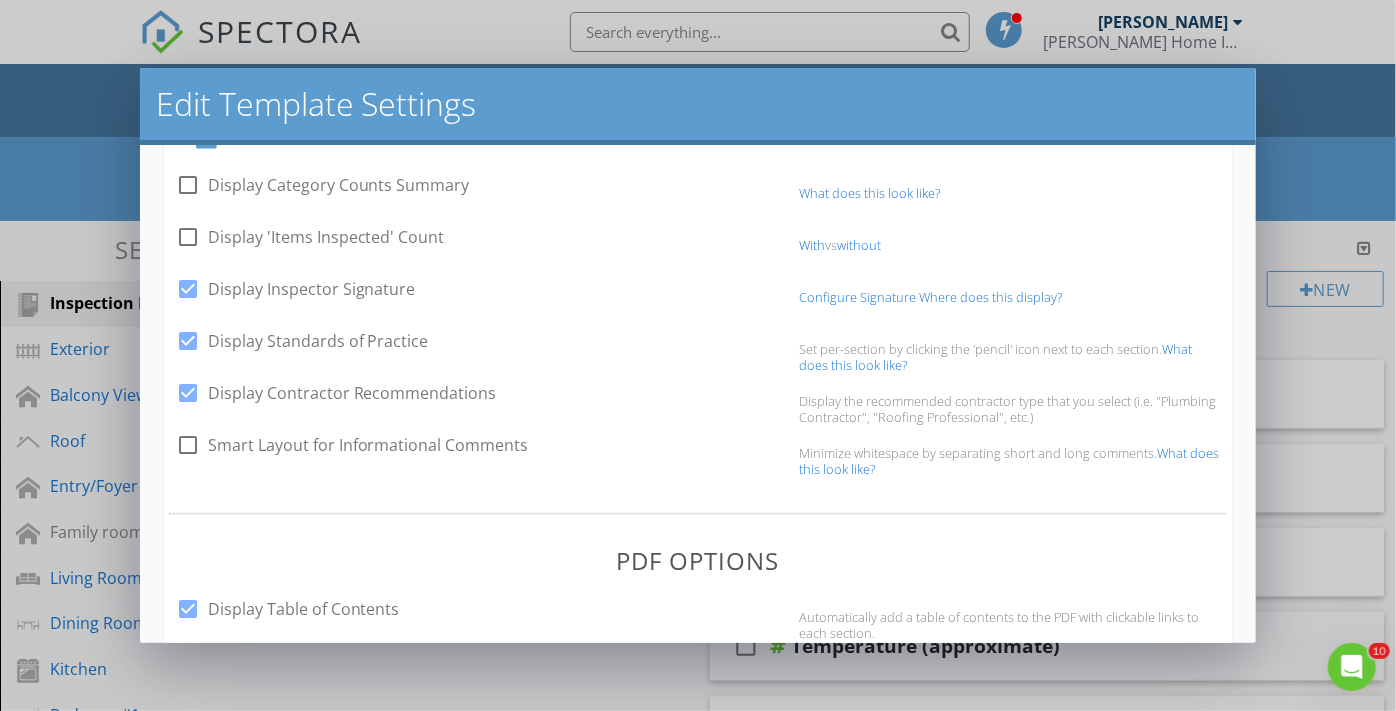 scroll, scrollTop: 0, scrollLeft: 0, axis: both 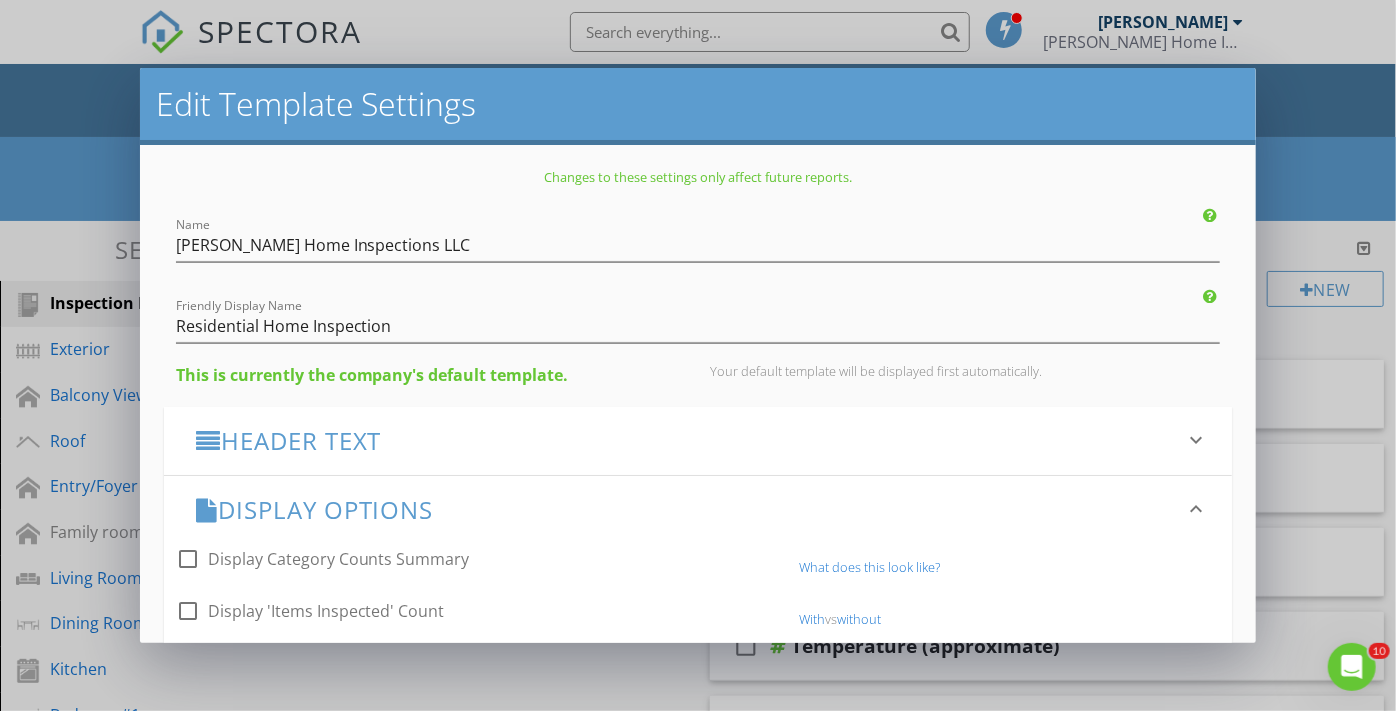 click on "keyboard_arrow_down" at bounding box center (1196, 440) 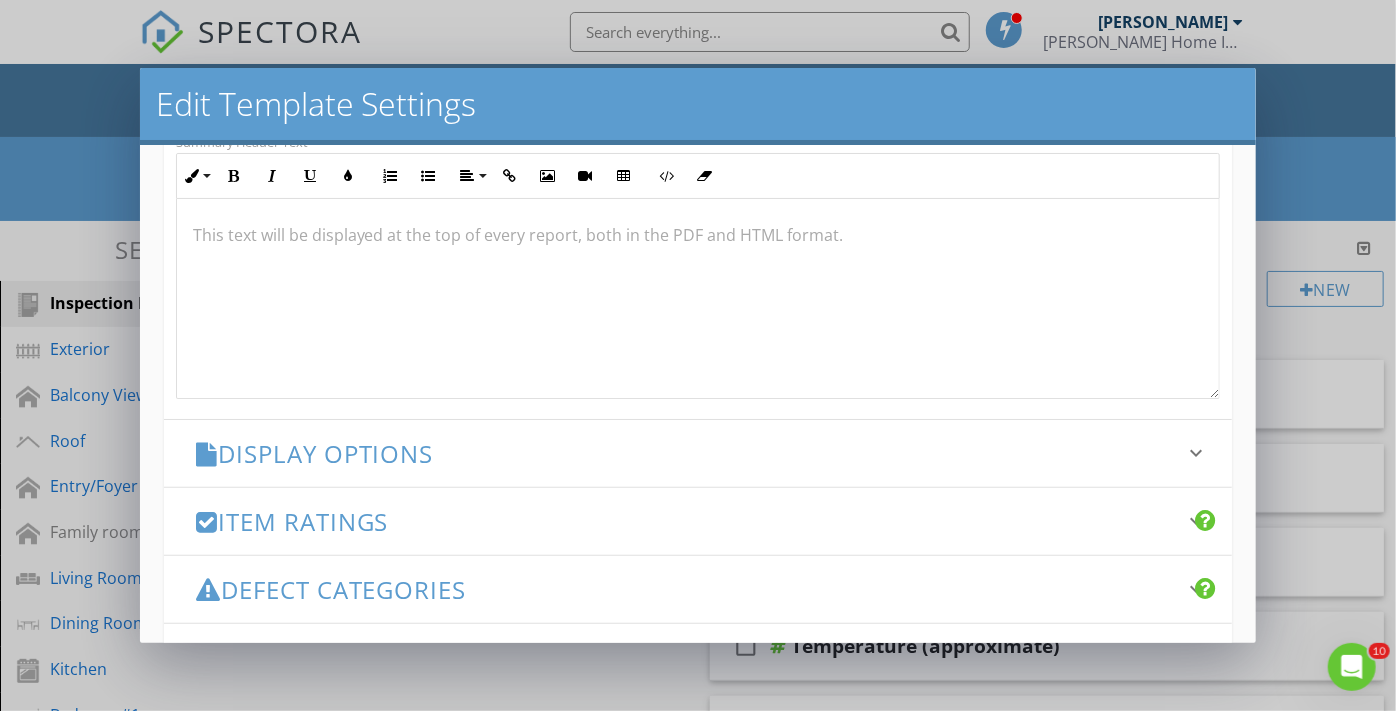 scroll, scrollTop: 181, scrollLeft: 0, axis: vertical 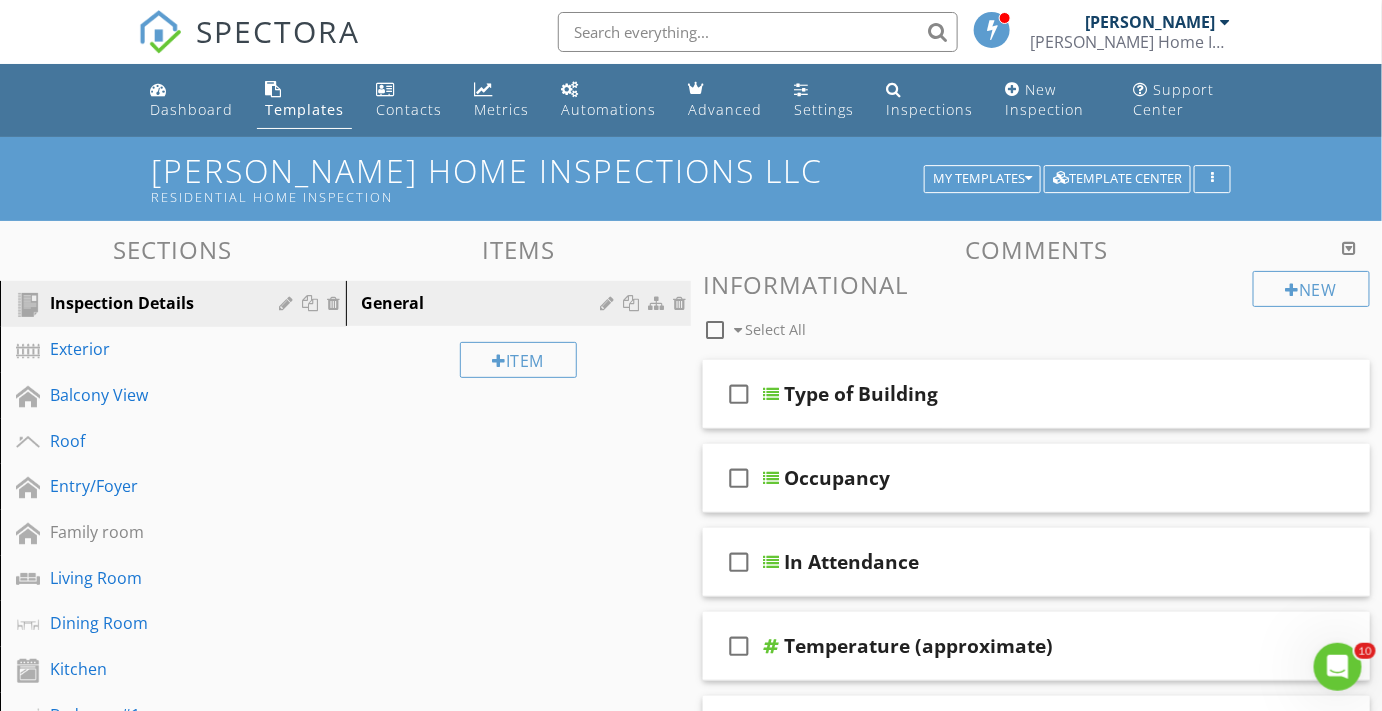 click at bounding box center (691, 355) 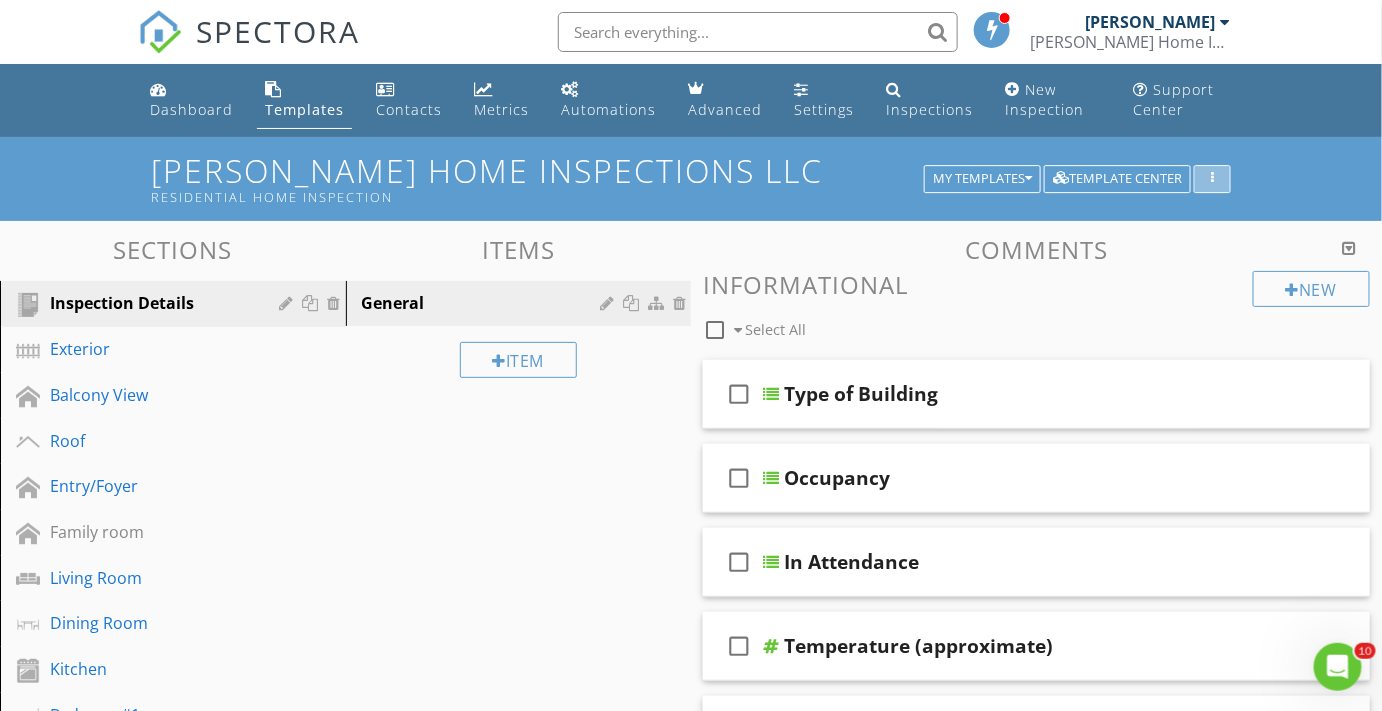 click at bounding box center (1212, 179) 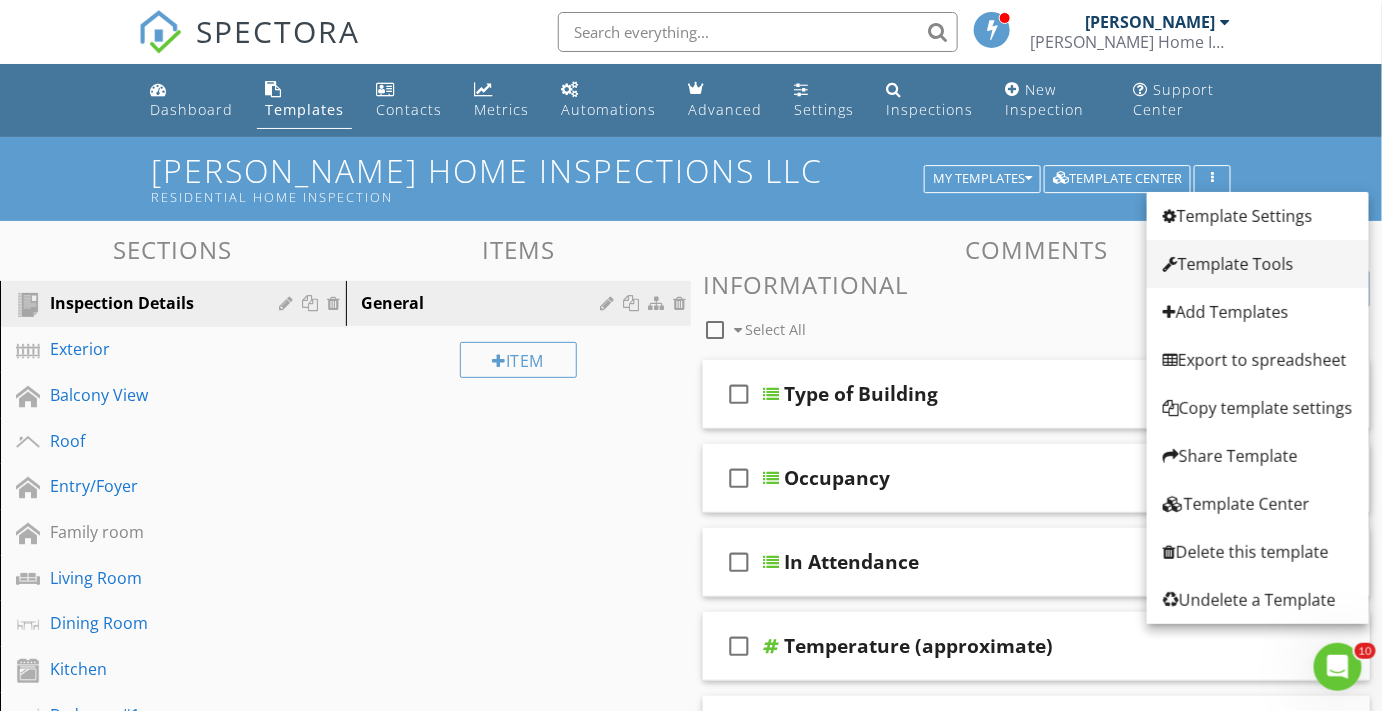 click on "Template Tools" at bounding box center (1258, 264) 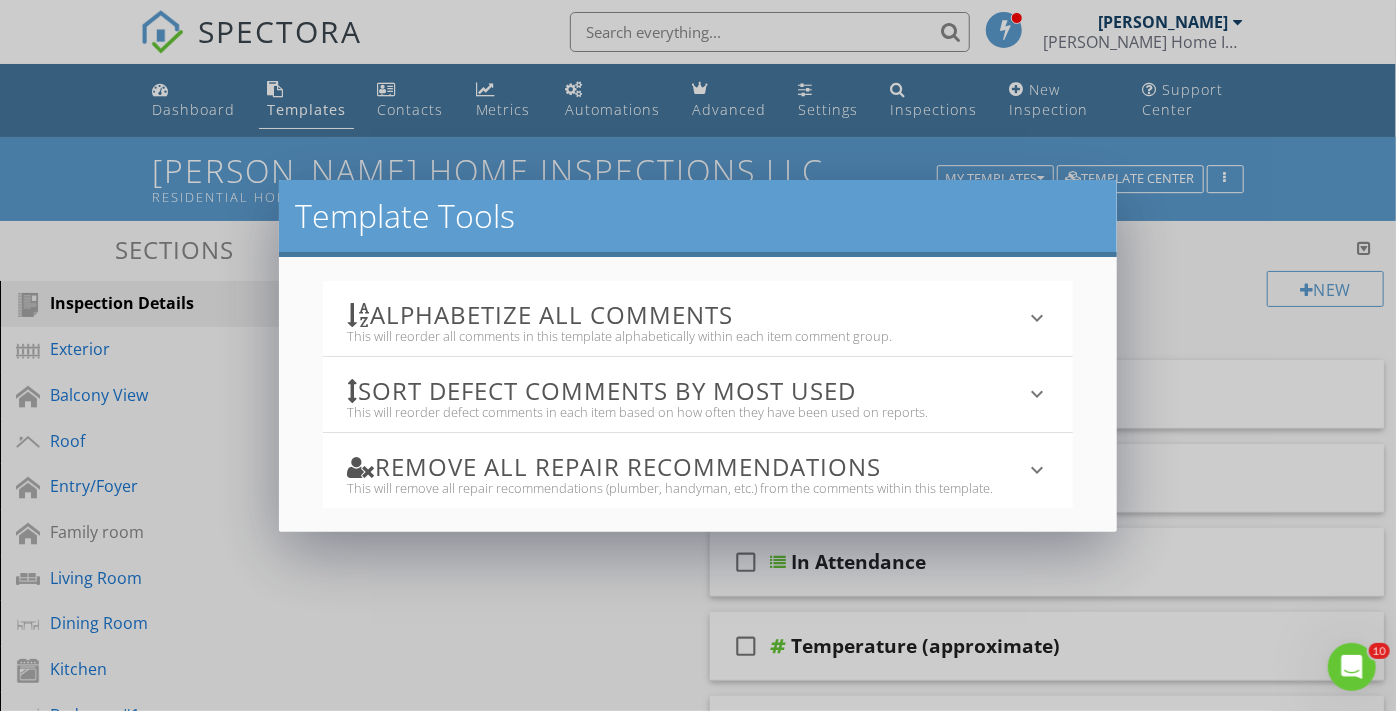 click on "keyboard_arrow_down" at bounding box center (1037, 318) 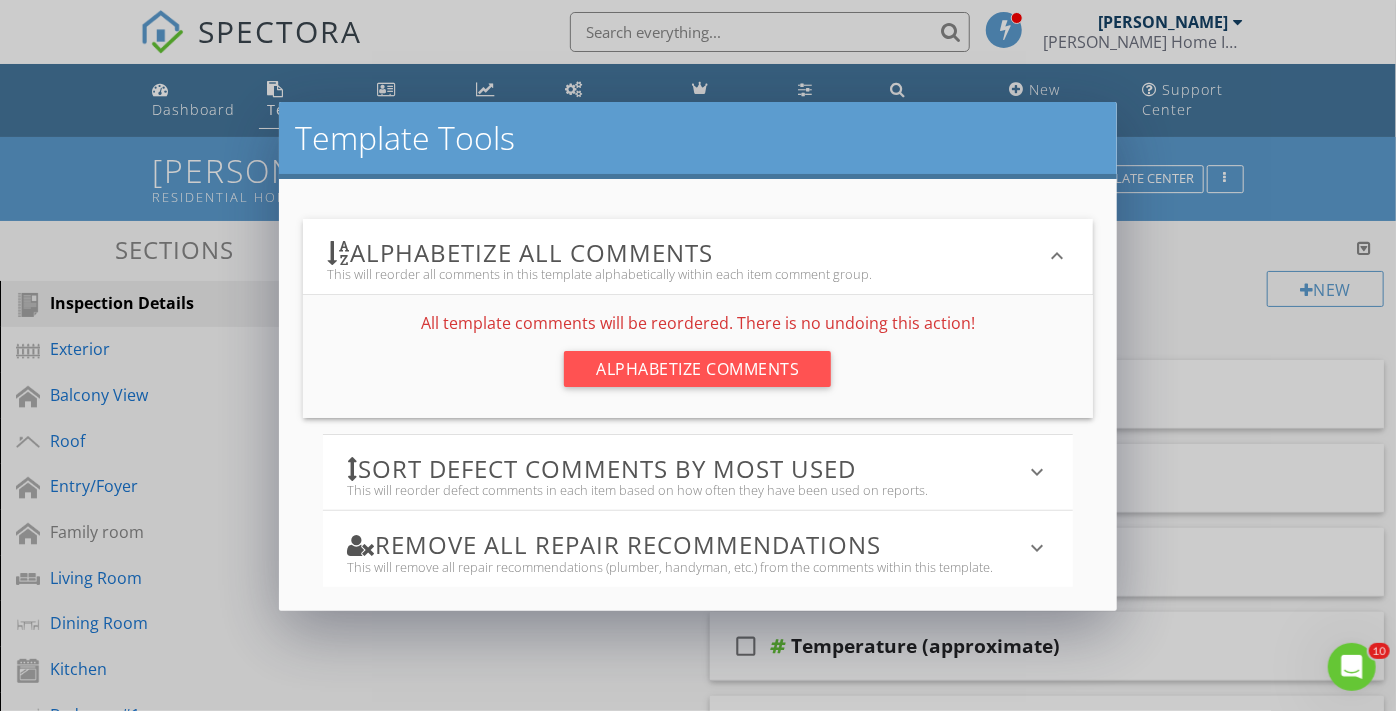 click on "Template Tools
Alphabetize All Comments
This will reorder all comments in this template alphabetically
within each item comment group.
keyboard_arrow_down     All template comments will be reordered. There is no undoing
this action!
Alphabetize Comments
Sort defect comments by most used
This will reorder defect comments in each item based on how
often they have been used on reports.
keyboard_arrow_down     All template comments will be reordered. There is no undoing
this action!
Reorder Comments
Remove All Repair Recommendations
This will remove all repair recommendations (plumber, handyman,
etc.) from the comments within this template. keyboard_arrow_down
Blank Recommendations" at bounding box center (698, 355) 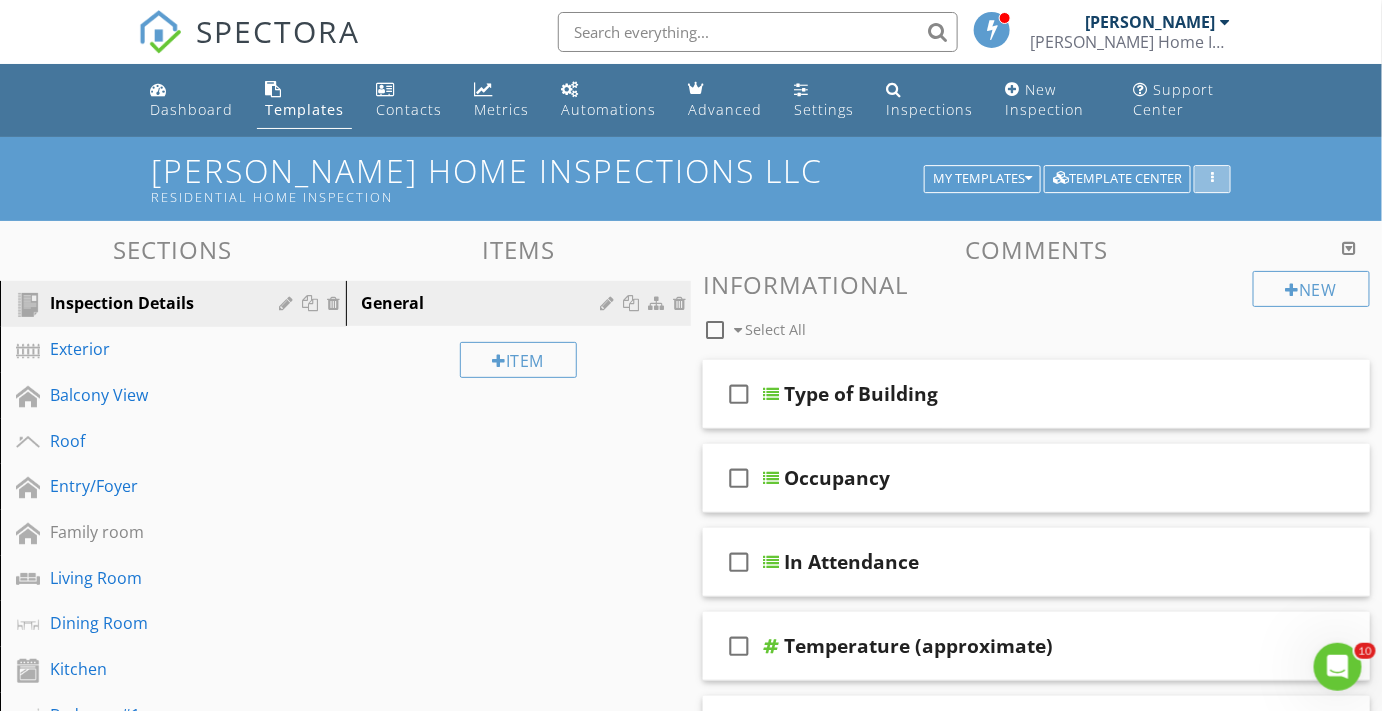 click at bounding box center (1212, 179) 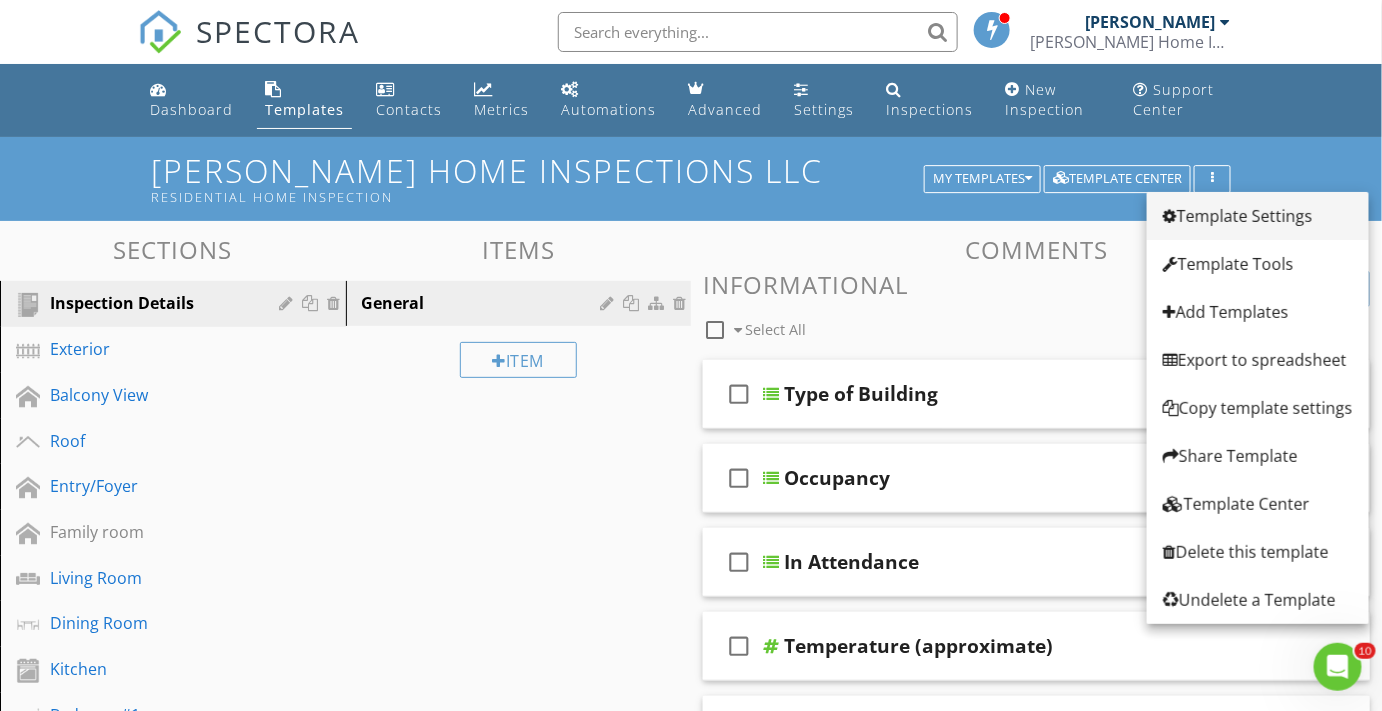click on "Template Settings" at bounding box center [1258, 216] 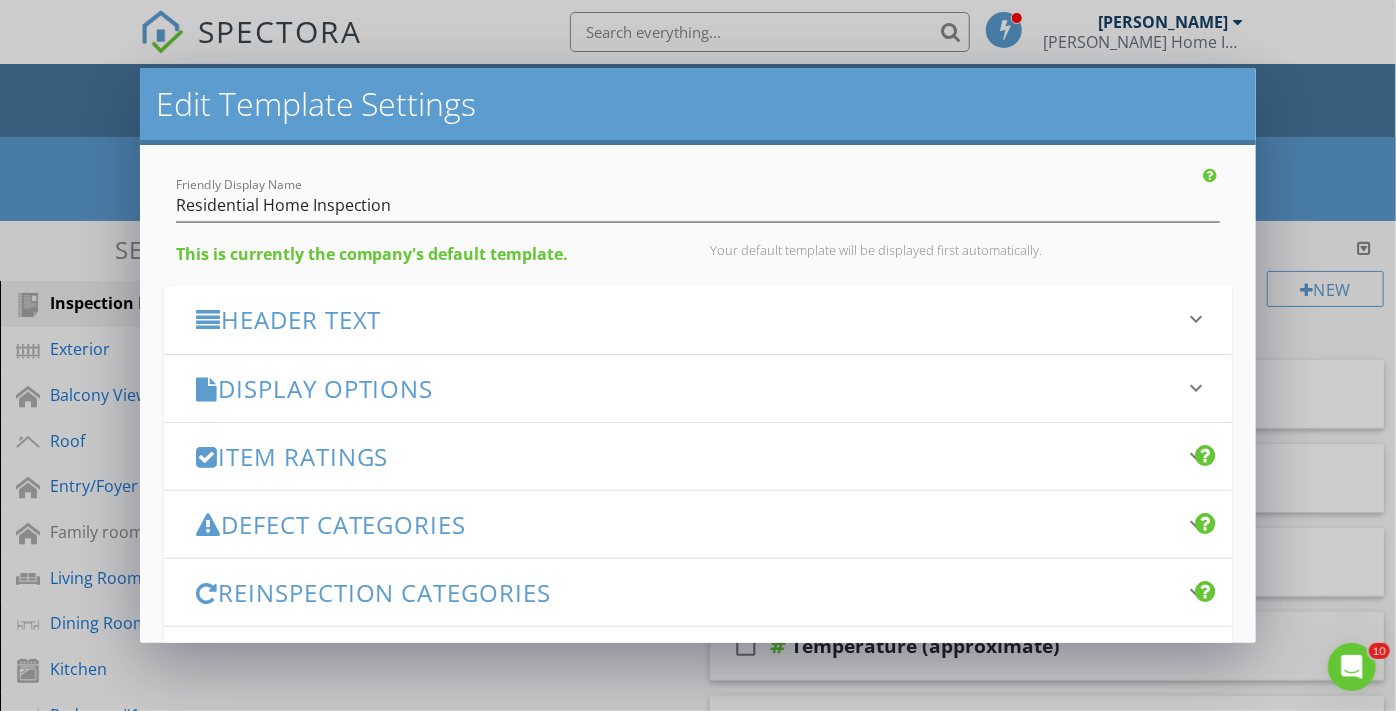 scroll, scrollTop: 90, scrollLeft: 0, axis: vertical 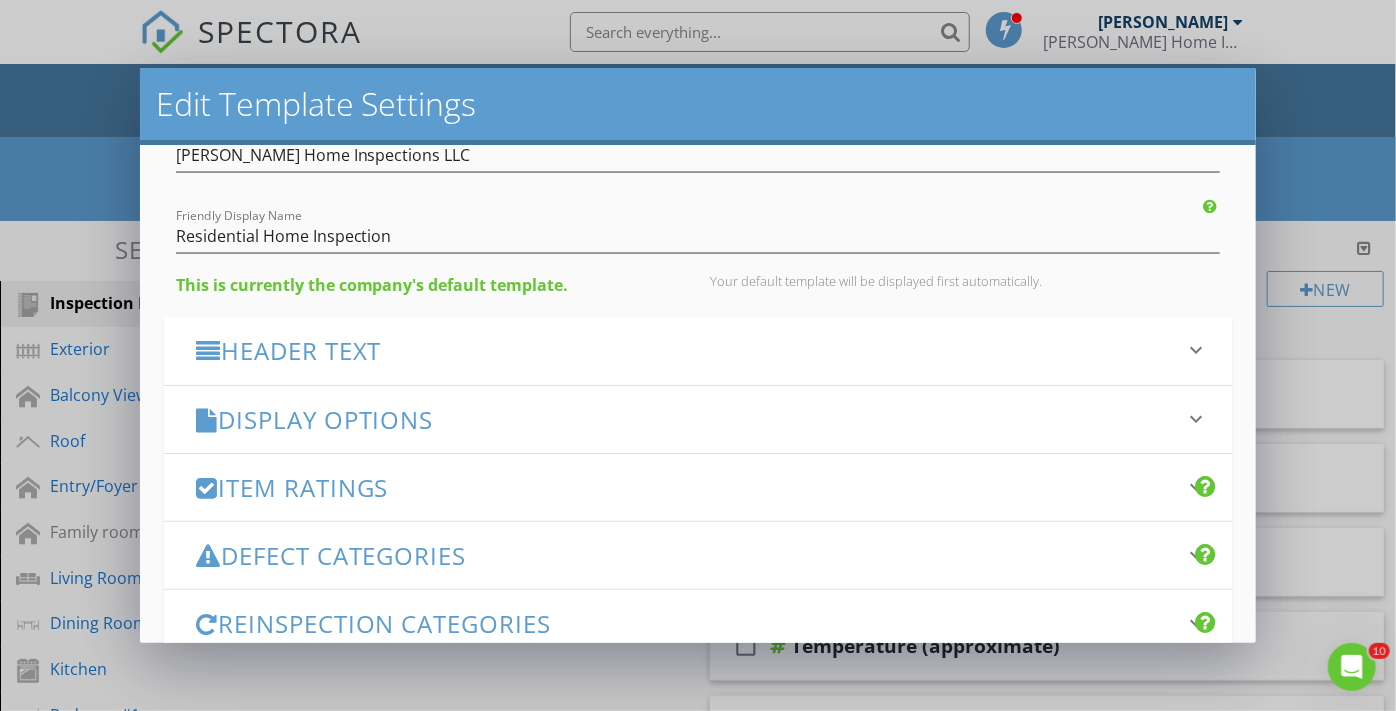 click on "keyboard_arrow_down" at bounding box center [1196, 419] 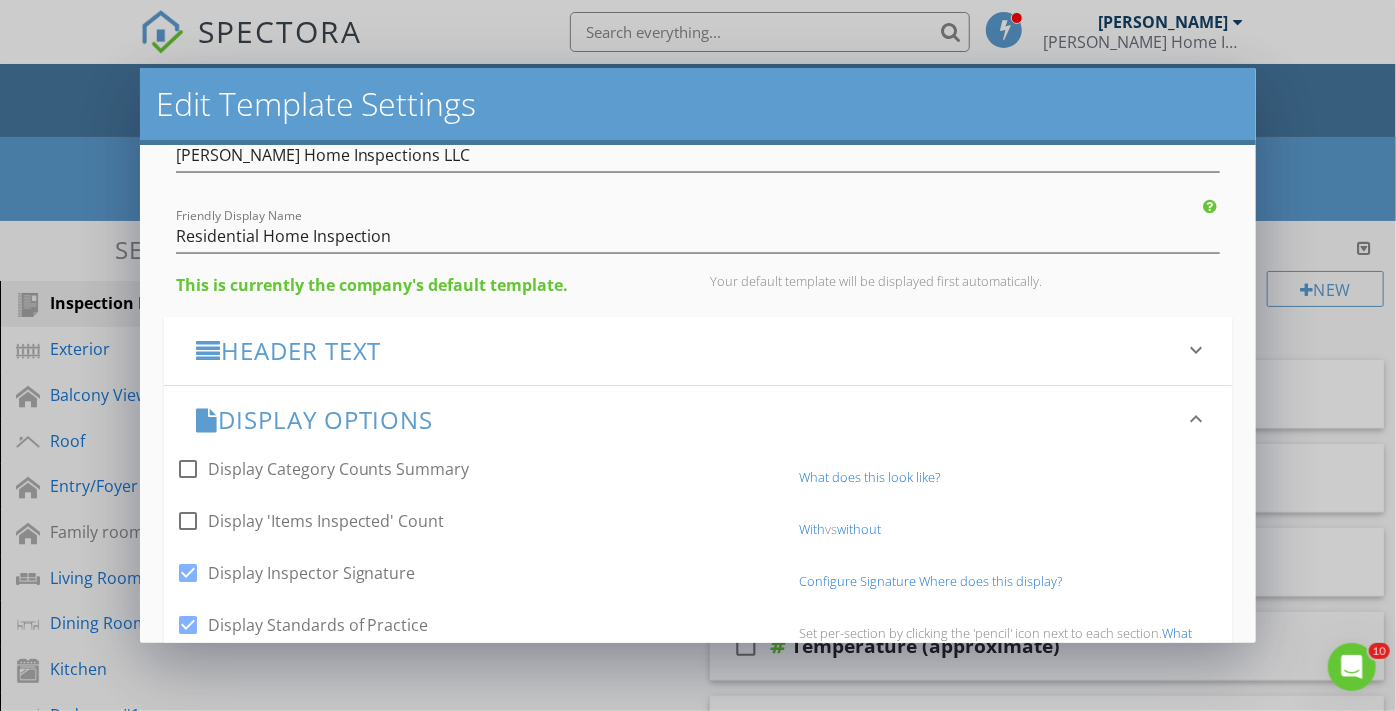 click on "keyboard_arrow_down" at bounding box center [1196, 350] 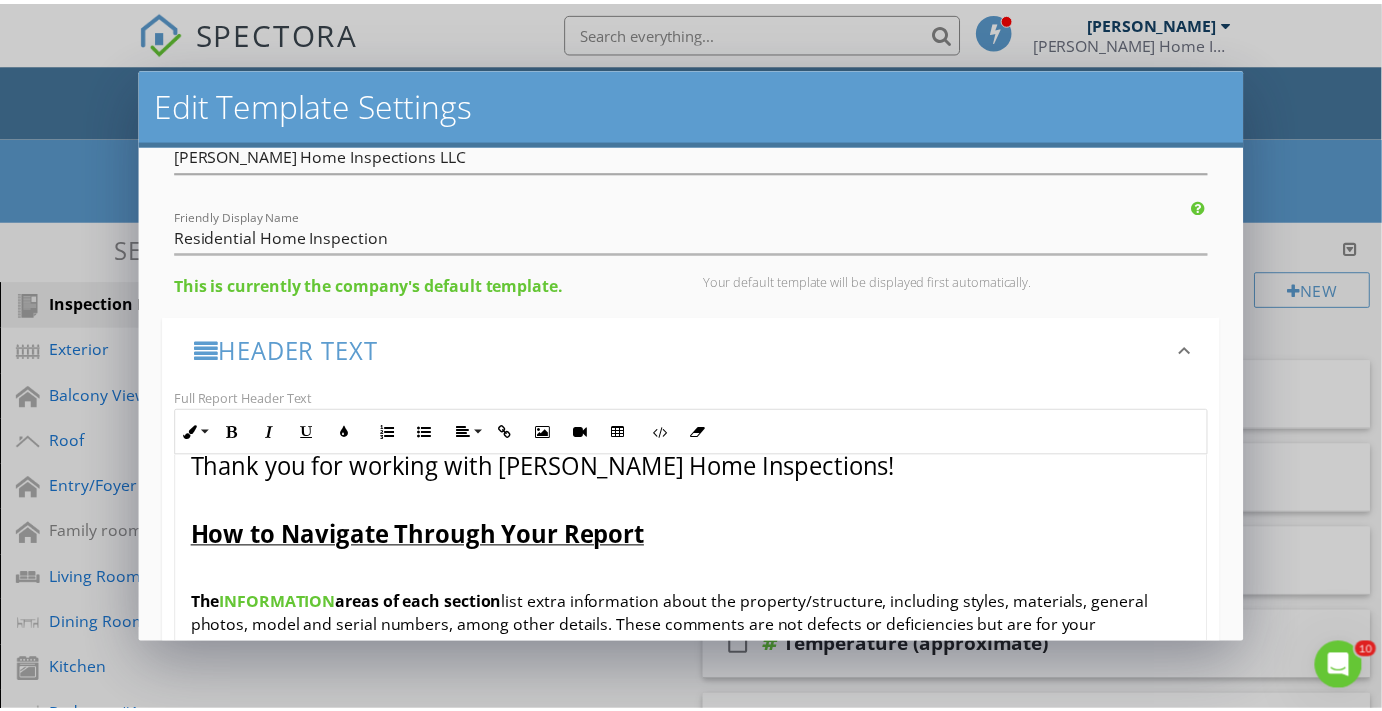 scroll, scrollTop: 0, scrollLeft: 0, axis: both 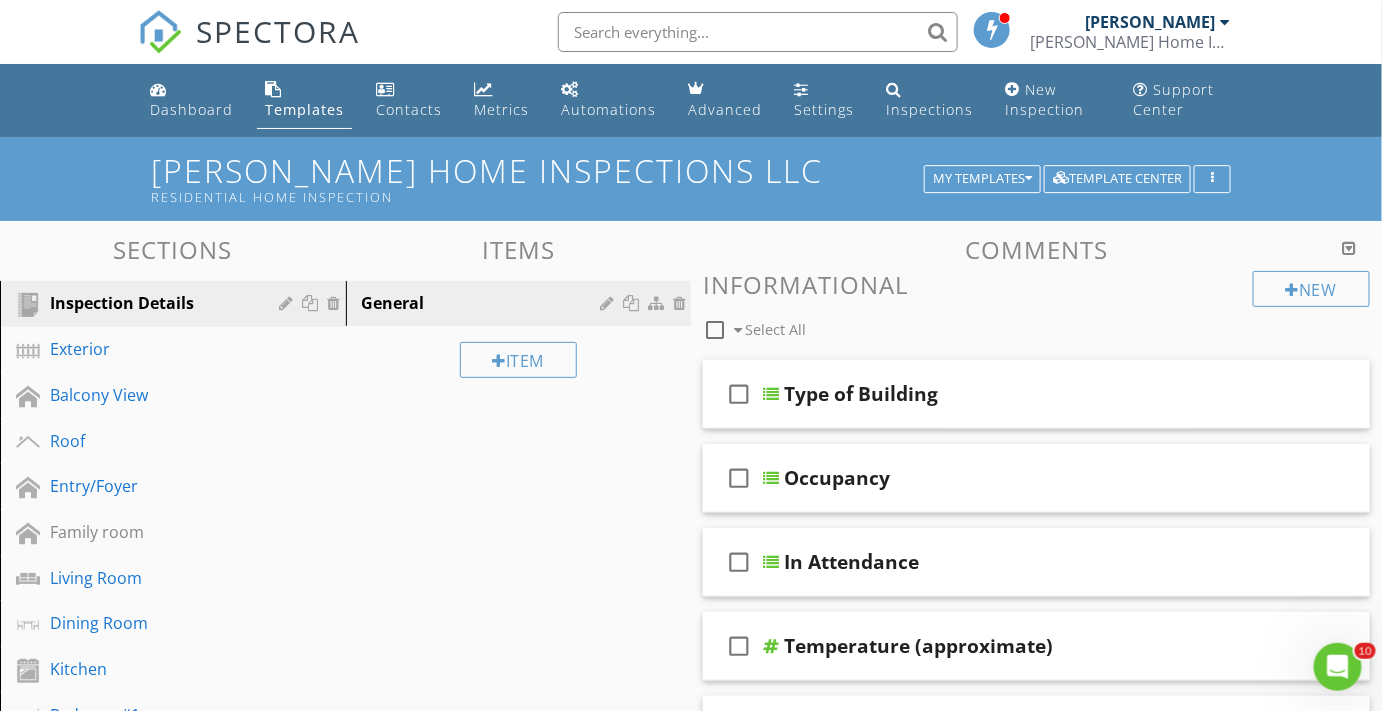 click at bounding box center (691, 355) 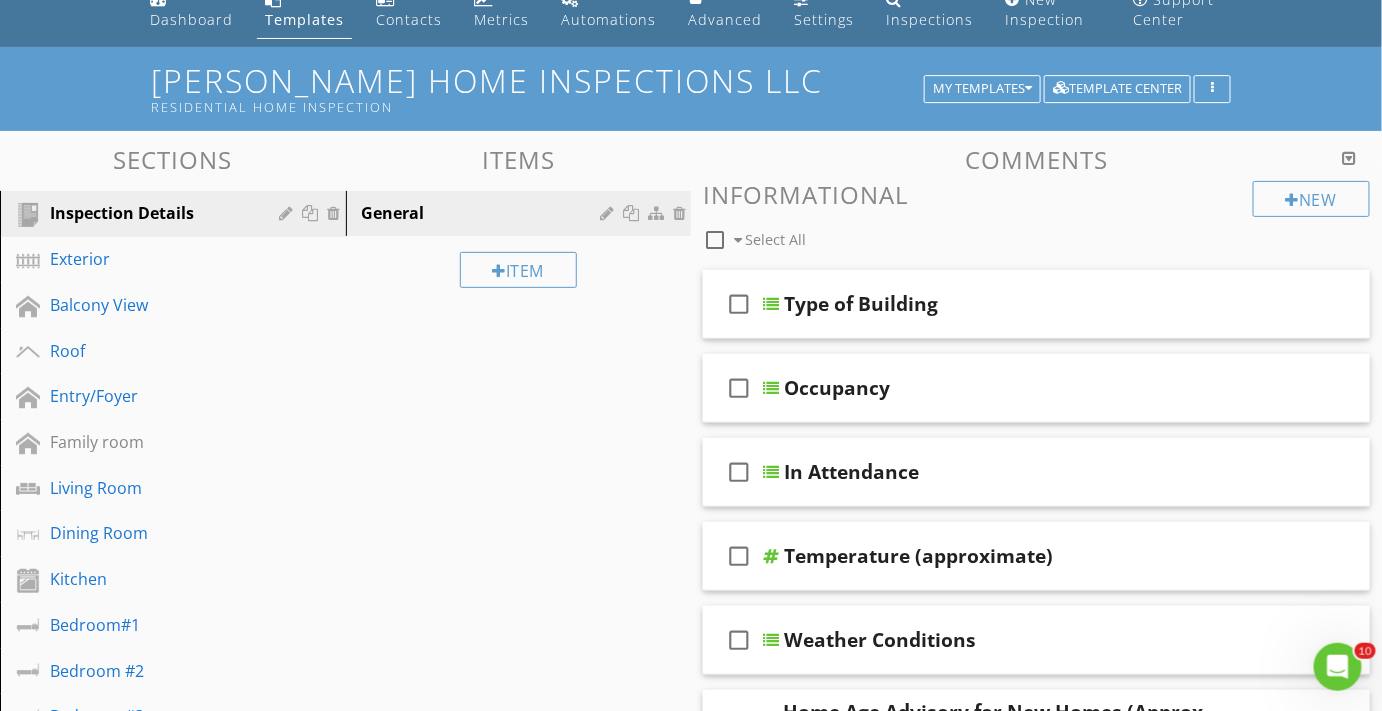 scroll, scrollTop: 0, scrollLeft: 0, axis: both 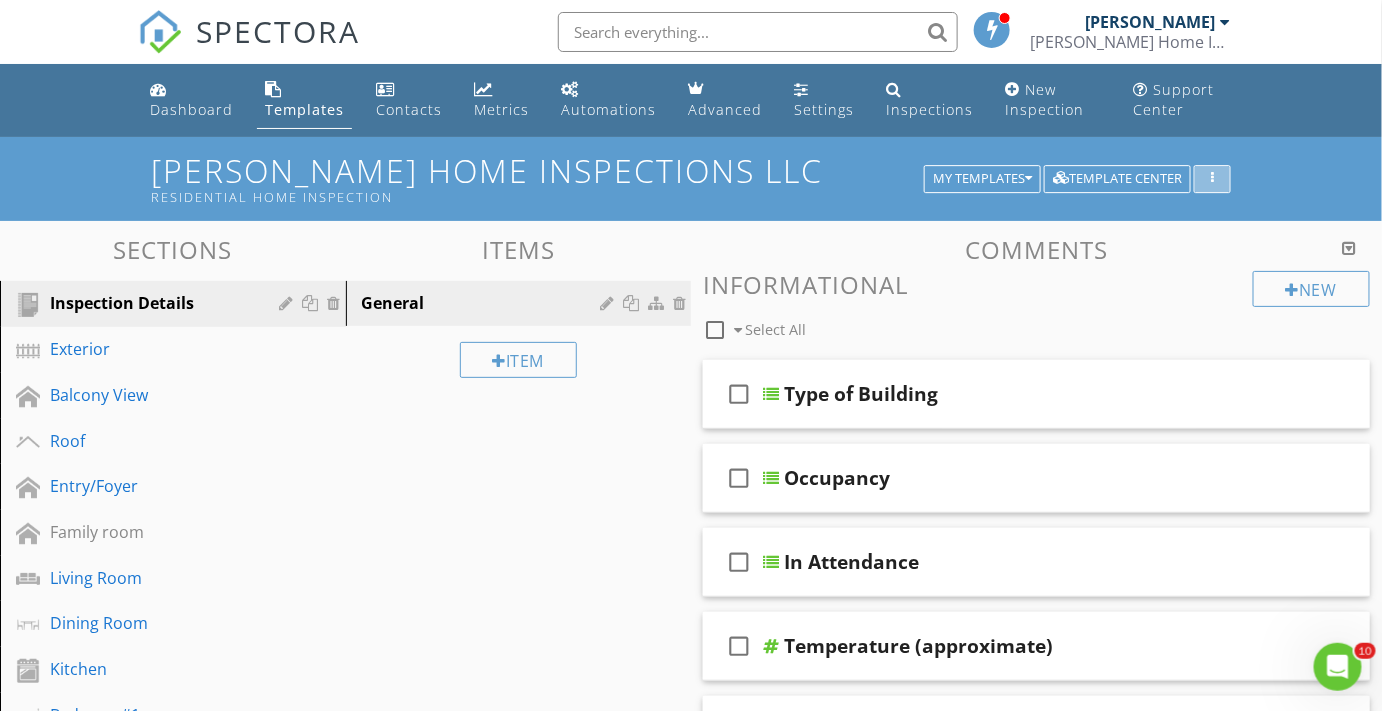 click at bounding box center [1212, 179] 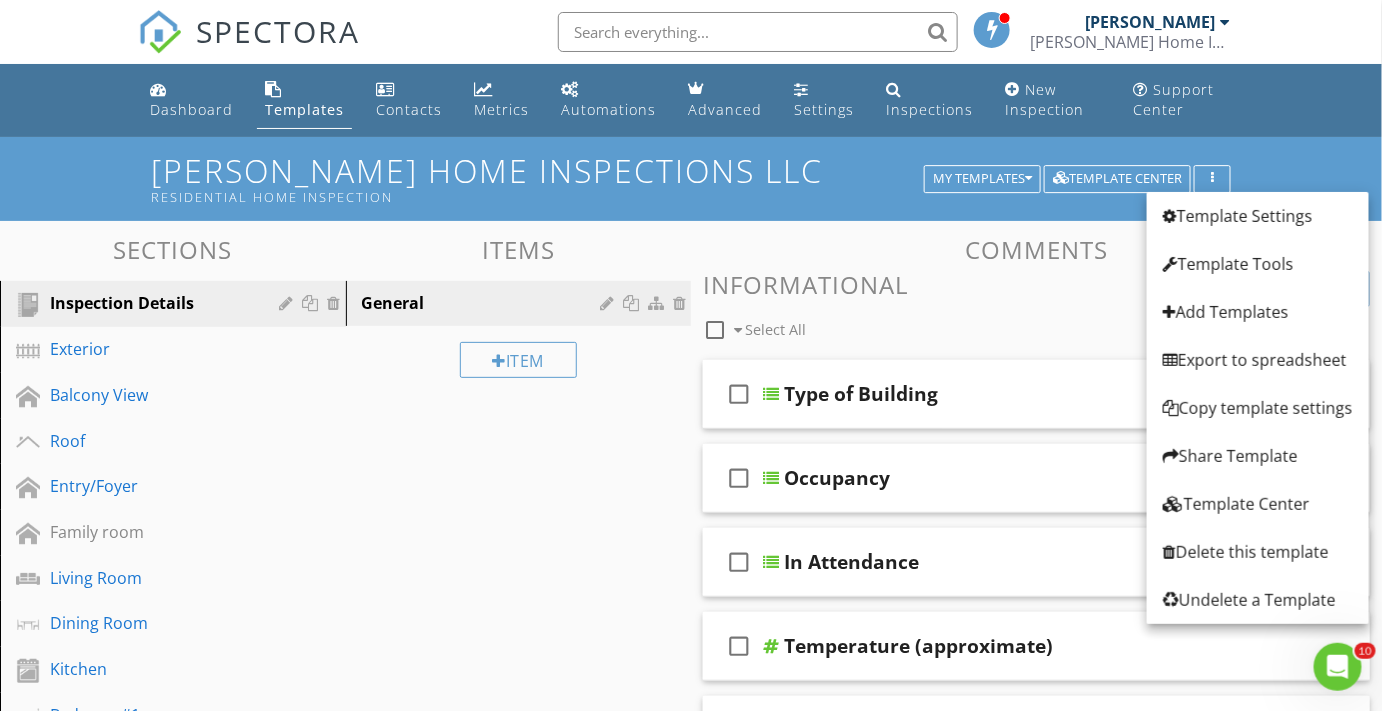 click on "Sections
Inspection Details           Exterior           Balcony View           Roof           Entry/Foyer           Family room            Living Room           Dining Room           Kitchen           Bedroom#1           Bedroom #2           Bedroom #3           Bedroom #4           Bathroom#1           Bathroom #2           Bathroom #3           Hallway           Laundry Room           Office           Water Heater           Garage           Pool Enclosure           Stairs, Handrails, and Landing           Electrical System           Attic, Insulation & Ventilation           Pest or Termite Damage           HVAC System           Sewer or Septic-Informational Purposes Only           Pool/Pool Pump- Informational Purposes Only           Seawall-Dock- Informational Purpose Only           Chimney- Informational Purposes Only
Section
Attachments
Attachment
Items
General" at bounding box center (691, 1186) 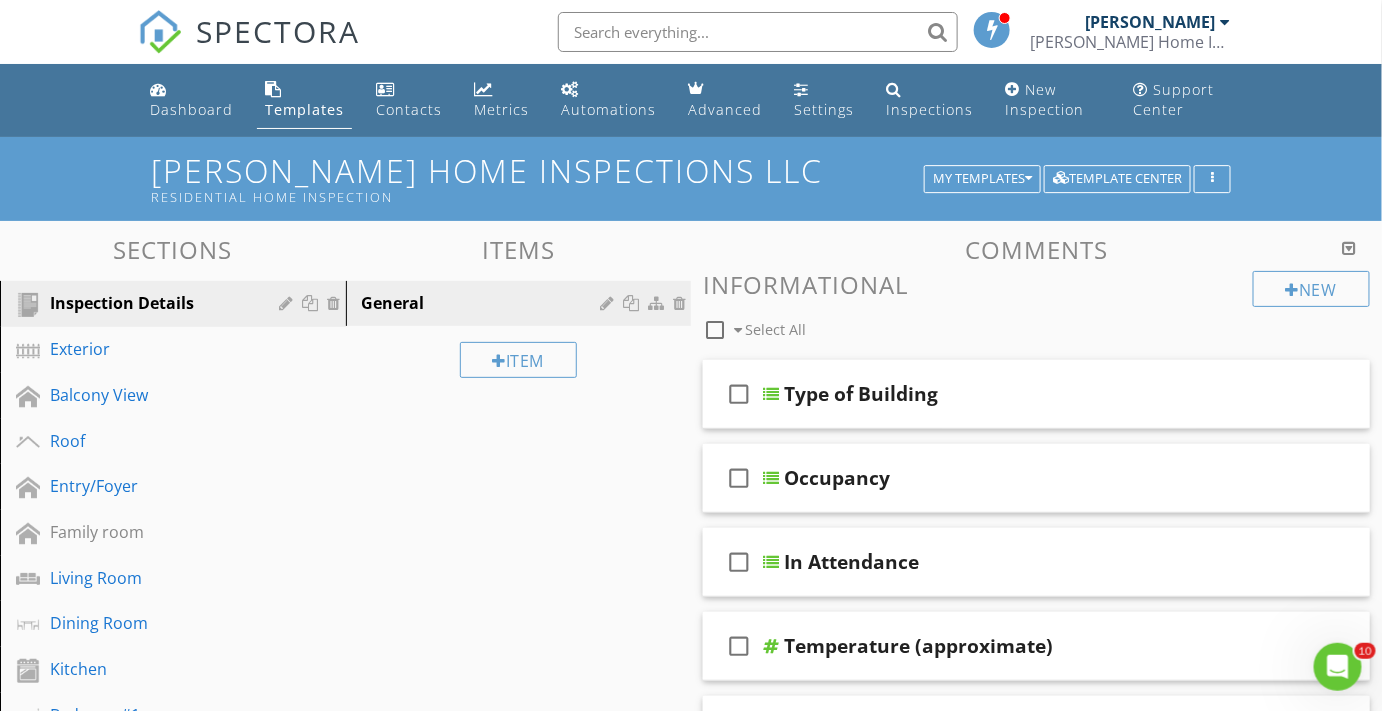 click 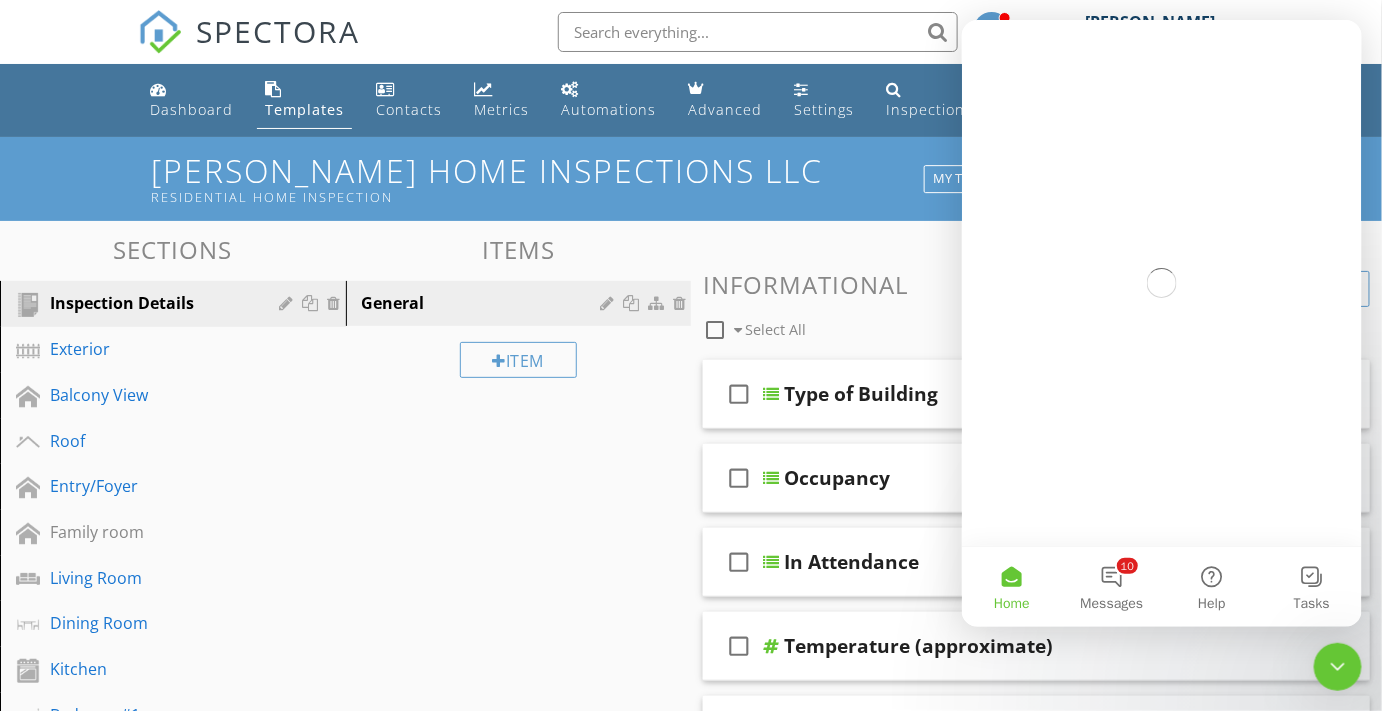 scroll, scrollTop: 0, scrollLeft: 0, axis: both 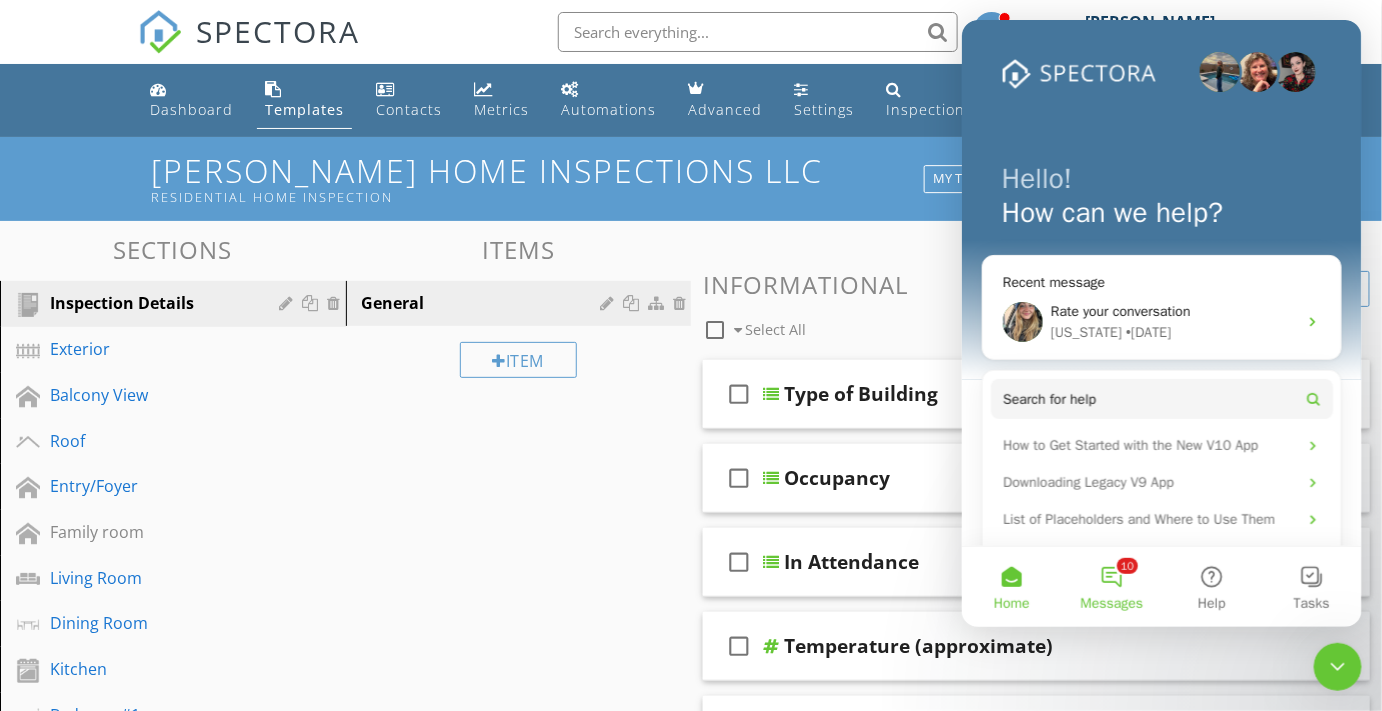 click on "10 Messages" at bounding box center [1111, 586] 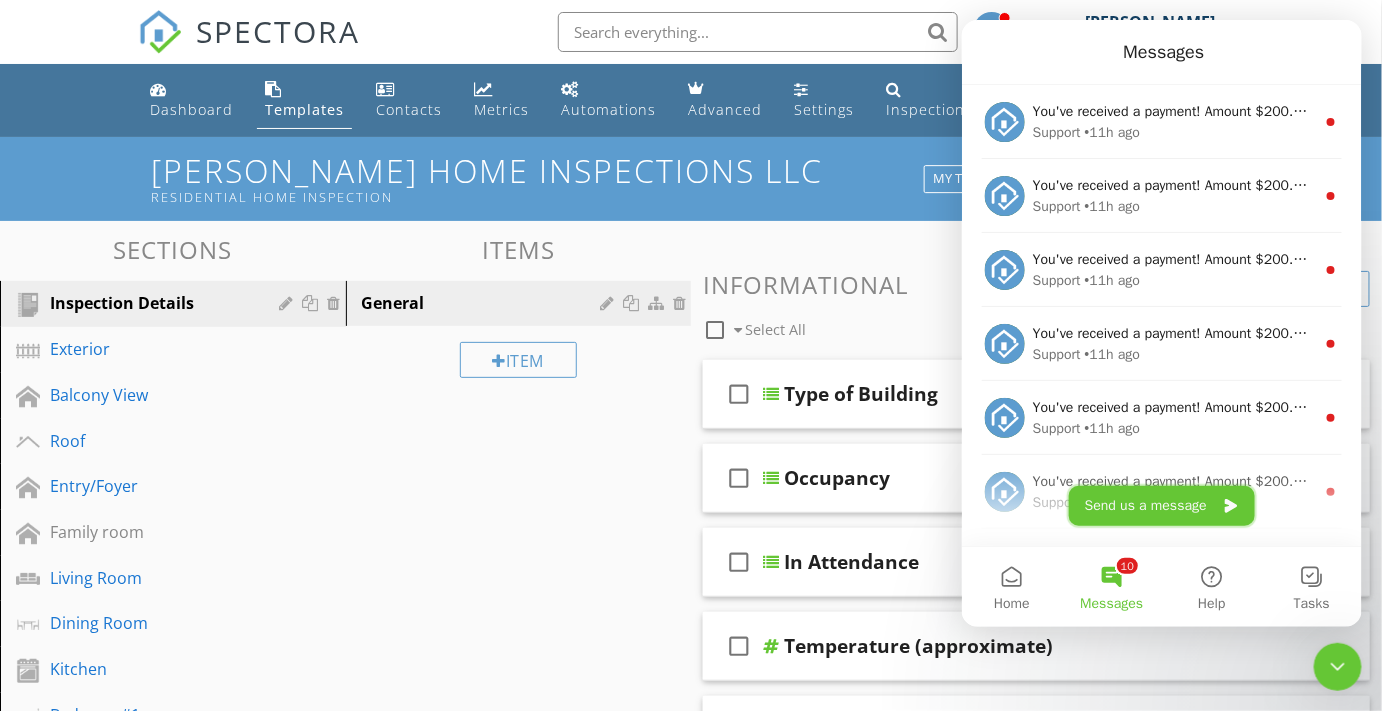 click on "Send us a message" at bounding box center [1161, 505] 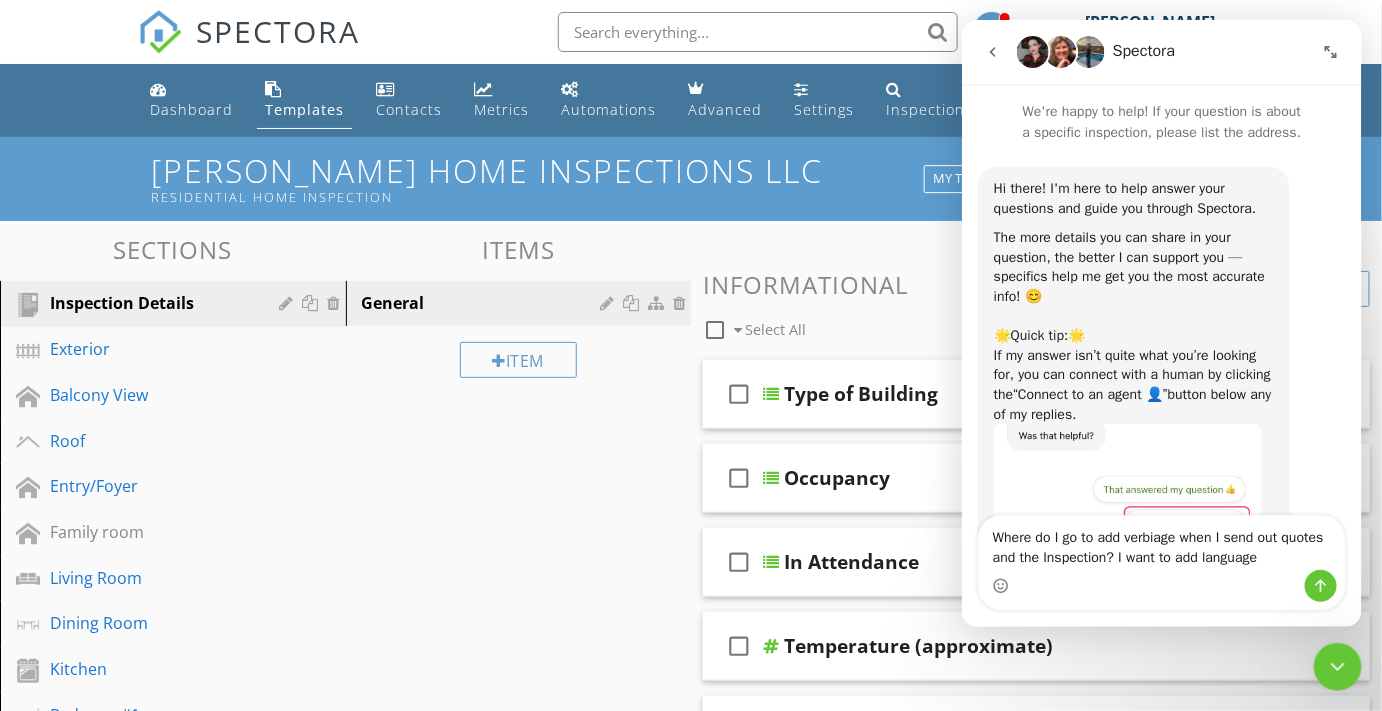 type on "Where do I go to add verbiage when I send out quotes and the Inspection? I want to add language" 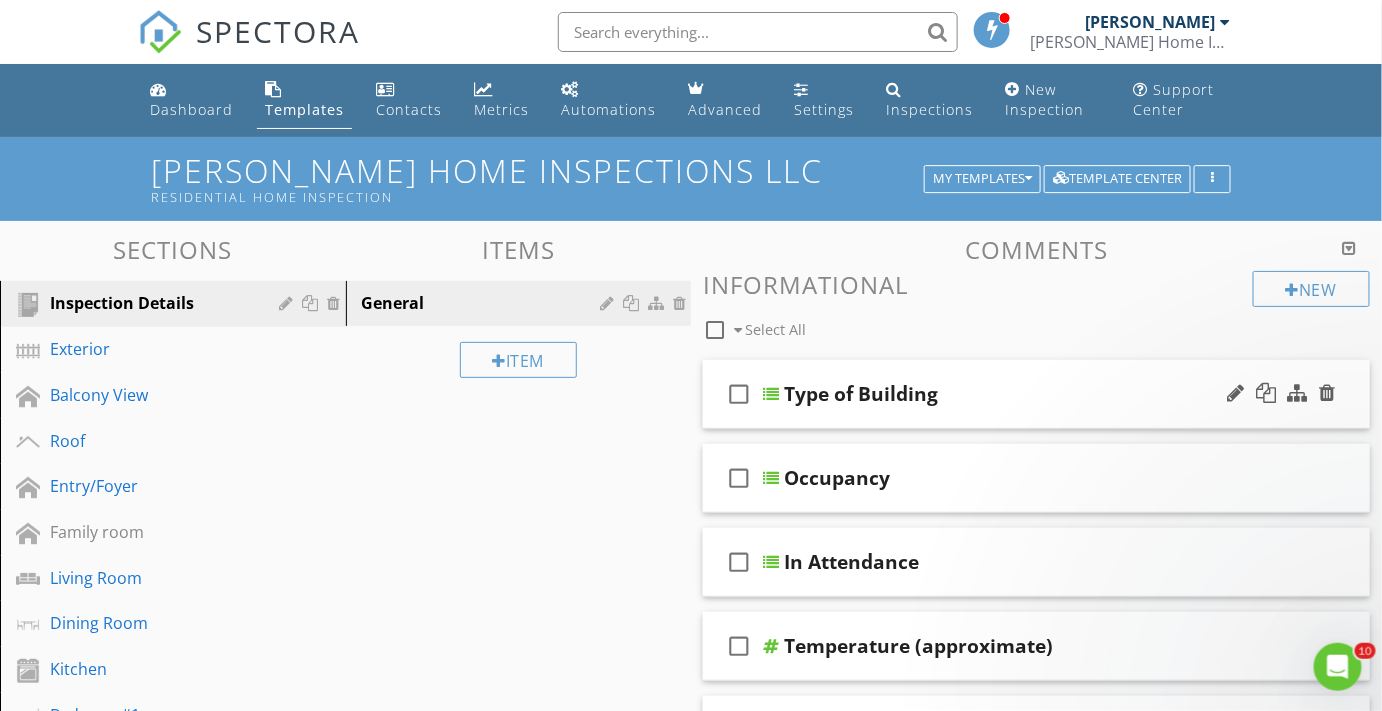 scroll, scrollTop: 0, scrollLeft: 0, axis: both 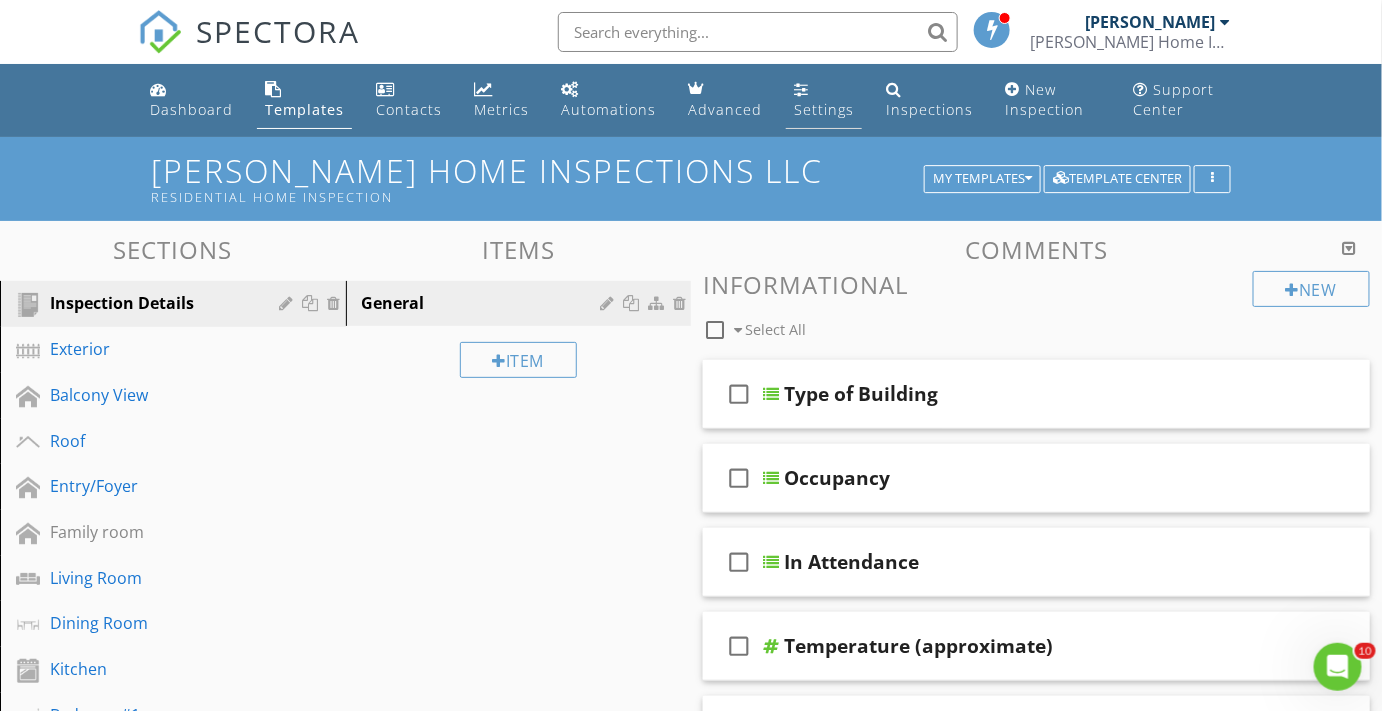 click on "Settings" at bounding box center (824, 109) 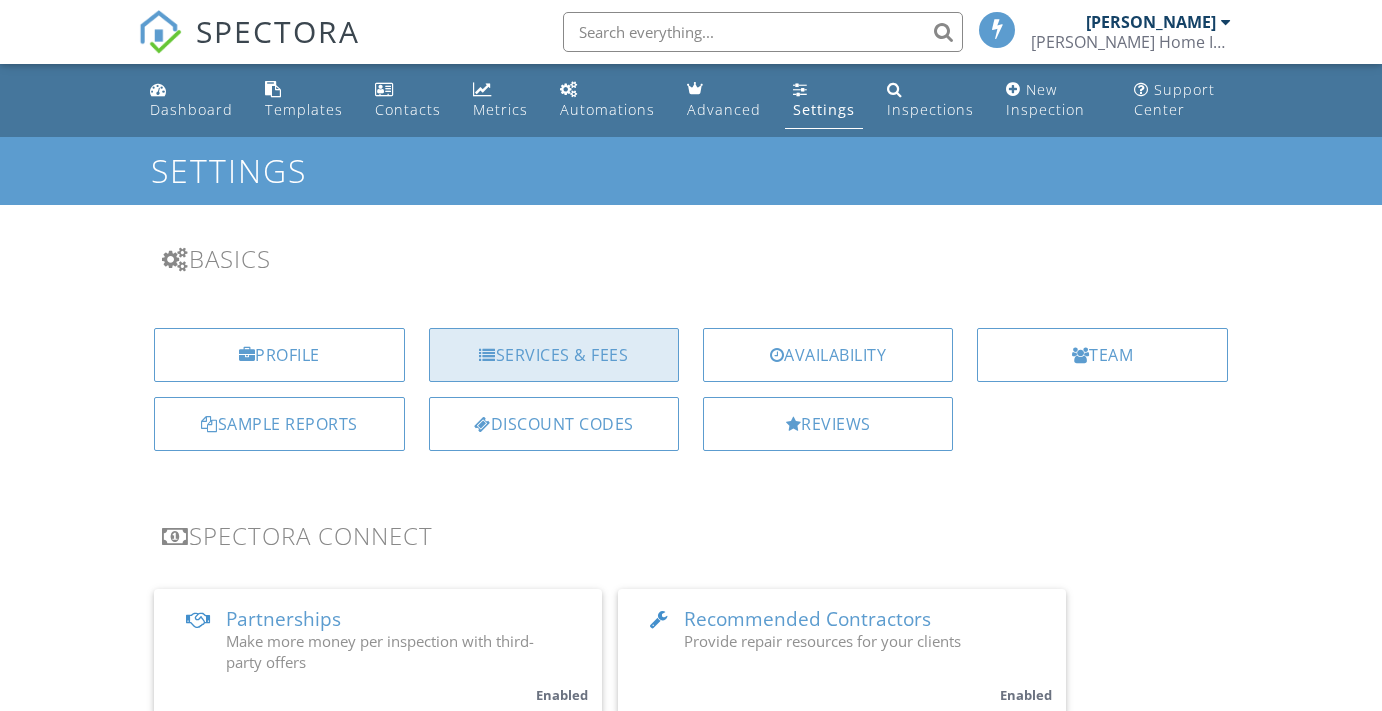 scroll, scrollTop: 0, scrollLeft: 0, axis: both 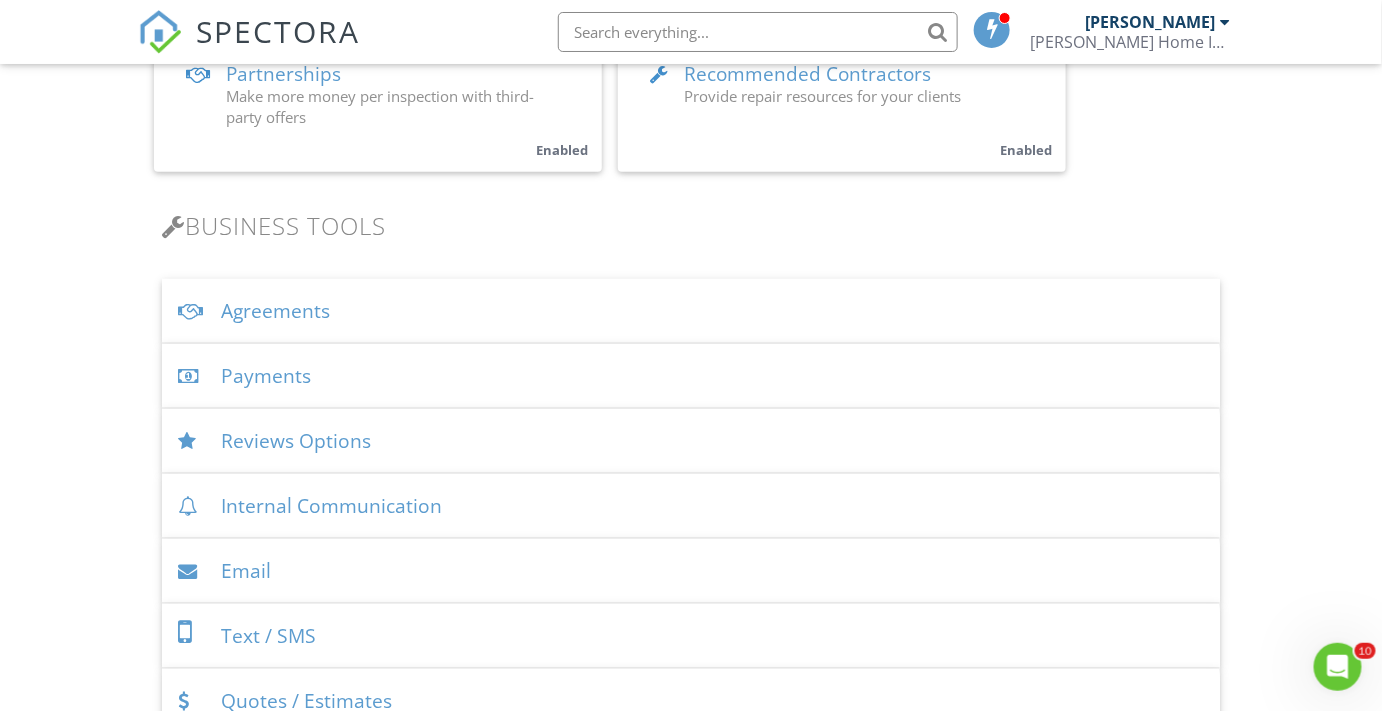 click on "Agreements" at bounding box center (691, 311) 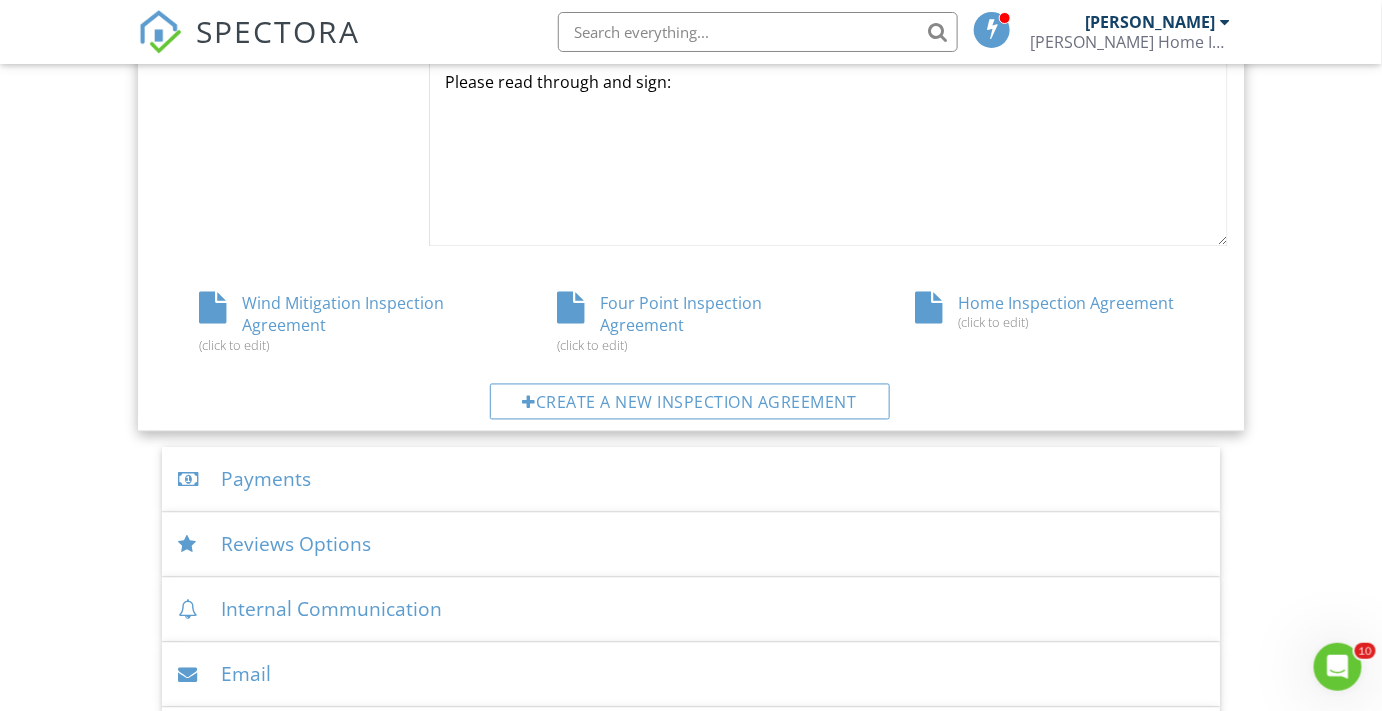scroll, scrollTop: 1000, scrollLeft: 0, axis: vertical 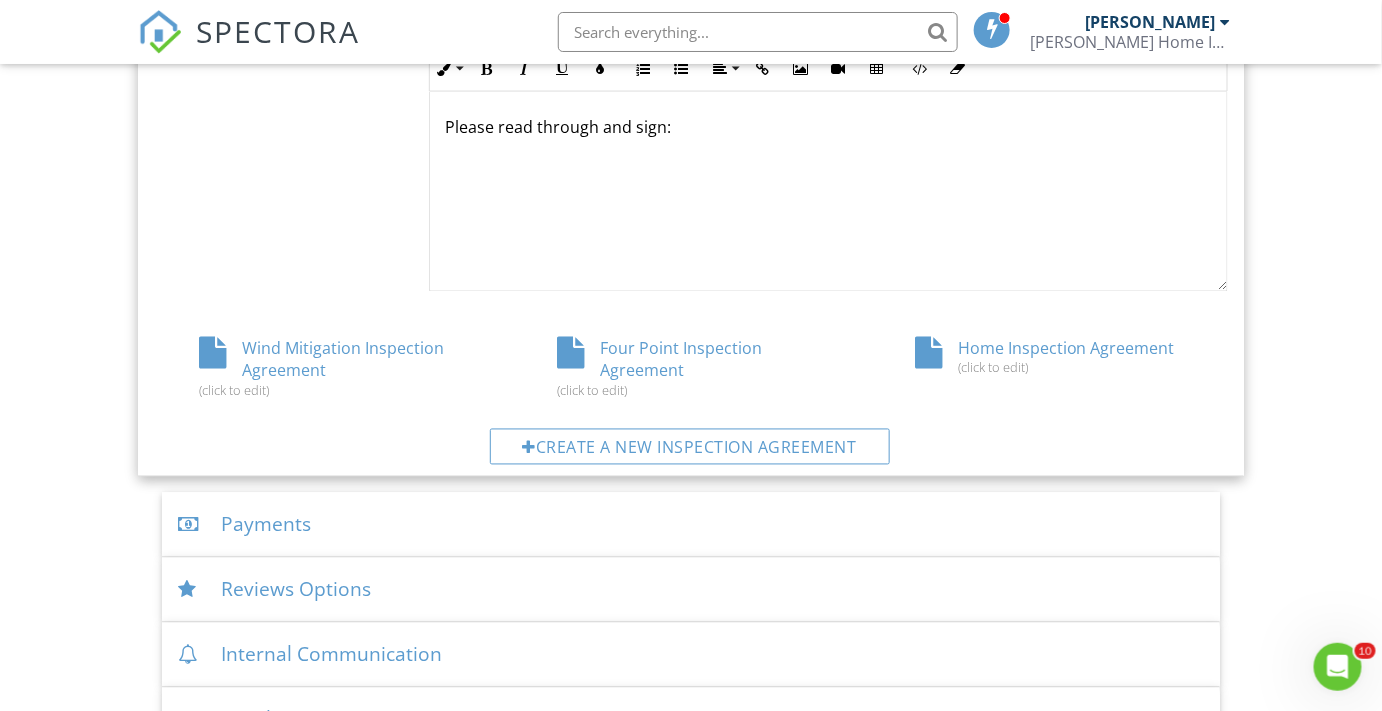 click on "(click to edit)" at bounding box center [1049, 368] 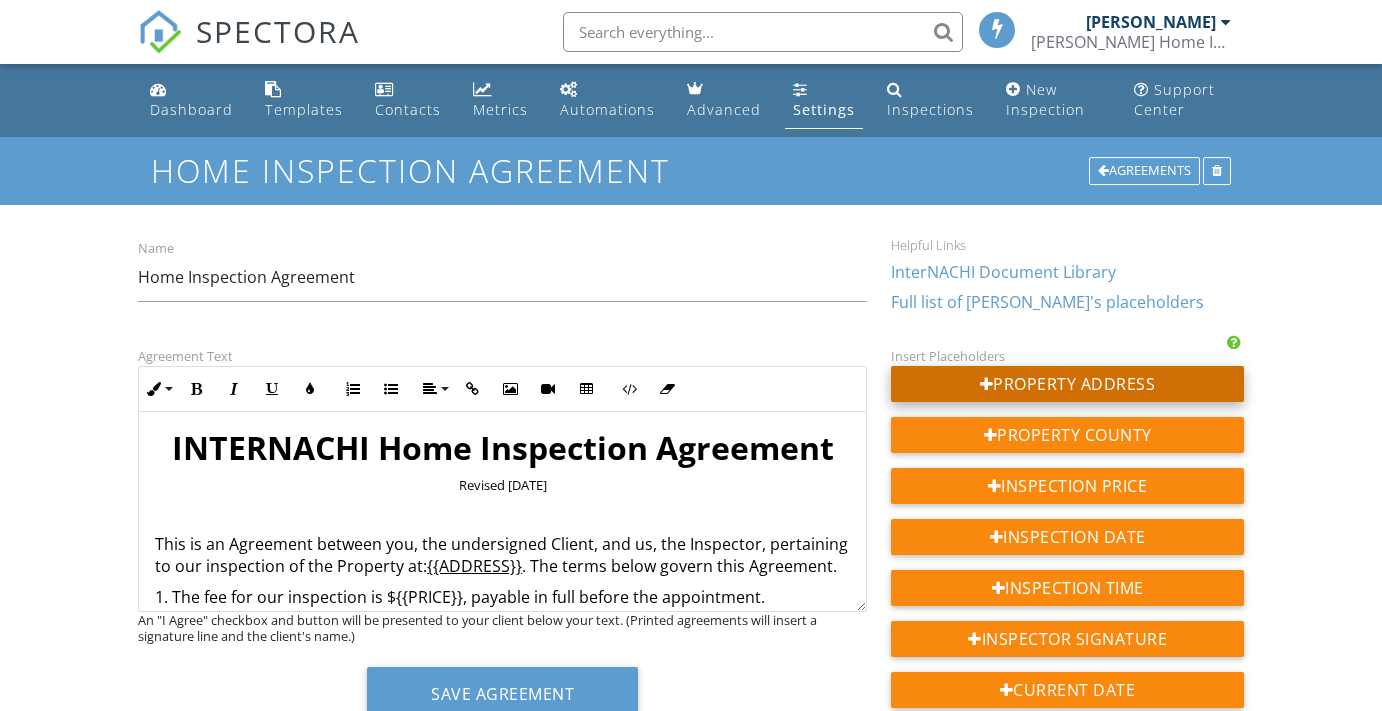 scroll, scrollTop: 0, scrollLeft: 0, axis: both 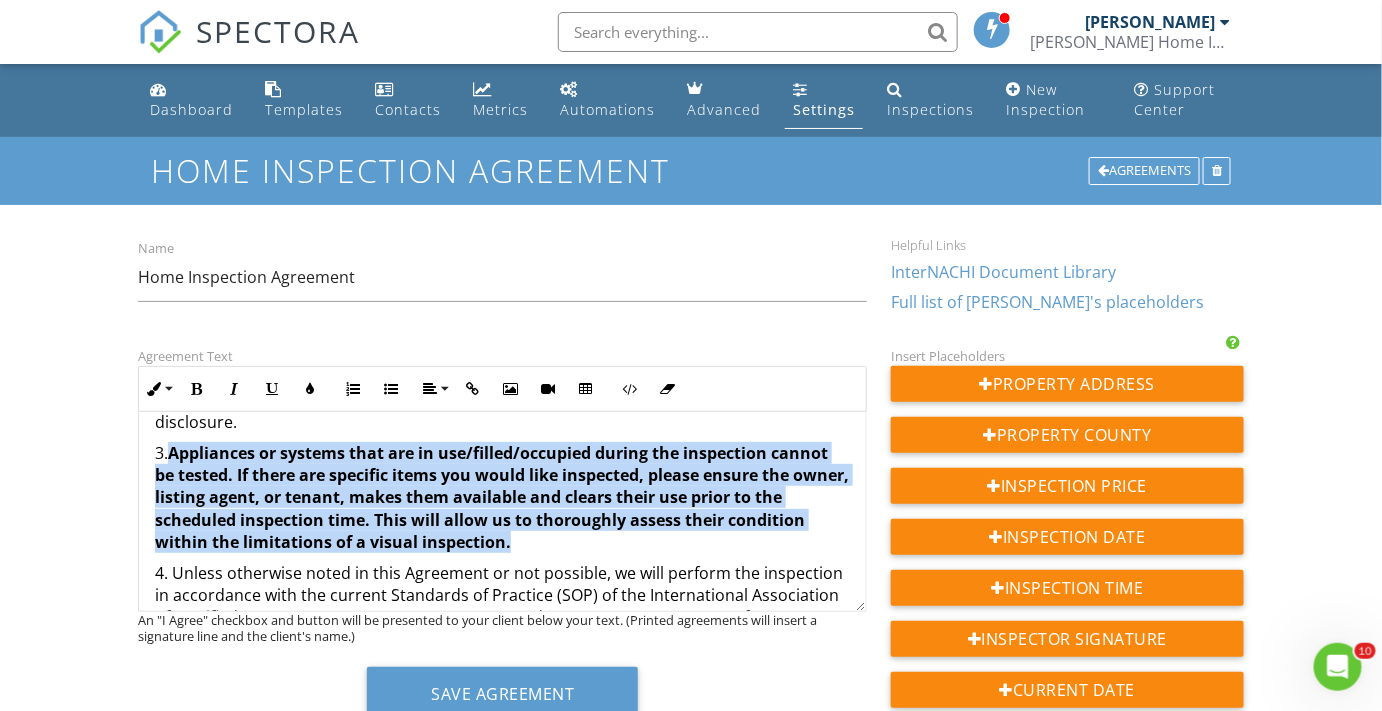 drag, startPoint x: 173, startPoint y: 472, endPoint x: 530, endPoint y: 556, distance: 366.74924 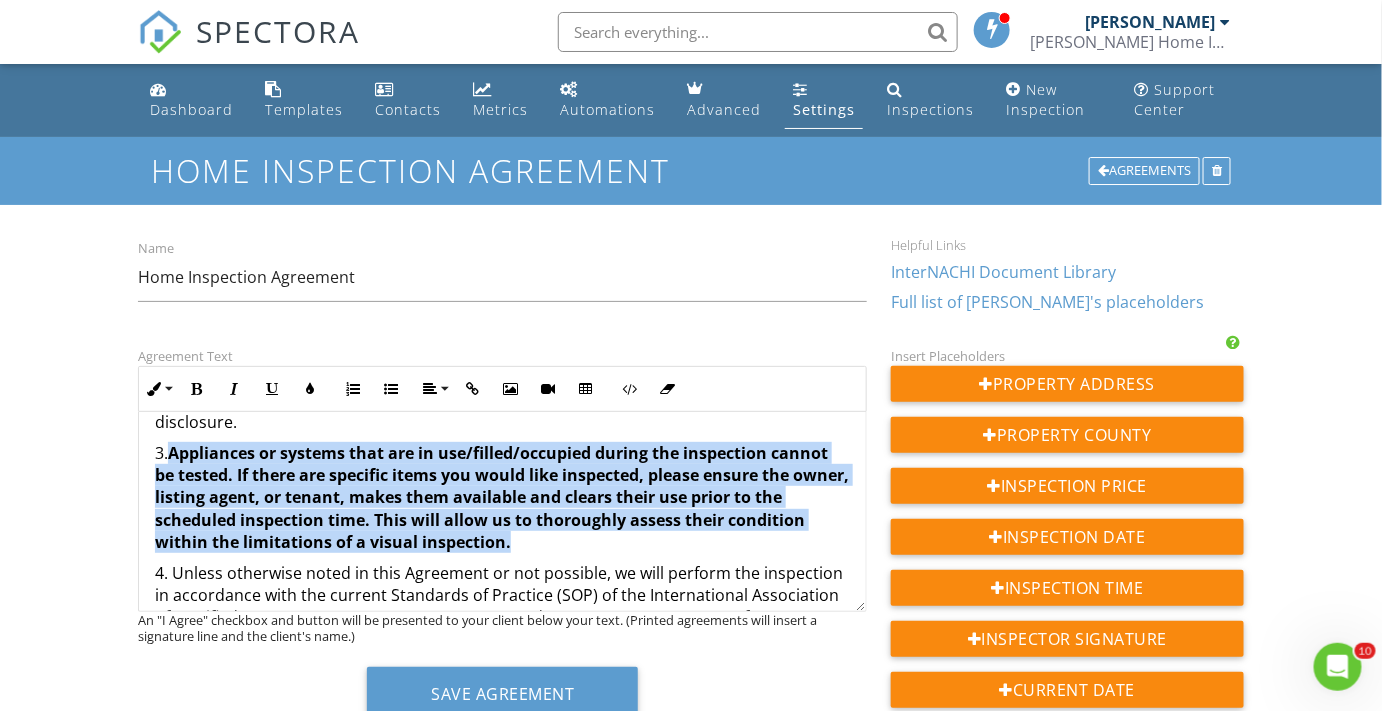 click on "3.  Appliances or systems that are in use/filled/occupied during the inspection cannot be tested. If there are specific items you would like inspected, please ensure the owner, listing agent, or tenant, makes them available and clears their use prior to the scheduled inspection time. This will allow us to thoroughly assess their condition within the limitations of a visual inspection." at bounding box center (502, 498) 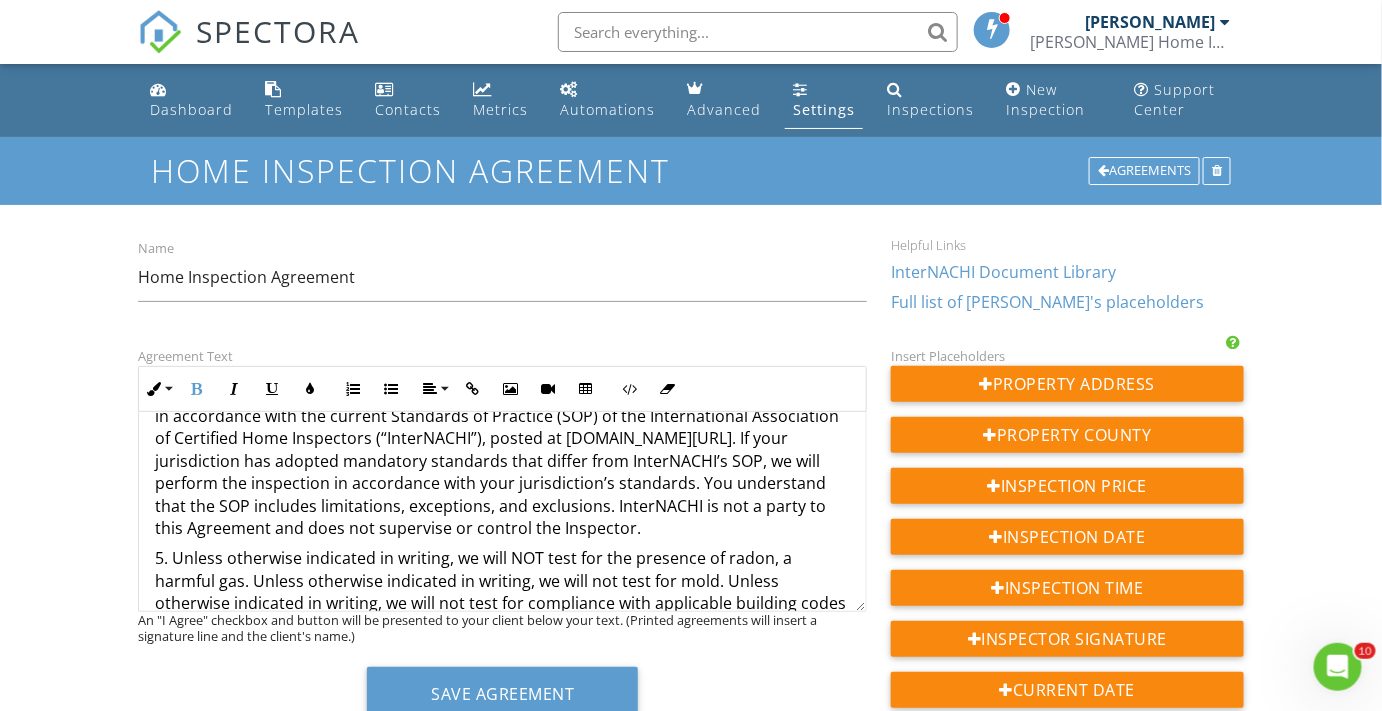 scroll, scrollTop: 272, scrollLeft: 0, axis: vertical 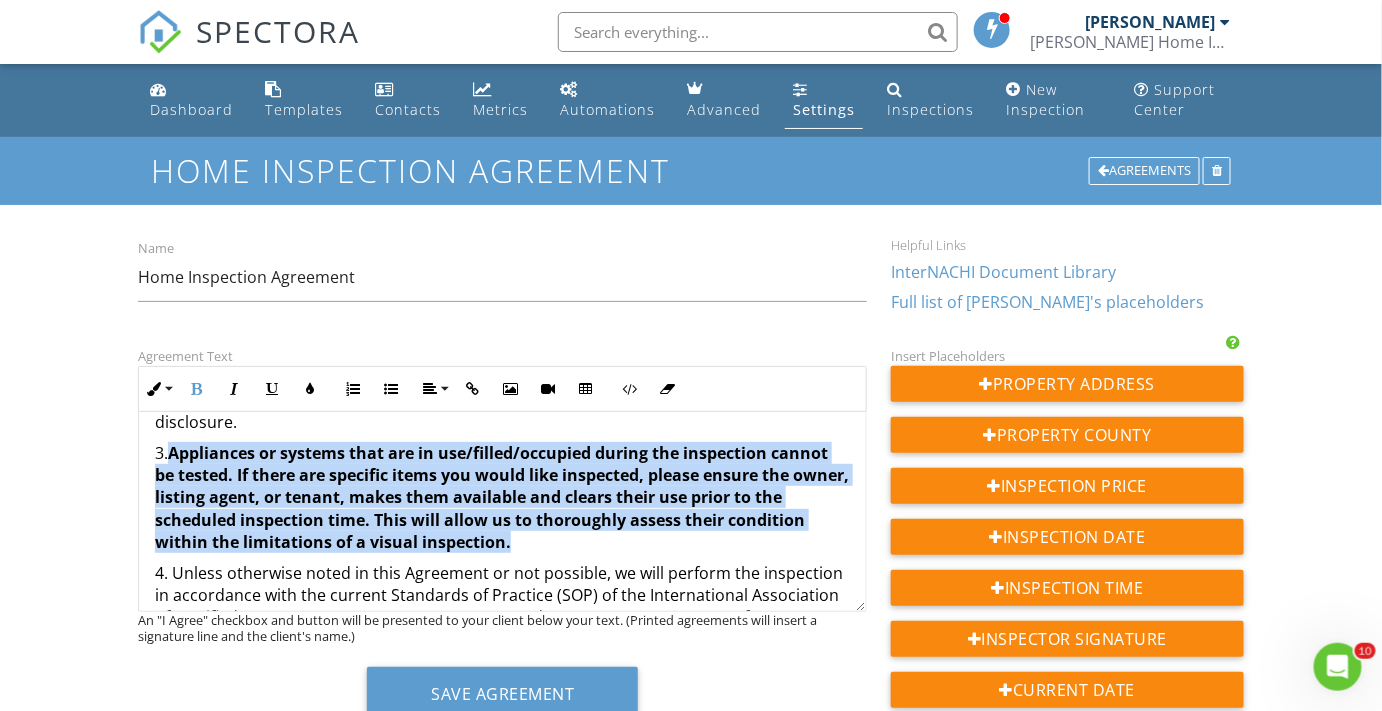 drag, startPoint x: 497, startPoint y: 484, endPoint x: 397, endPoint y: 526, distance: 108.461975 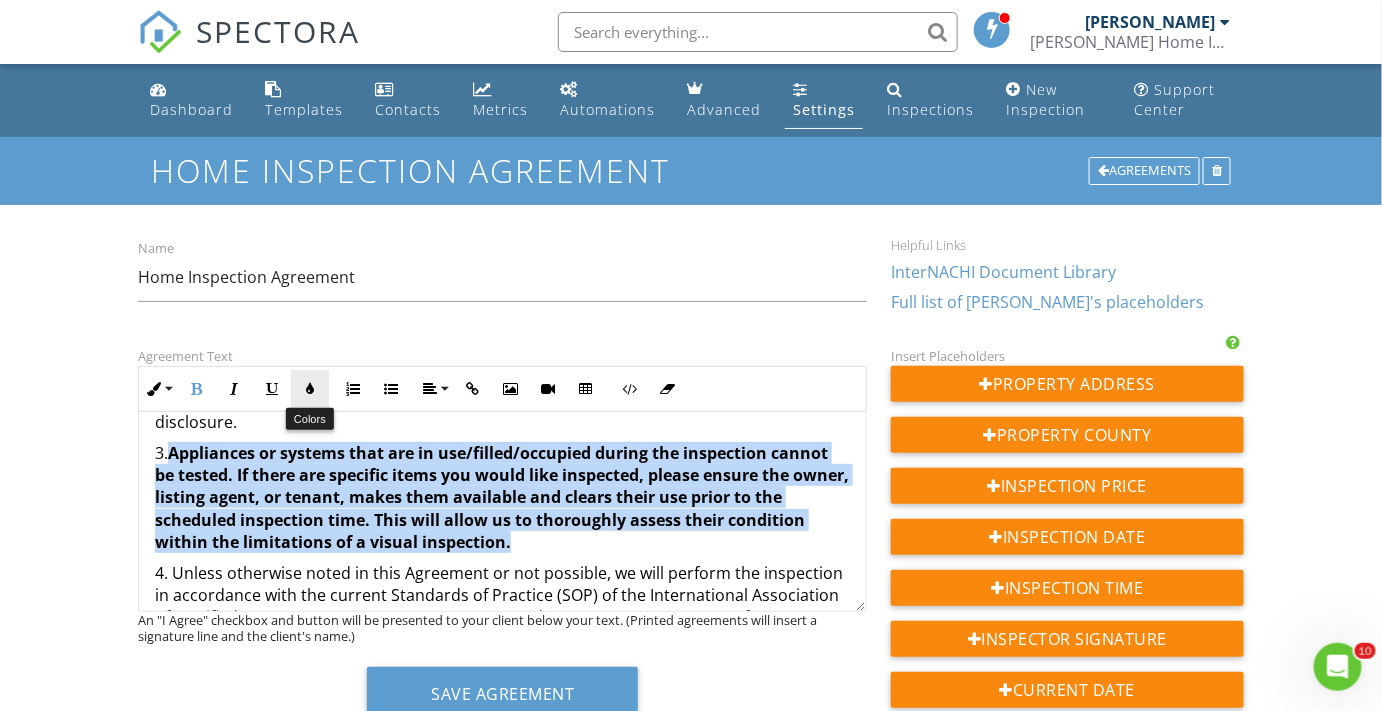click at bounding box center [310, 389] 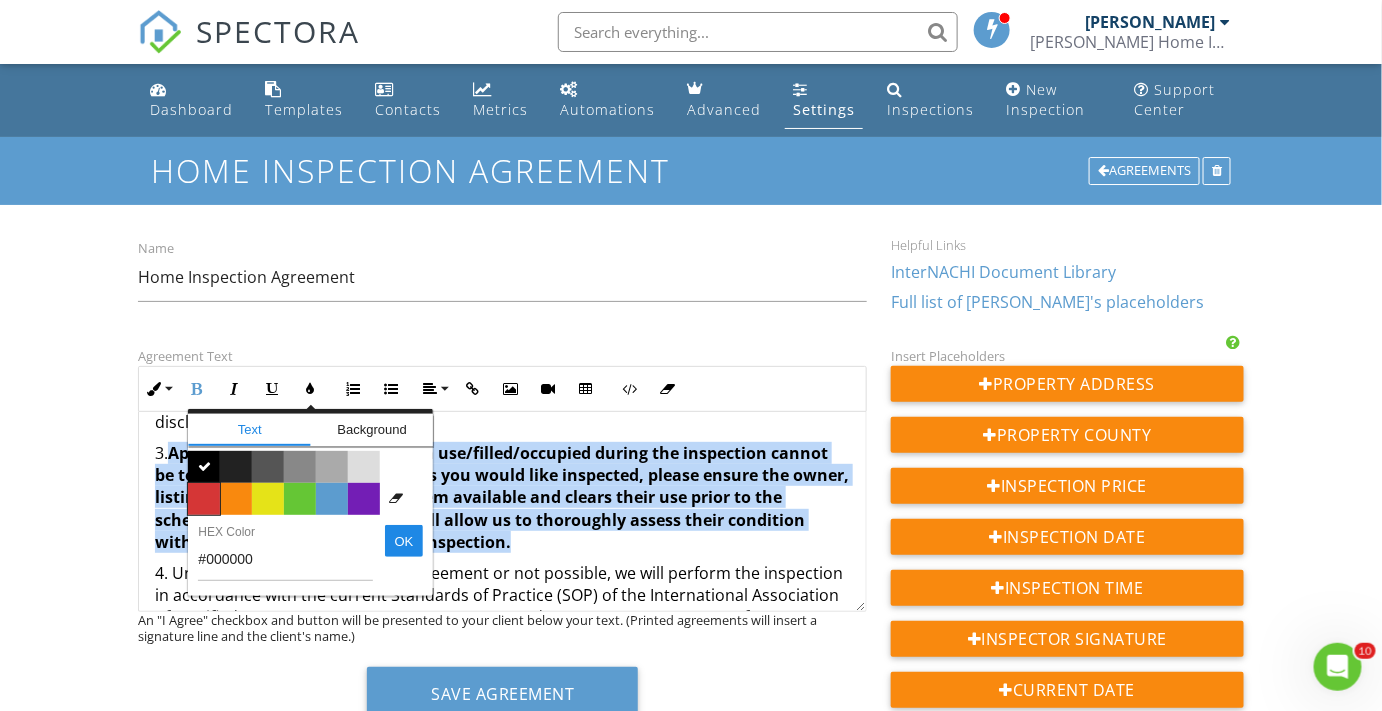click on "Color #d53636" at bounding box center [204, 499] 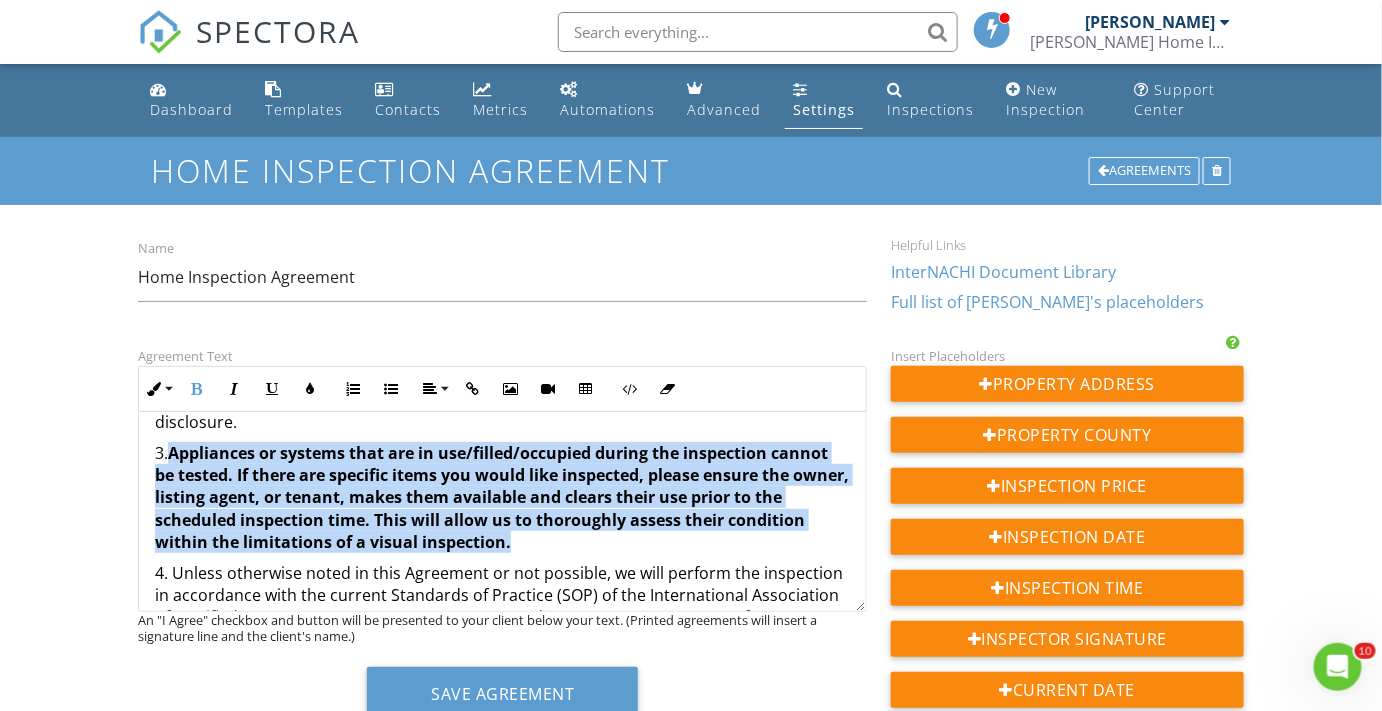click on "3.  Appliances or systems that are in use/filled/occupied during the inspection cannot be tested. If there are specific items you would like inspected, please ensure the owner, listing agent, or tenant, makes them available and clears their use prior to the scheduled inspection time. This will allow us to thoroughly assess their condition within the limitations of a visual inspection." at bounding box center (502, 498) 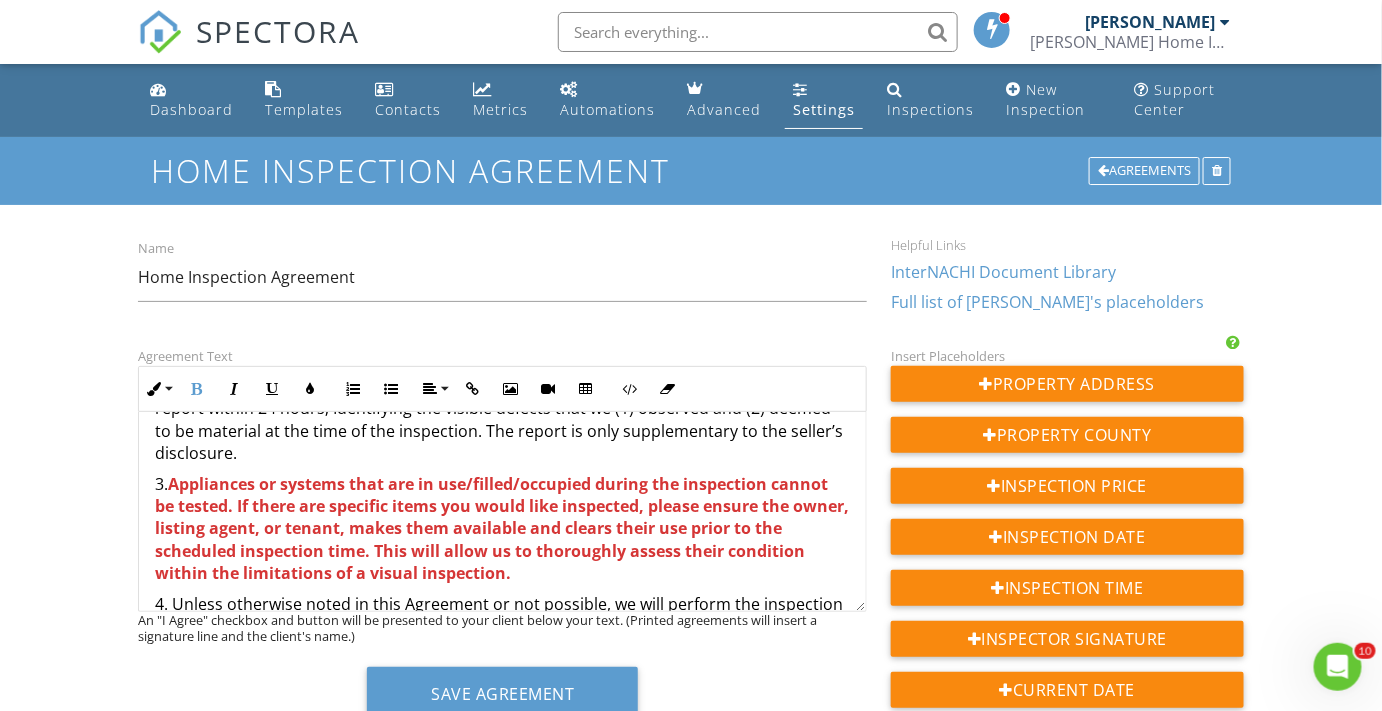 scroll, scrollTop: 181, scrollLeft: 0, axis: vertical 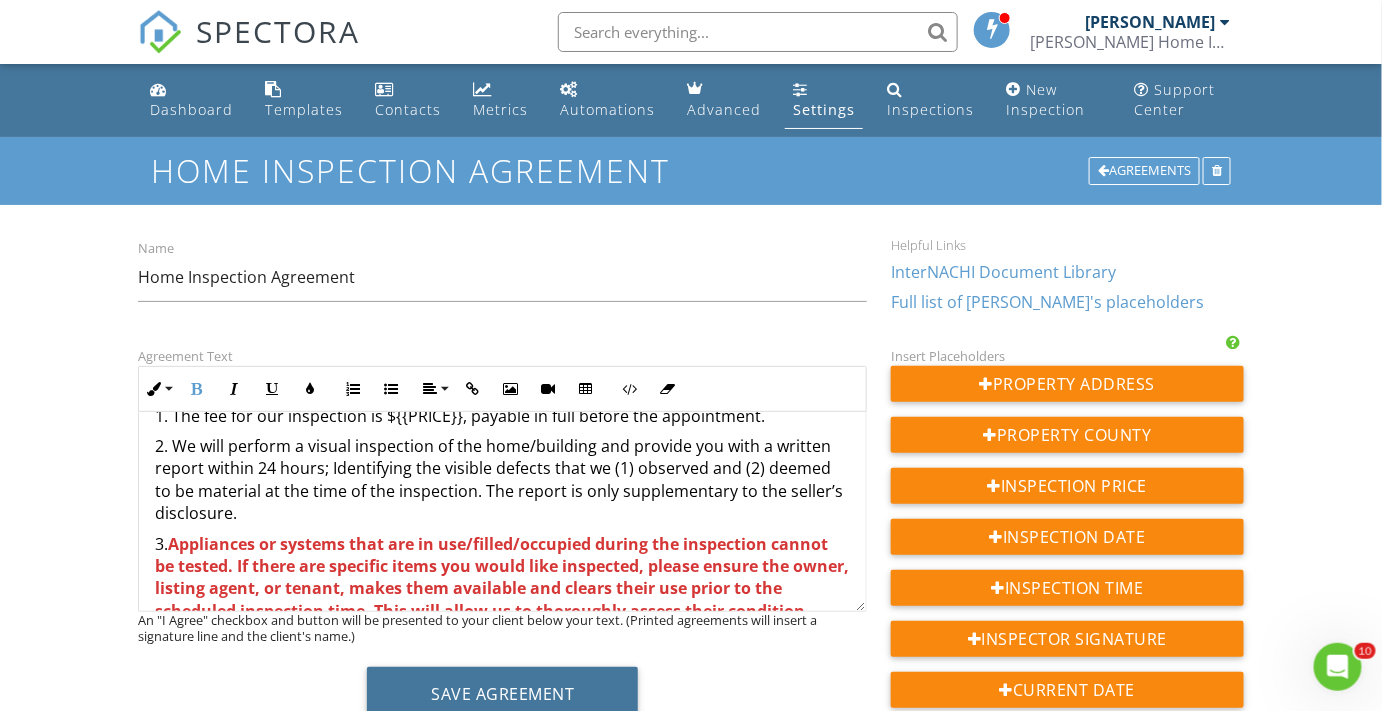 click on "Save Agreement" at bounding box center [502, 694] 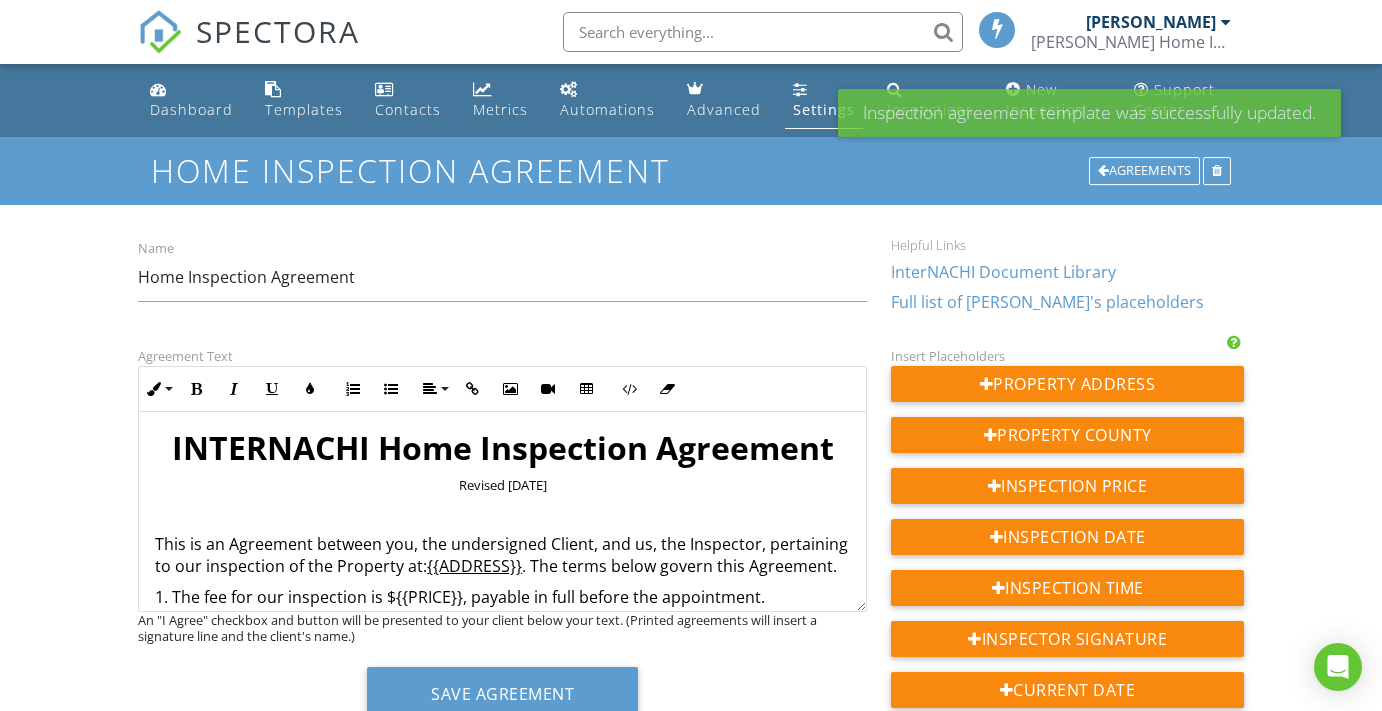 scroll, scrollTop: 0, scrollLeft: 0, axis: both 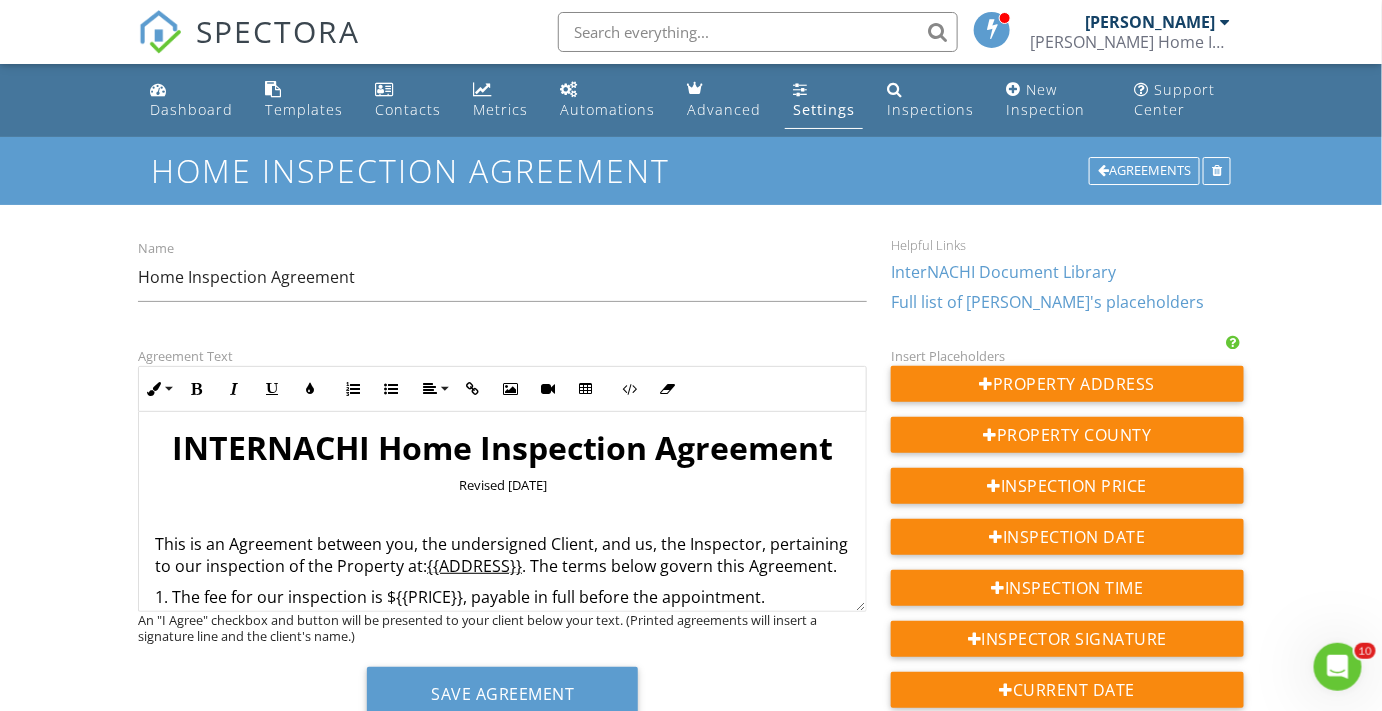 click 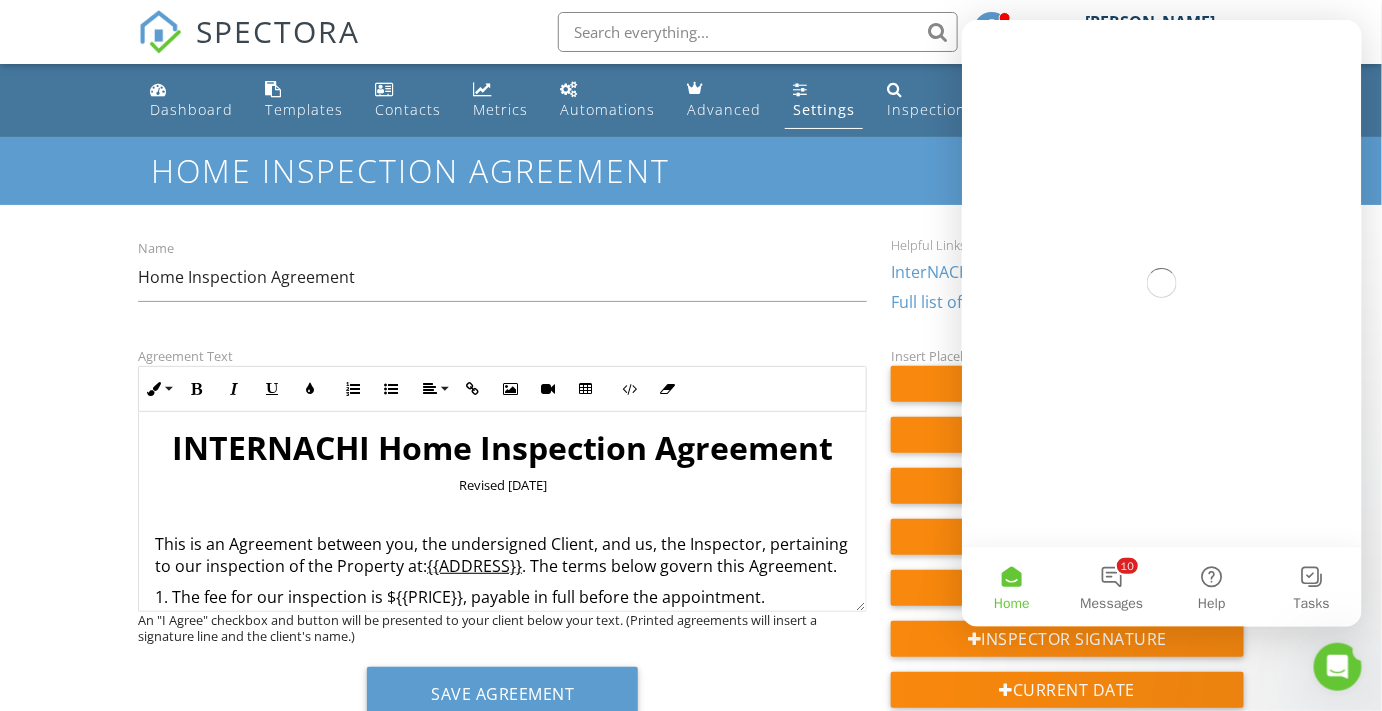 scroll, scrollTop: 0, scrollLeft: 0, axis: both 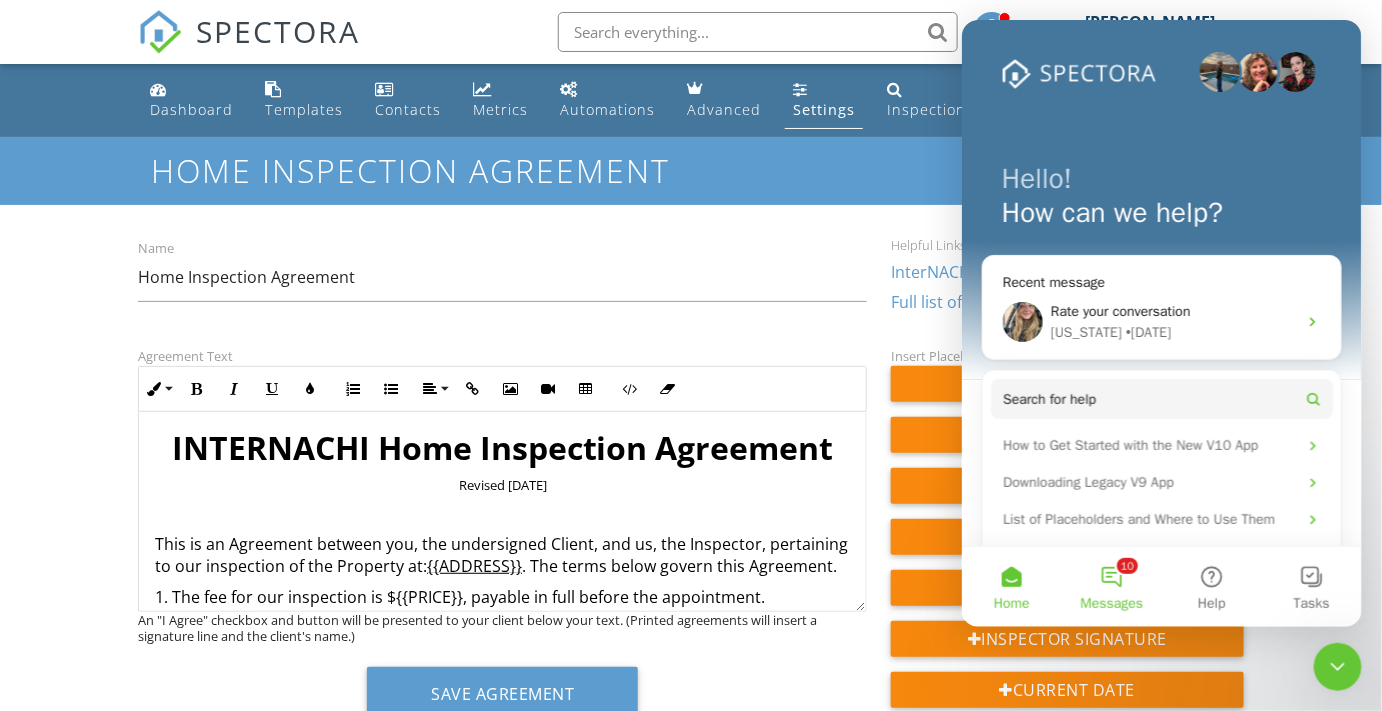 click on "10 Messages" at bounding box center [1111, 586] 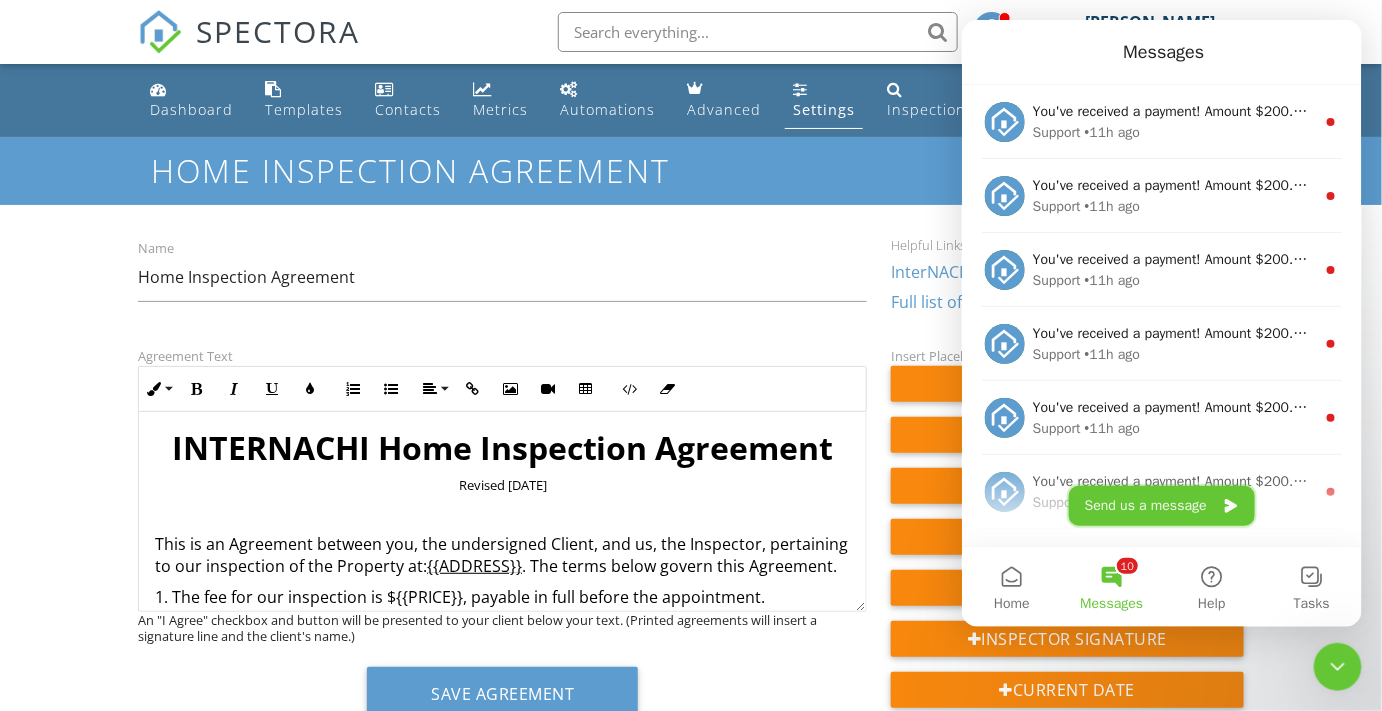 click on "Send us a message" at bounding box center [1161, 505] 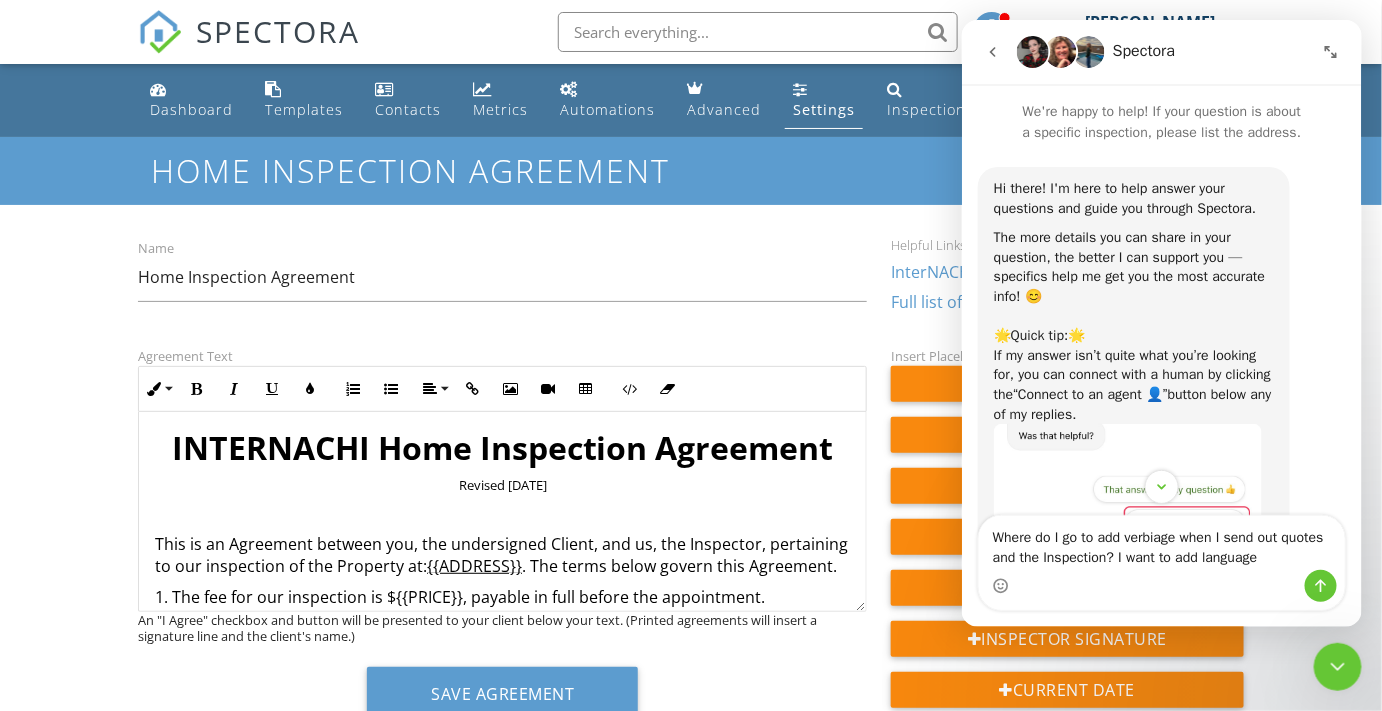 drag, startPoint x: 1039, startPoint y: 538, endPoint x: 1087, endPoint y: 536, distance: 48.04165 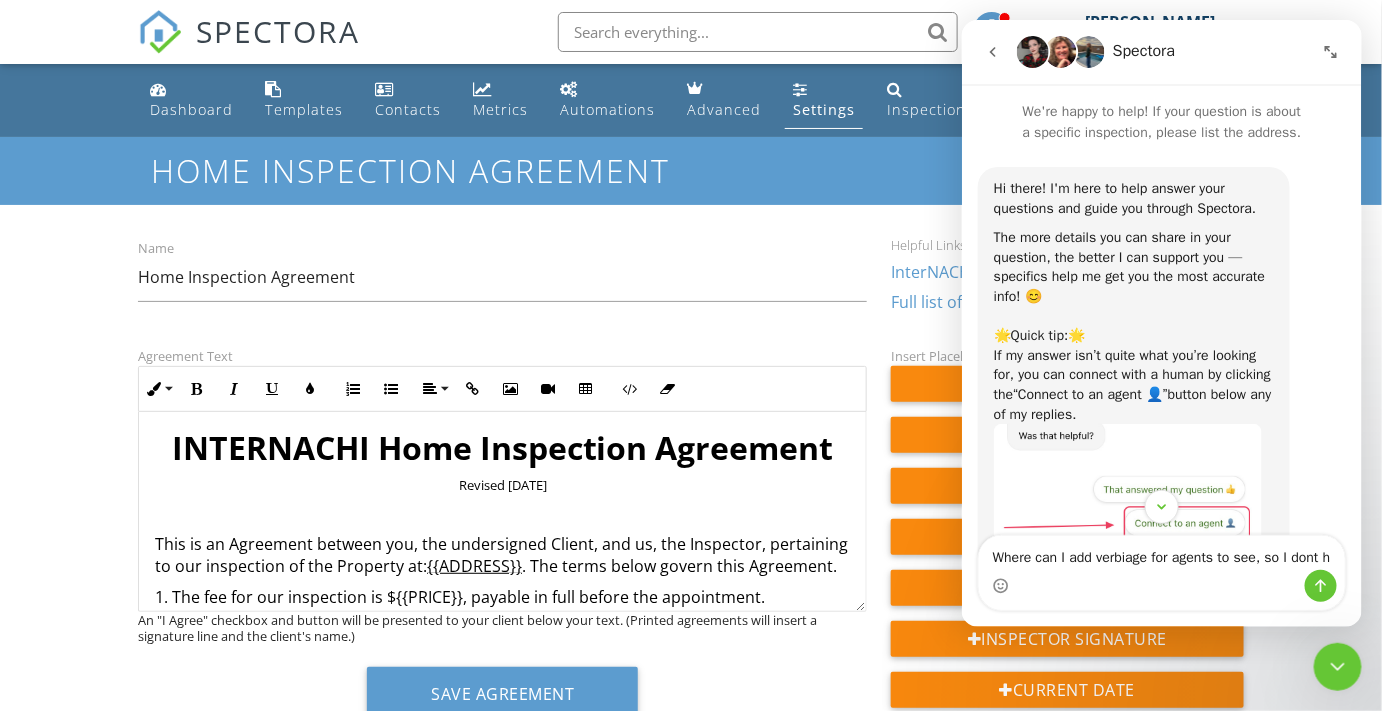 scroll, scrollTop: 0, scrollLeft: 0, axis: both 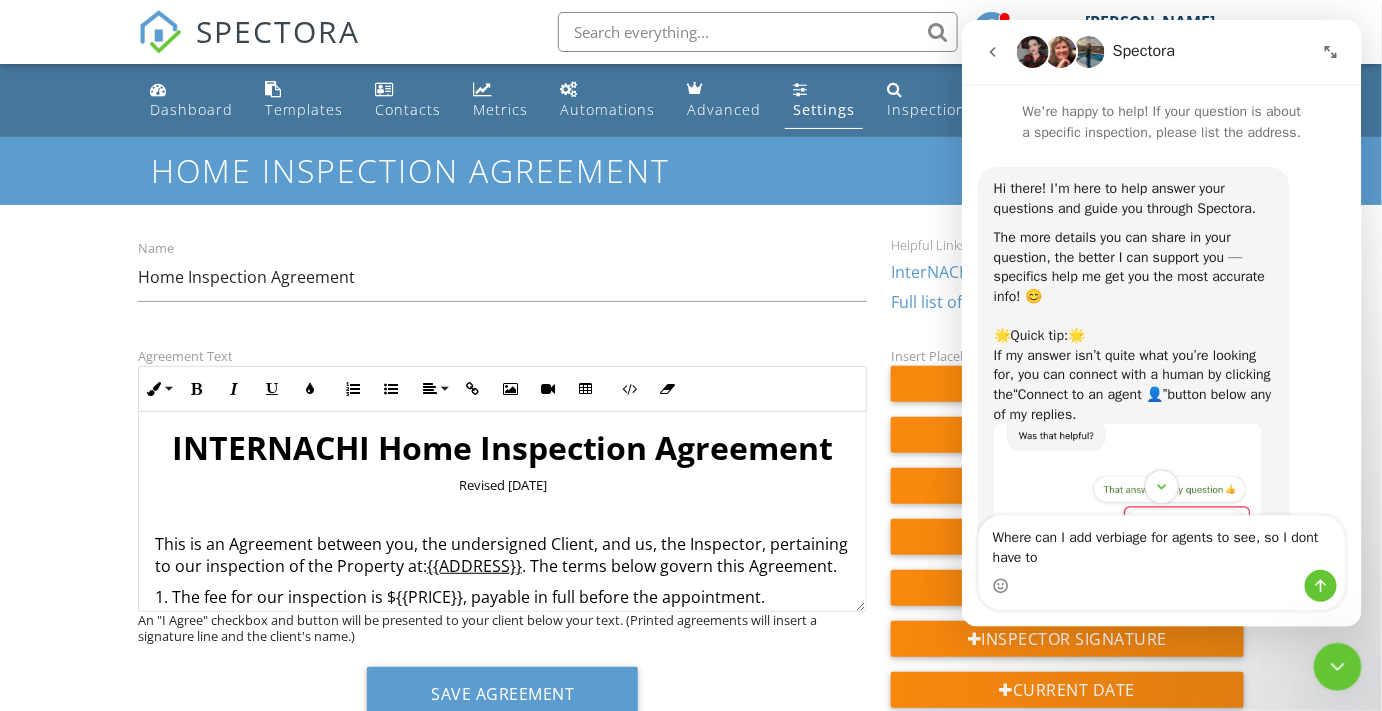 click on "Where can I add verbiage for agents to see, so I dont have to" at bounding box center (1161, 542) 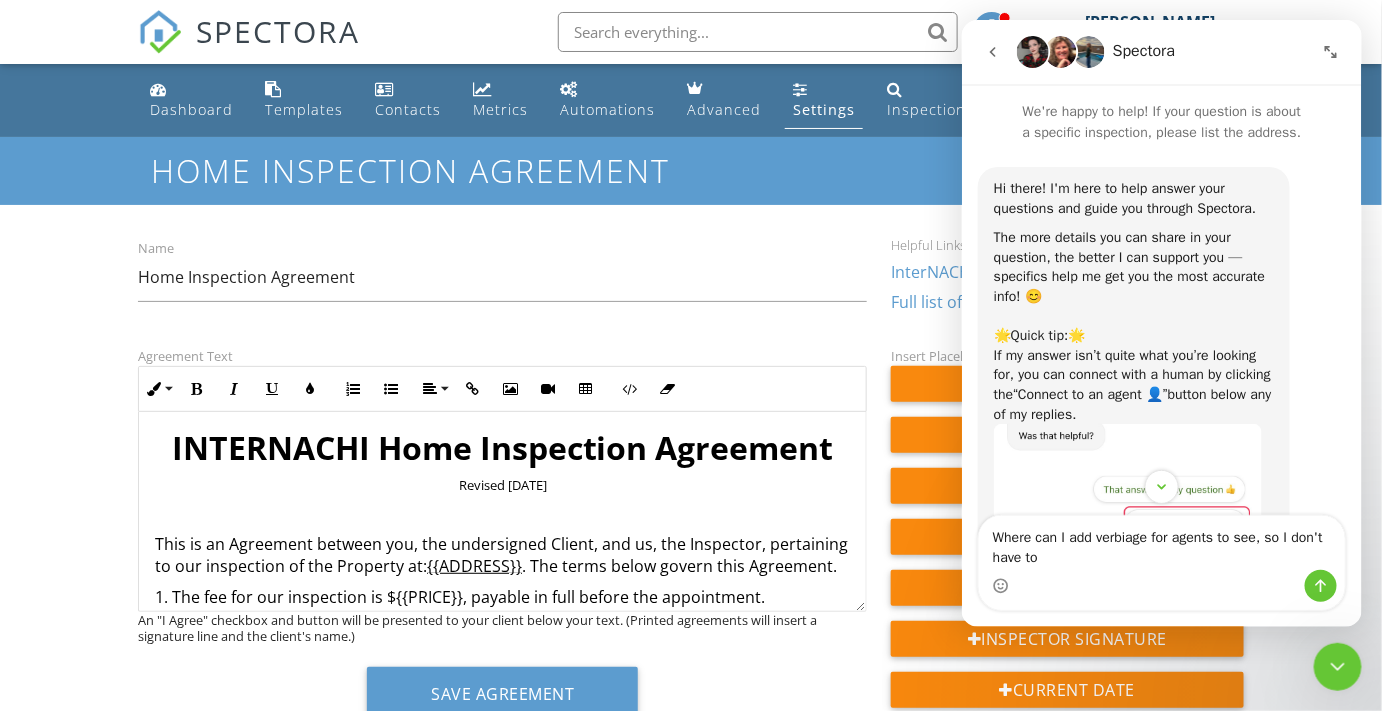 click on "Where can I add verbiage for agents to see, so I don't have to" at bounding box center [1161, 542] 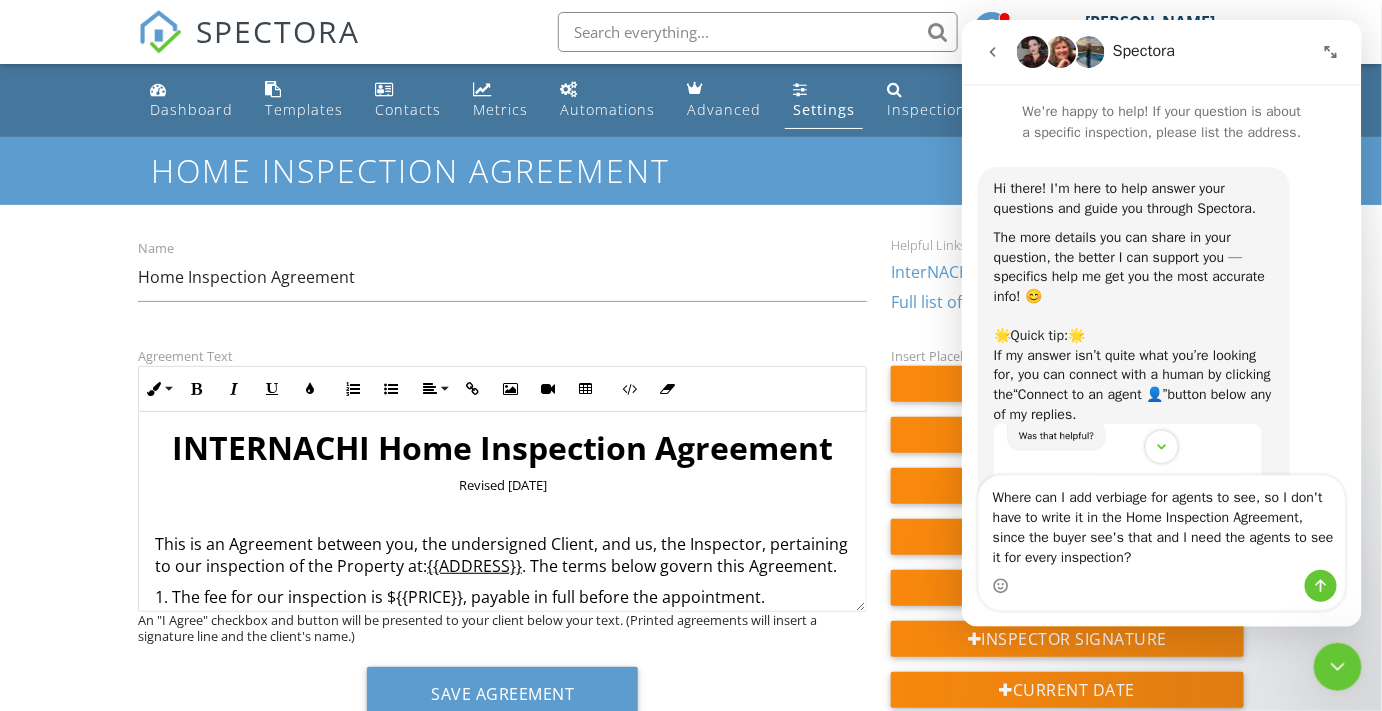 type on "Where can I add verbiage for agents to see, so I don't have to write it in the Home Inspection Agreement, since the buyer see's that and I need the agents to see it for every inspection??" 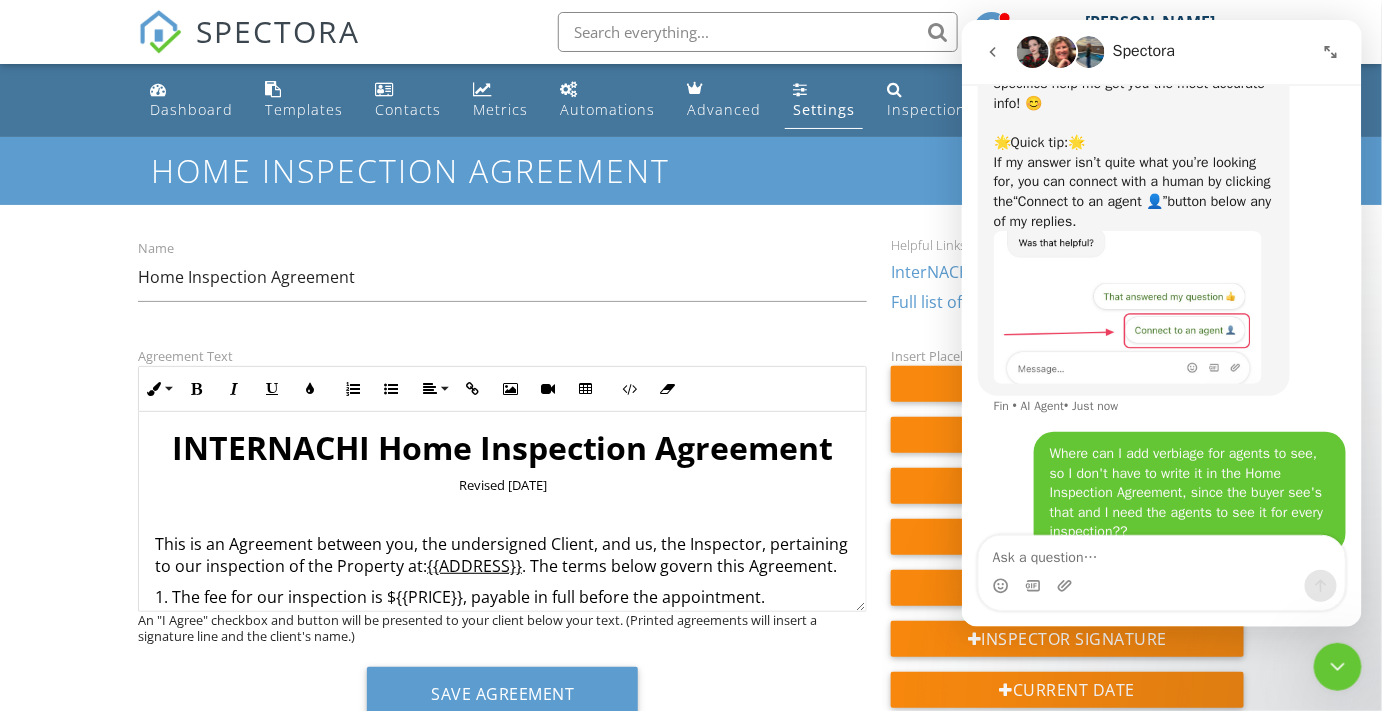 scroll, scrollTop: 264, scrollLeft: 0, axis: vertical 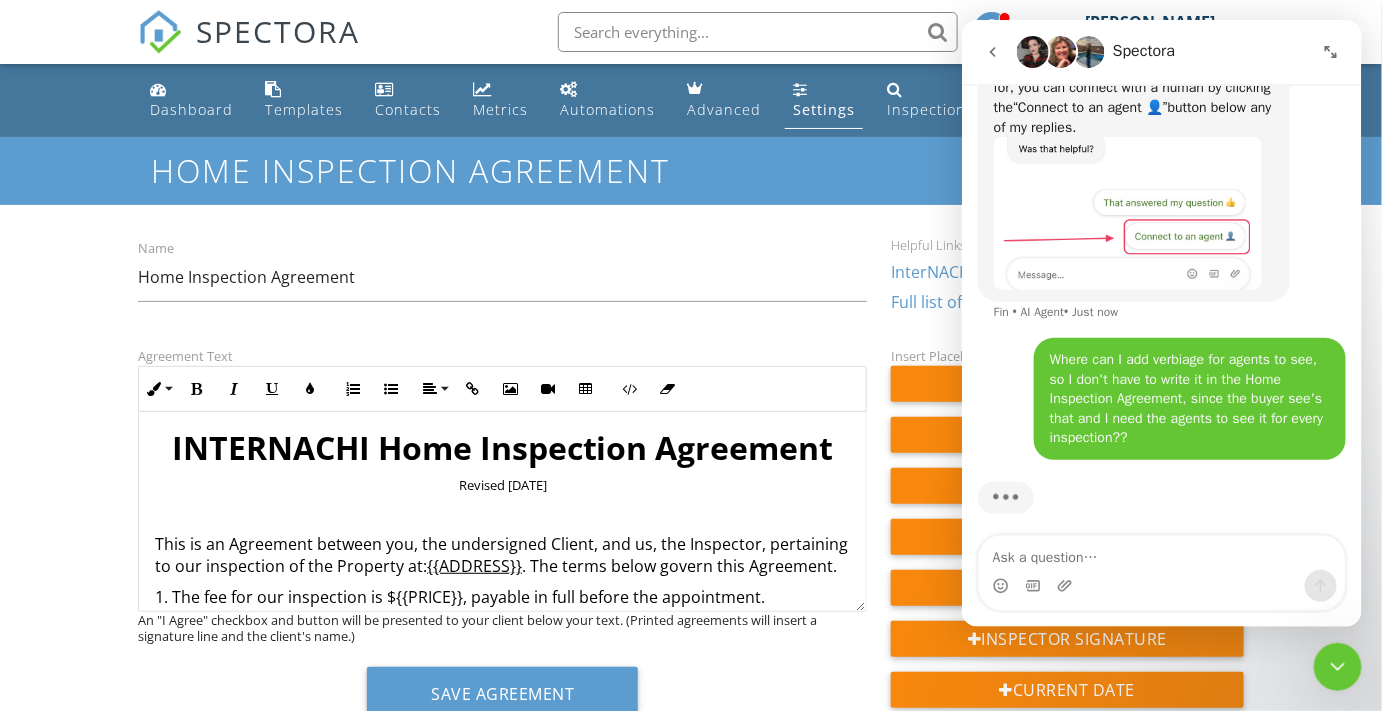 type 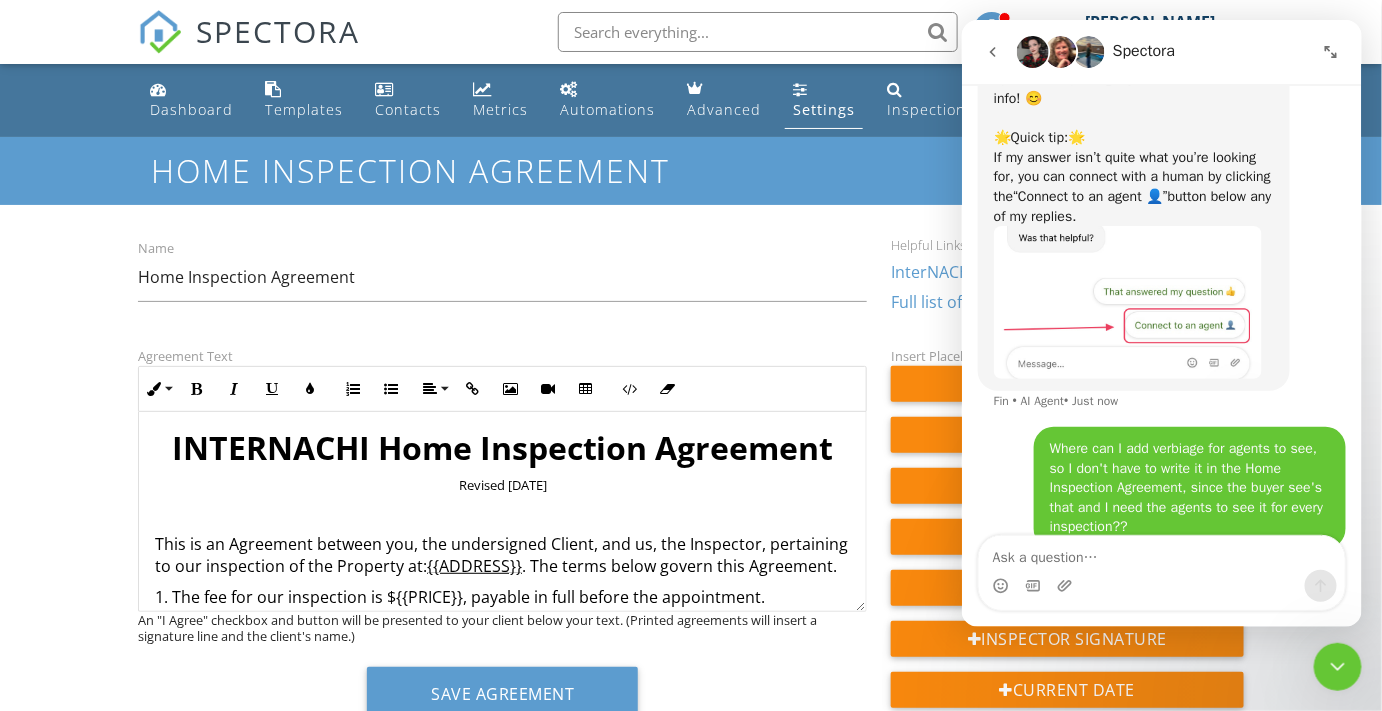 scroll, scrollTop: 0, scrollLeft: 0, axis: both 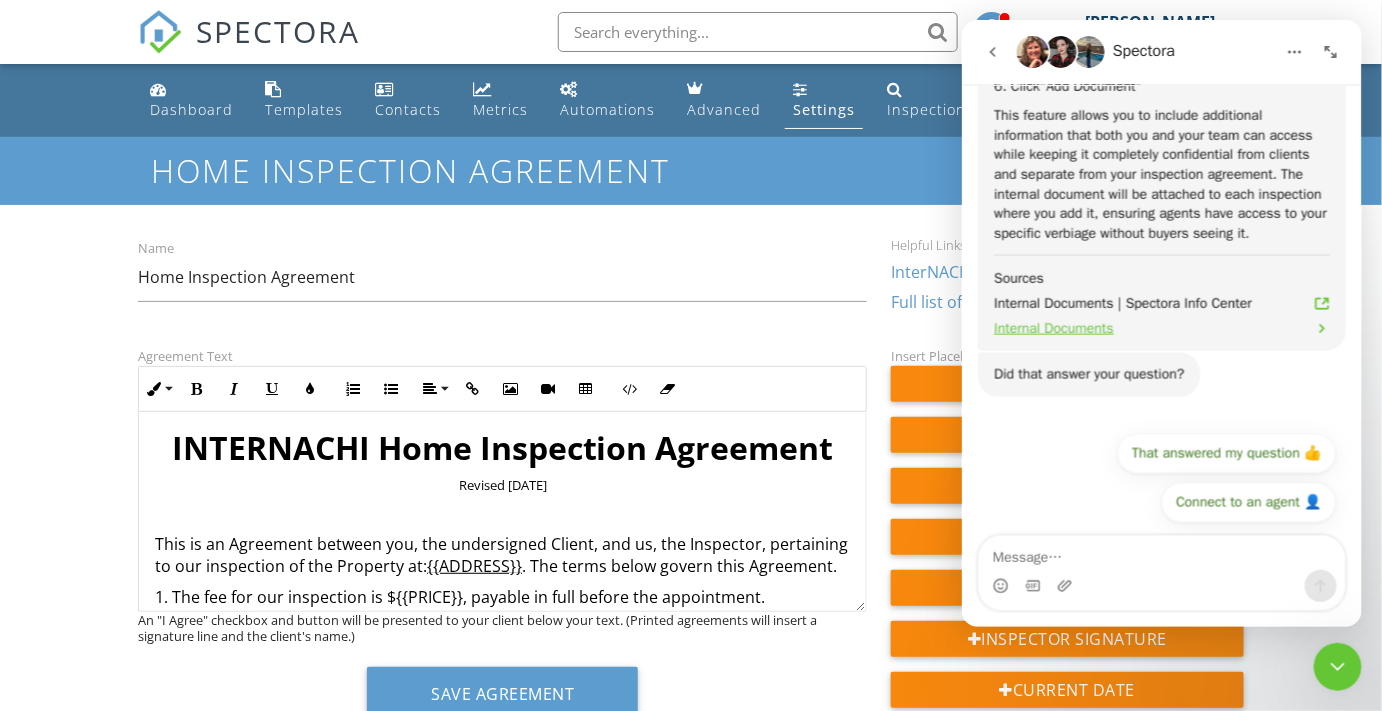 click on "Internal Documents" at bounding box center (1053, 327) 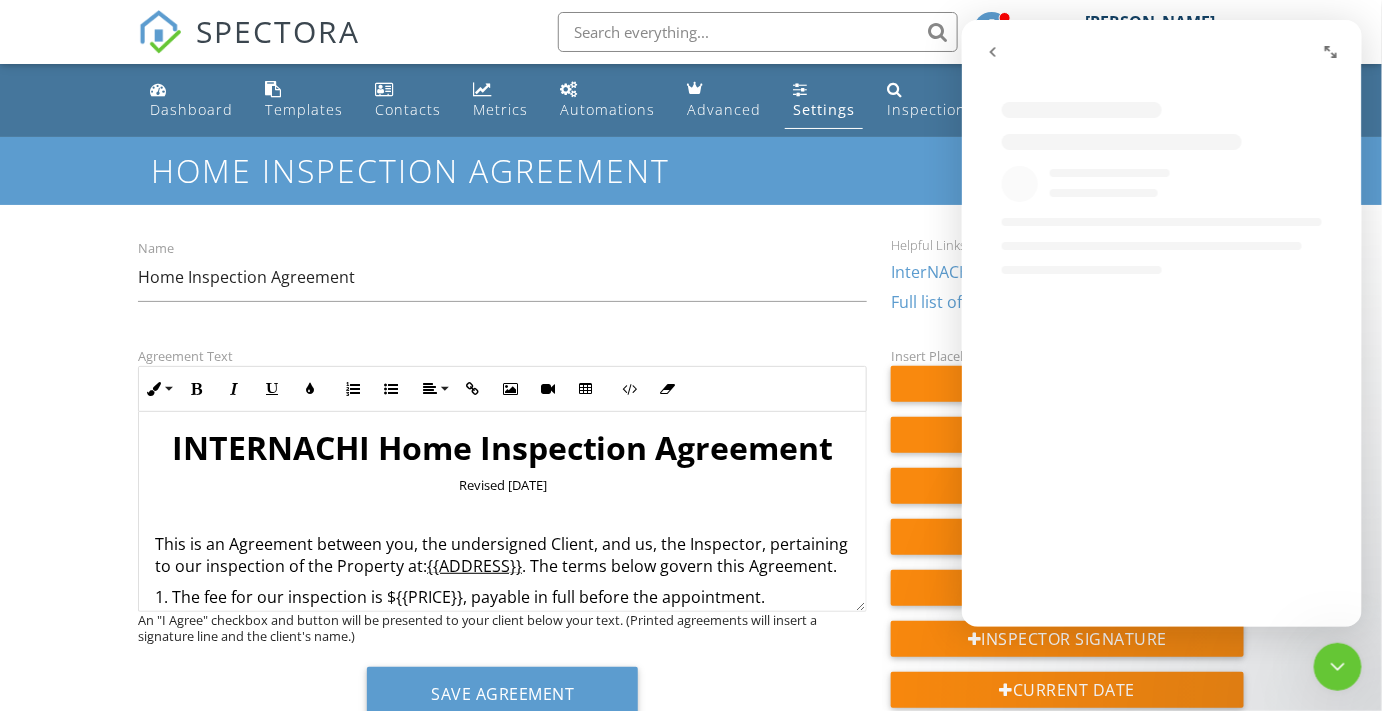 scroll, scrollTop: 0, scrollLeft: 0, axis: both 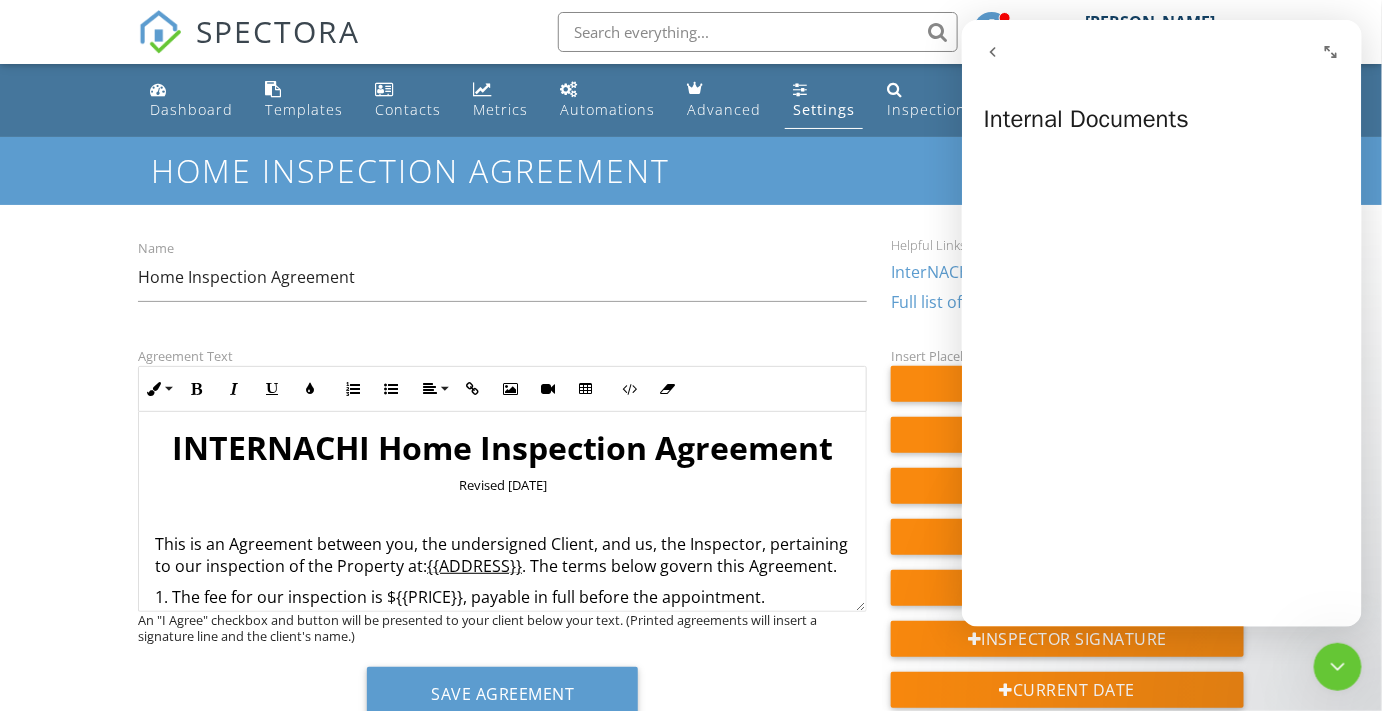 click 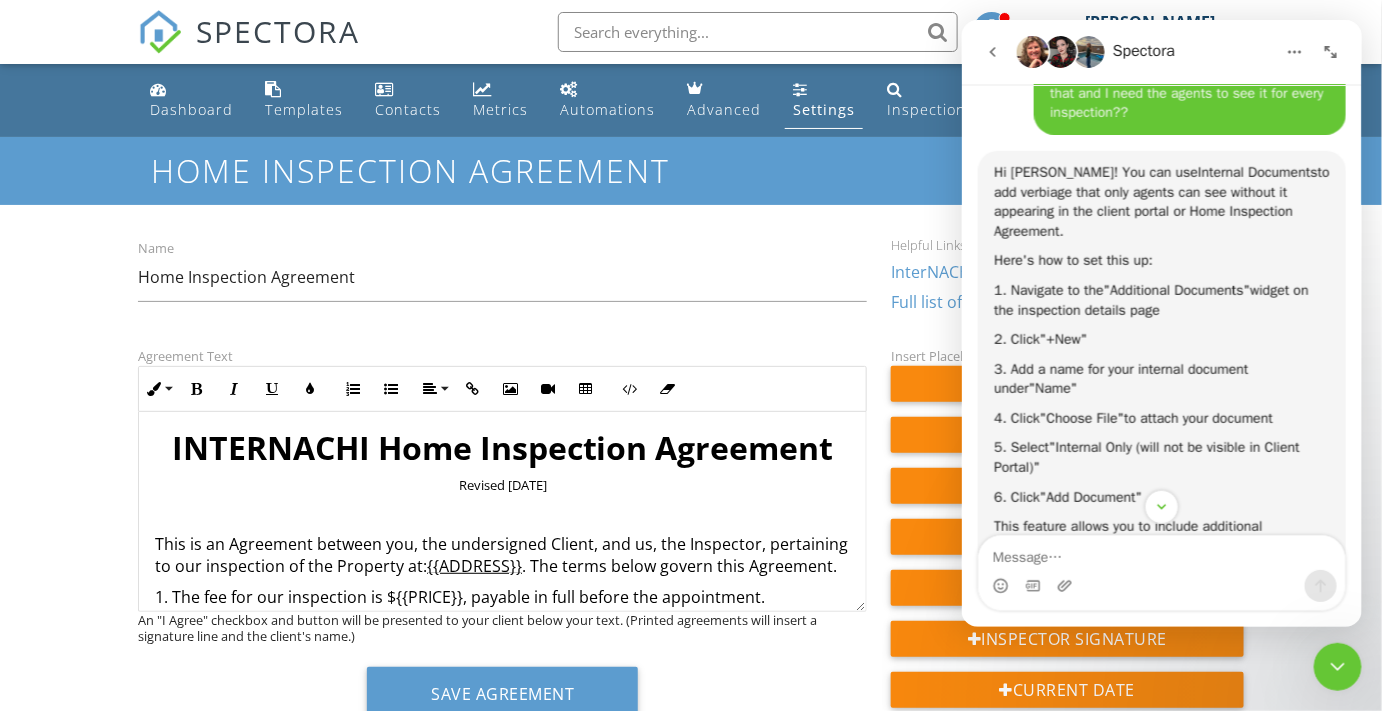scroll, scrollTop: 475, scrollLeft: 0, axis: vertical 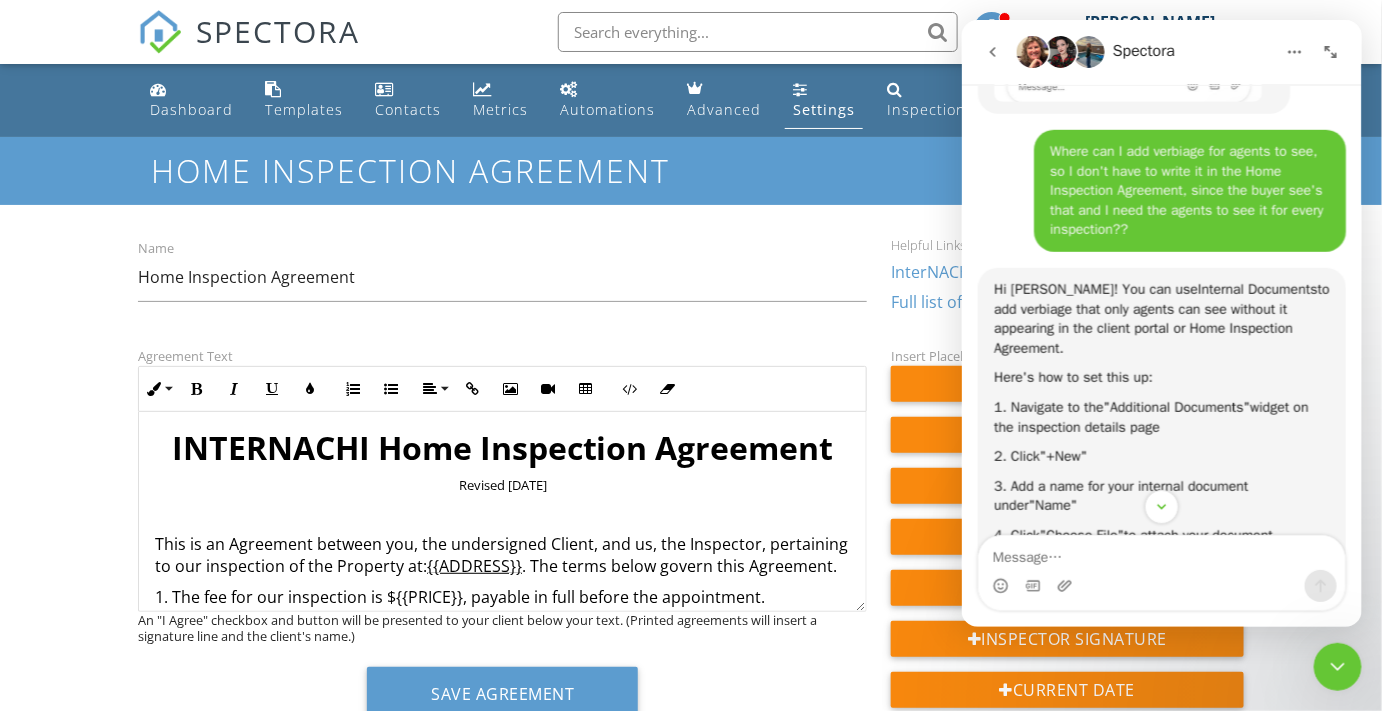 click on "Name
Home Inspection Agreement" at bounding box center (502, 280) 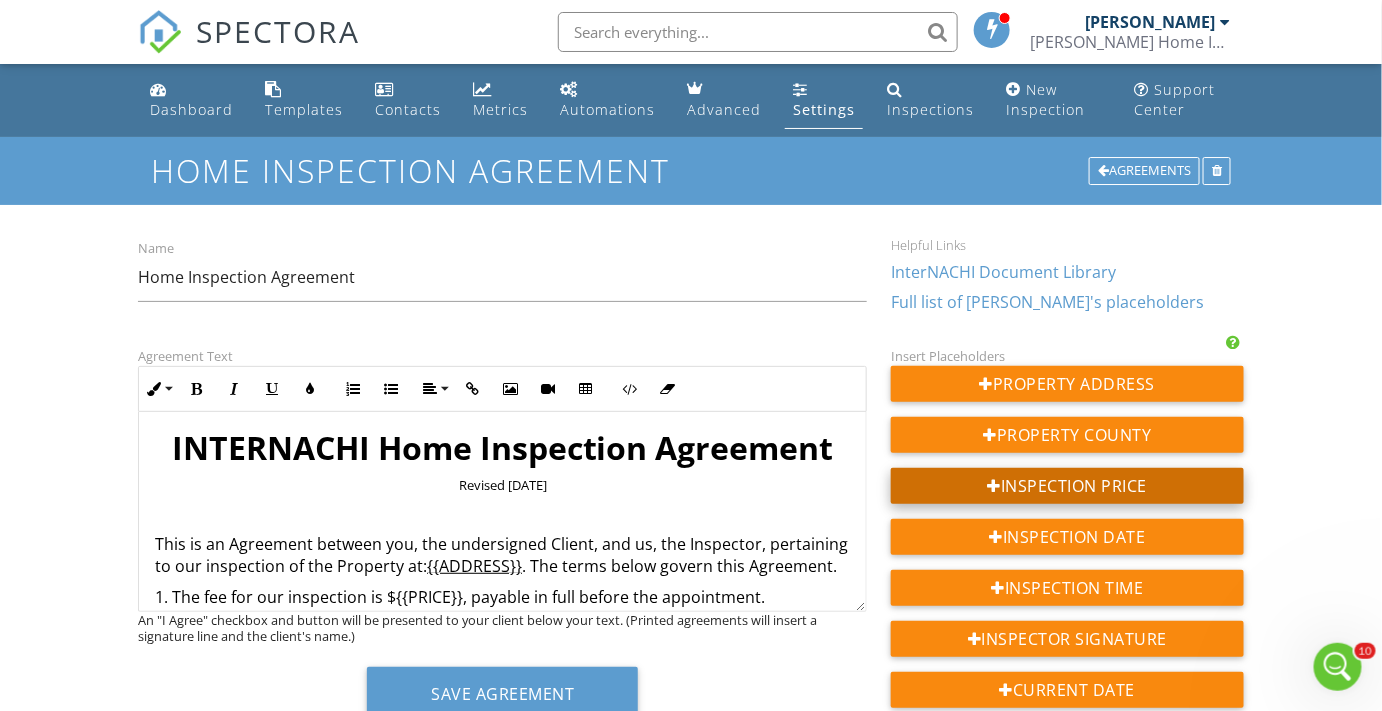 scroll, scrollTop: 0, scrollLeft: 0, axis: both 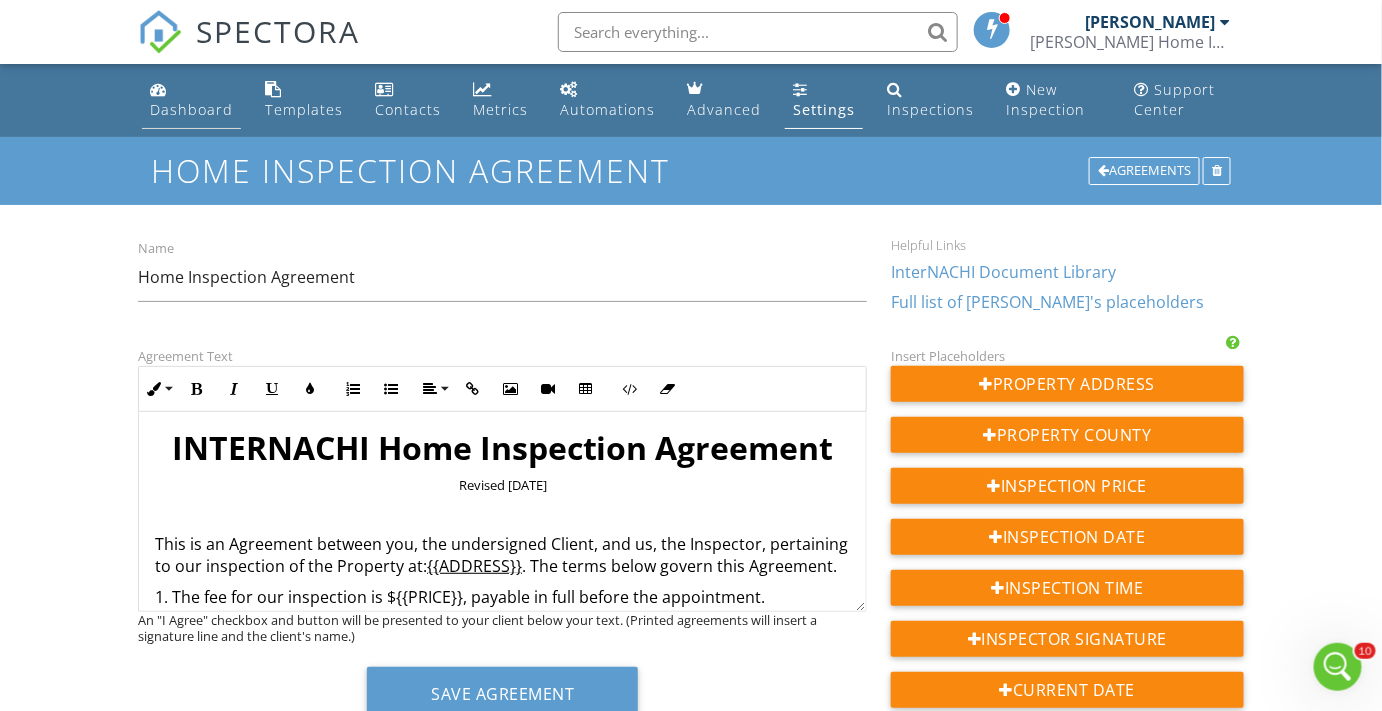 click on "Dashboard" at bounding box center [191, 109] 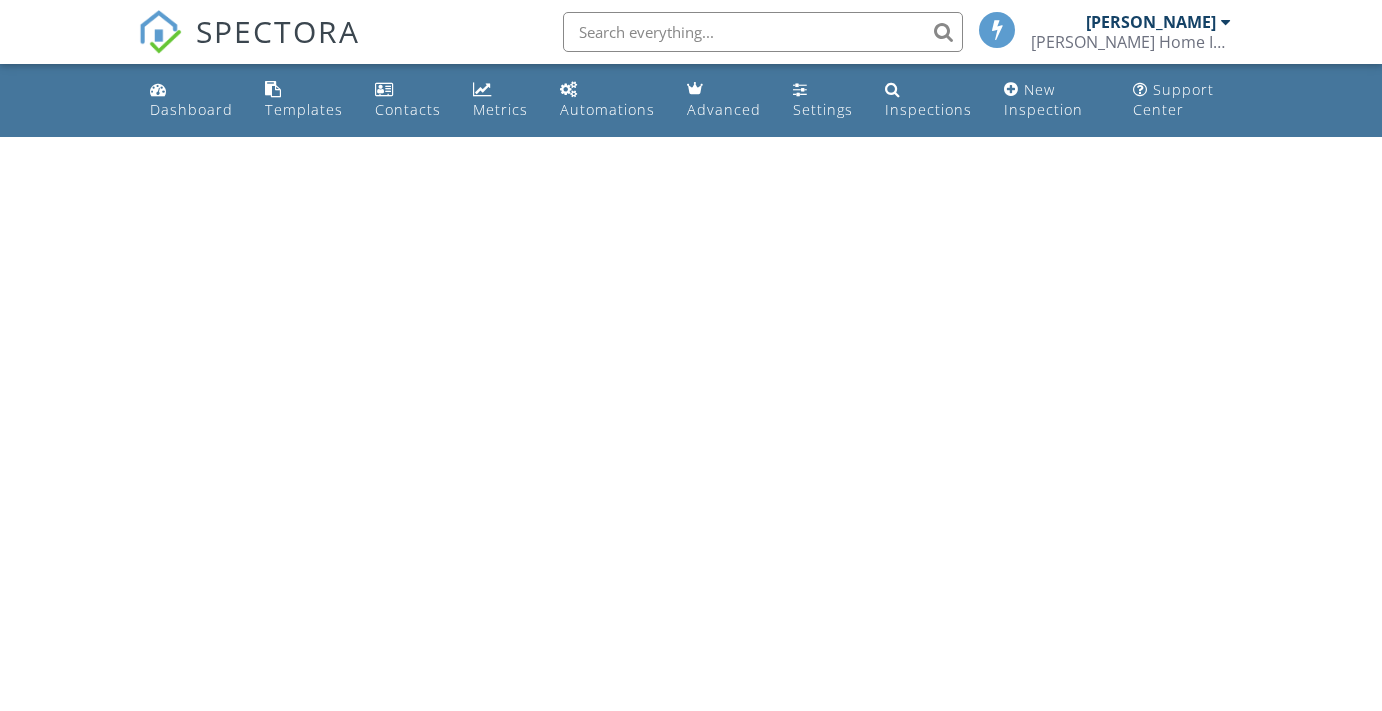 scroll, scrollTop: 0, scrollLeft: 0, axis: both 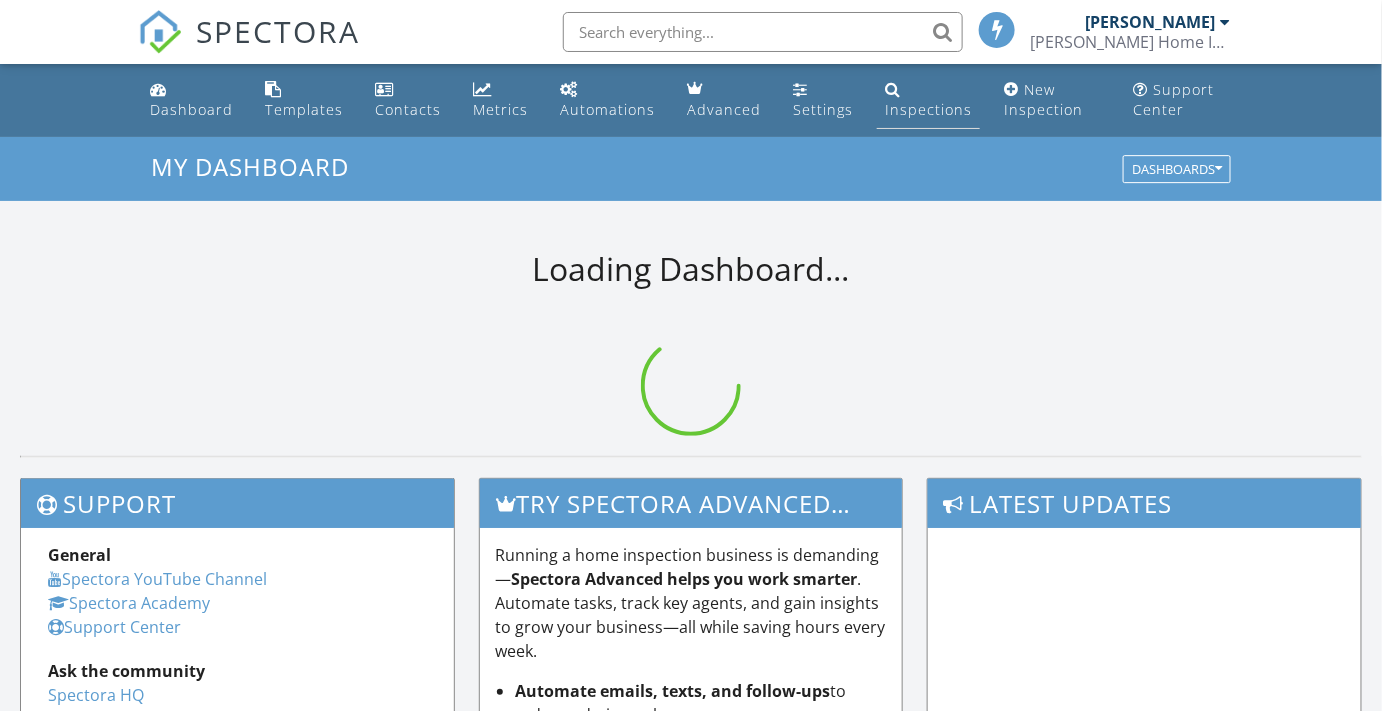 click on "Inspections" at bounding box center (928, 109) 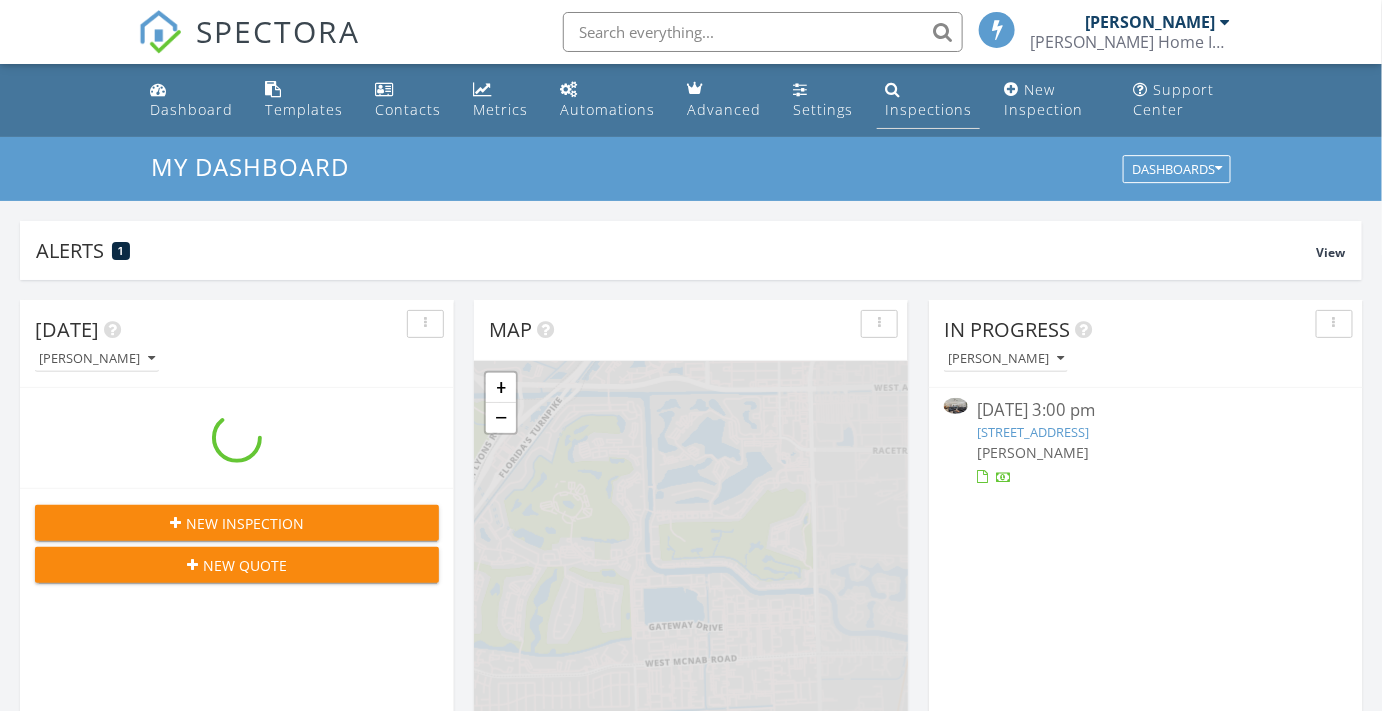 scroll, scrollTop: 10, scrollLeft: 10, axis: both 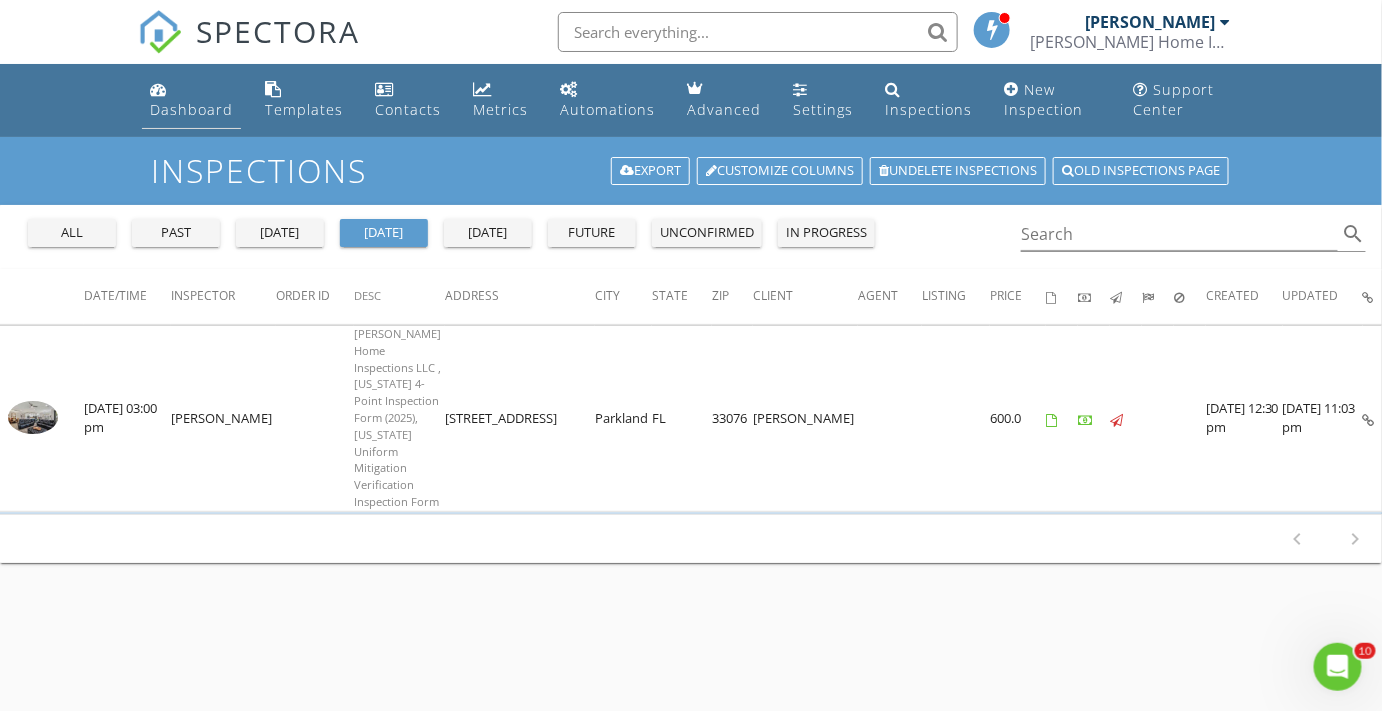 click on "Dashboard" at bounding box center (191, 109) 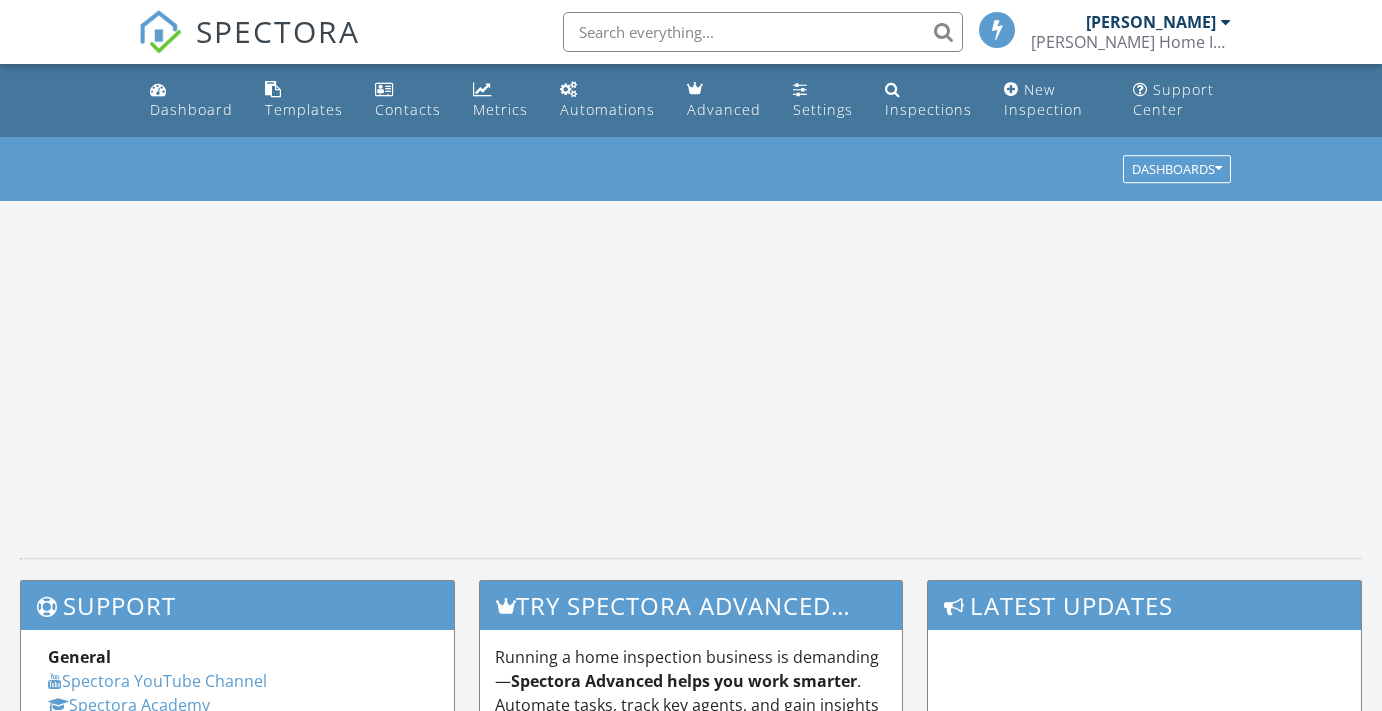 scroll, scrollTop: 0, scrollLeft: 0, axis: both 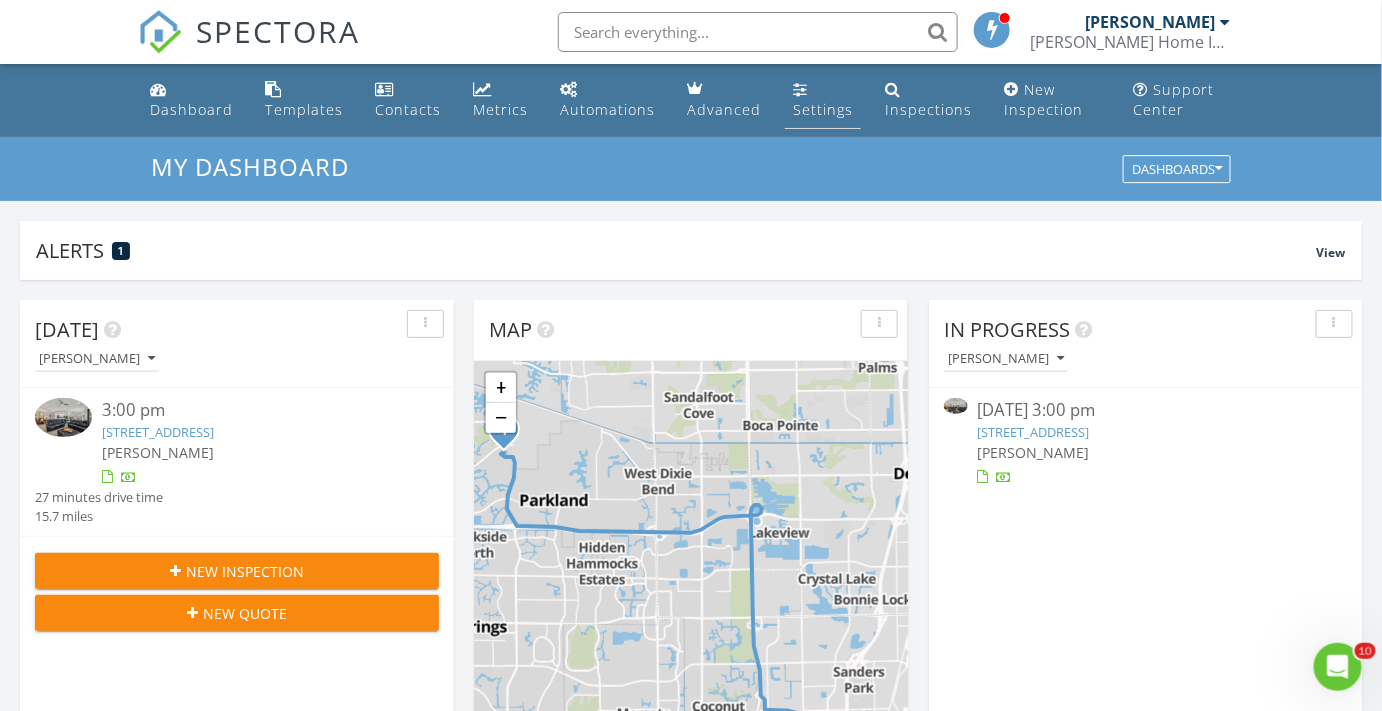 click on "Settings" at bounding box center (823, 109) 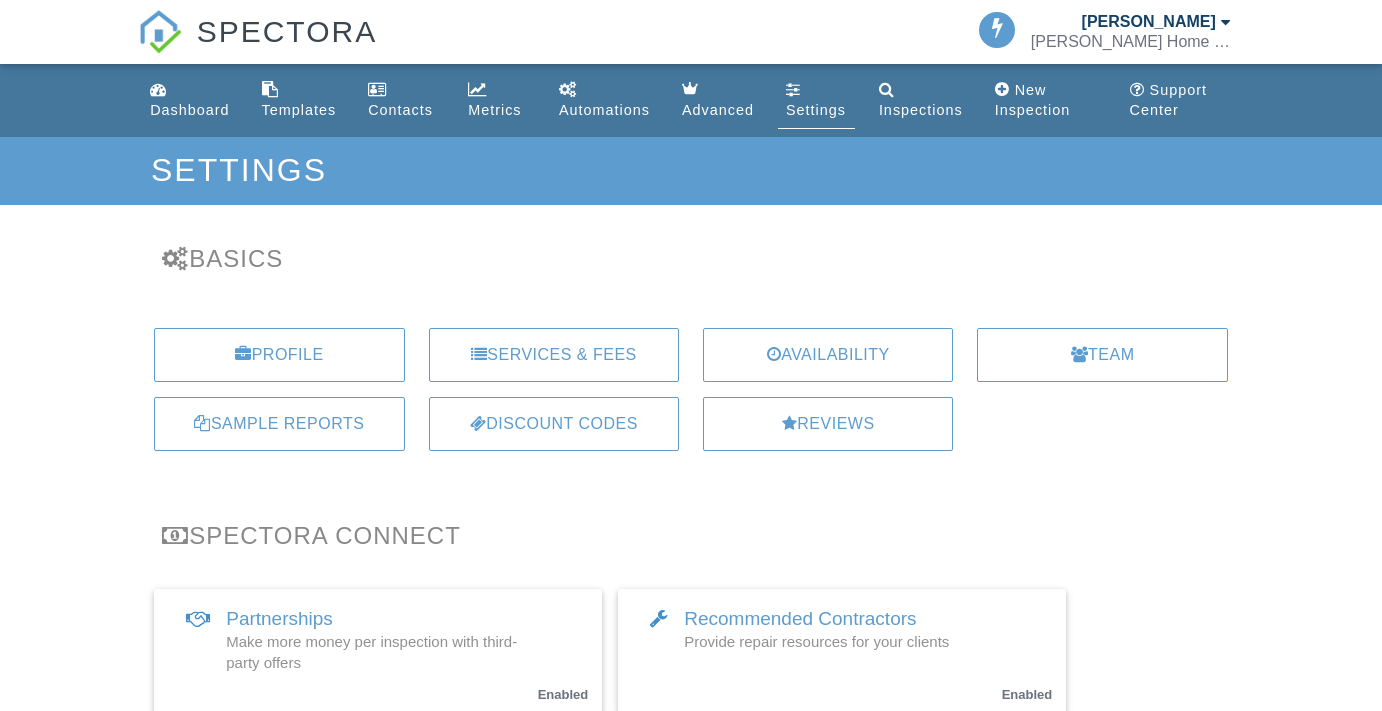 scroll, scrollTop: 0, scrollLeft: 0, axis: both 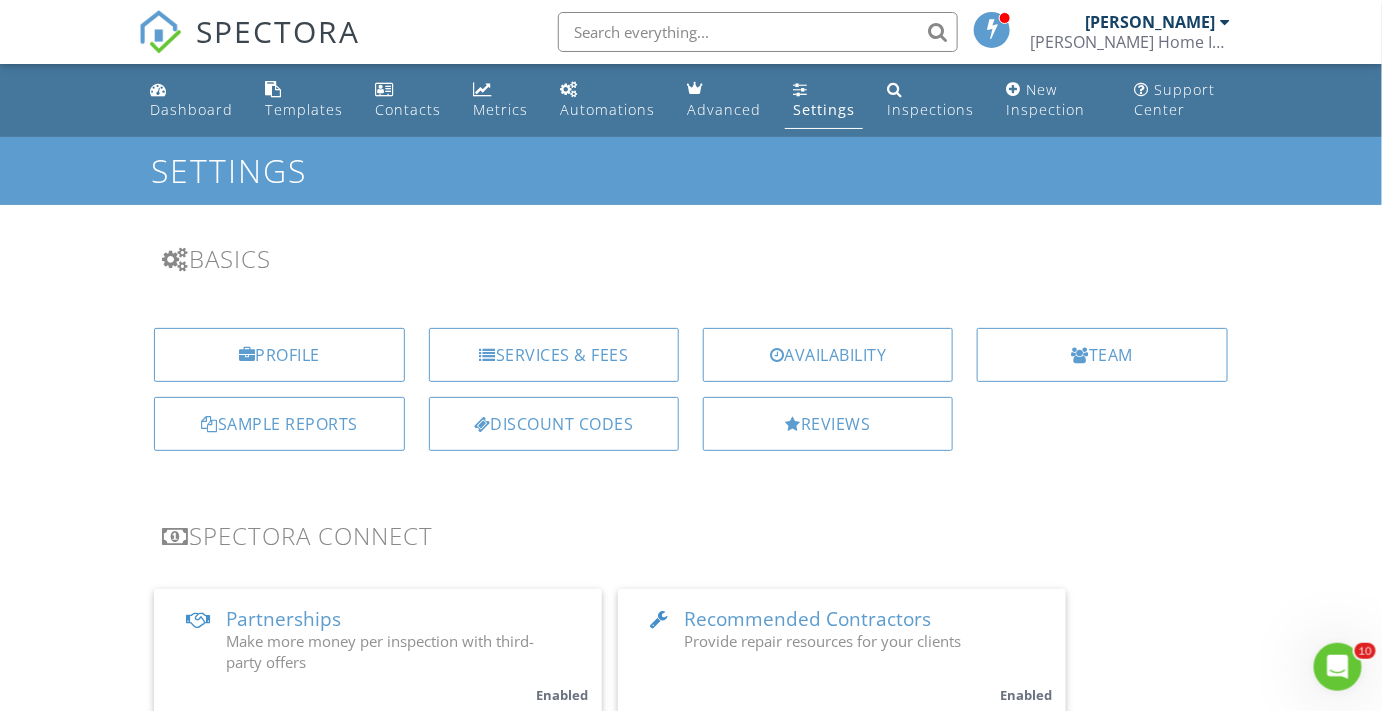 click 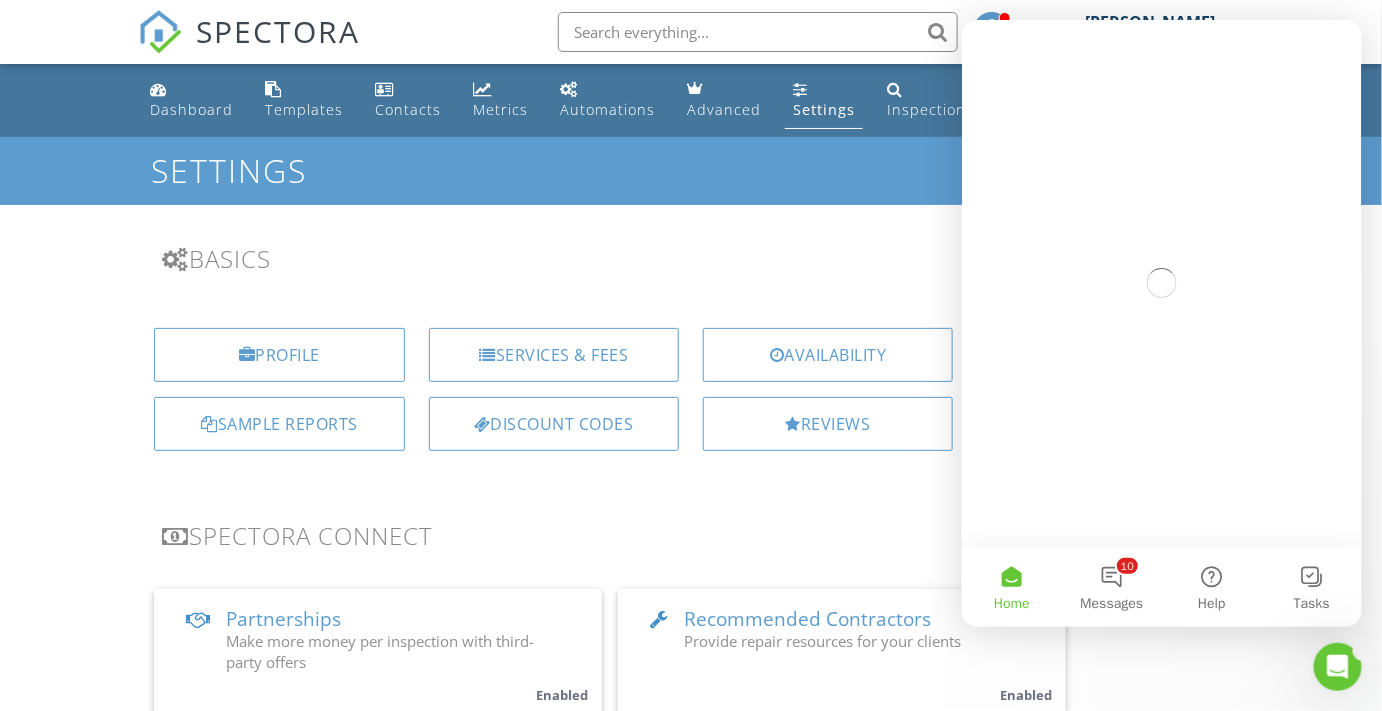 scroll, scrollTop: 0, scrollLeft: 0, axis: both 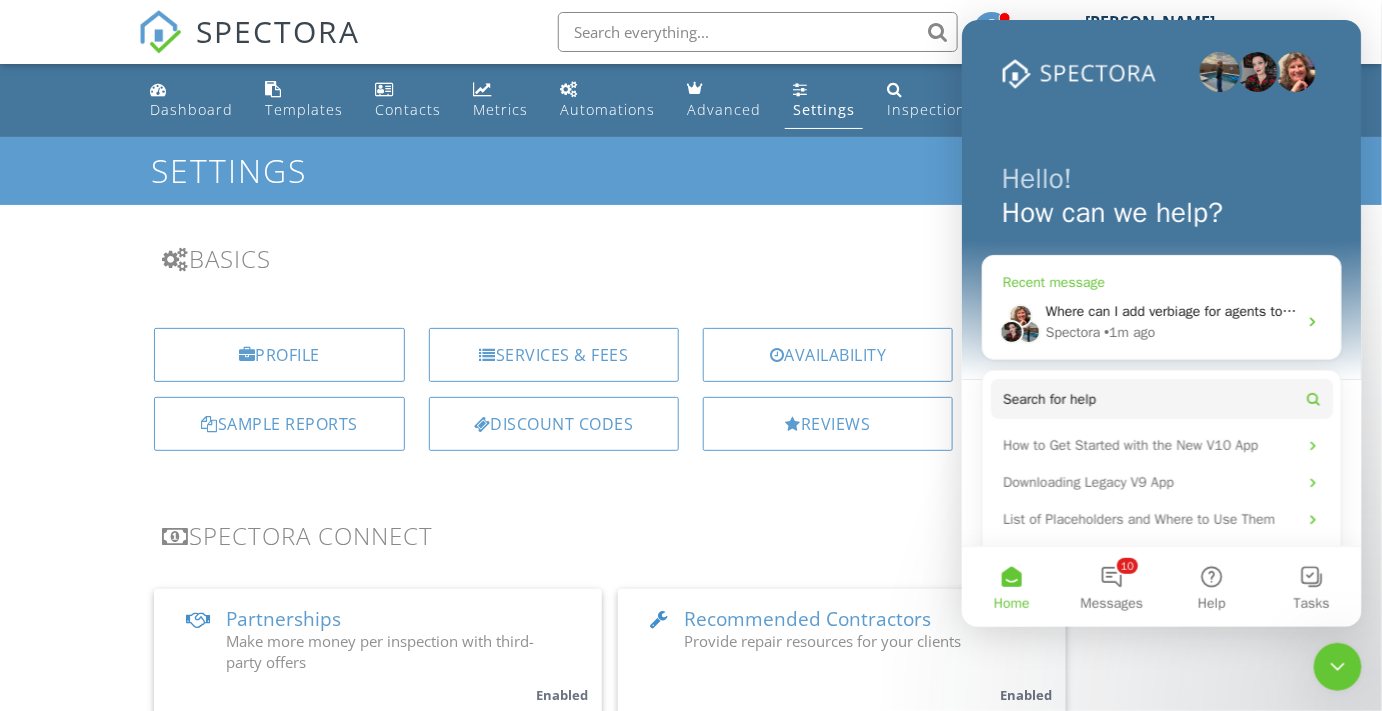click on "Where can I add verbiage for agents to see, so I don't have to write it in the Home Inspection Agreement, since the buyer see's that and I need the agents to see it for every inspection??" at bounding box center [1615, 310] 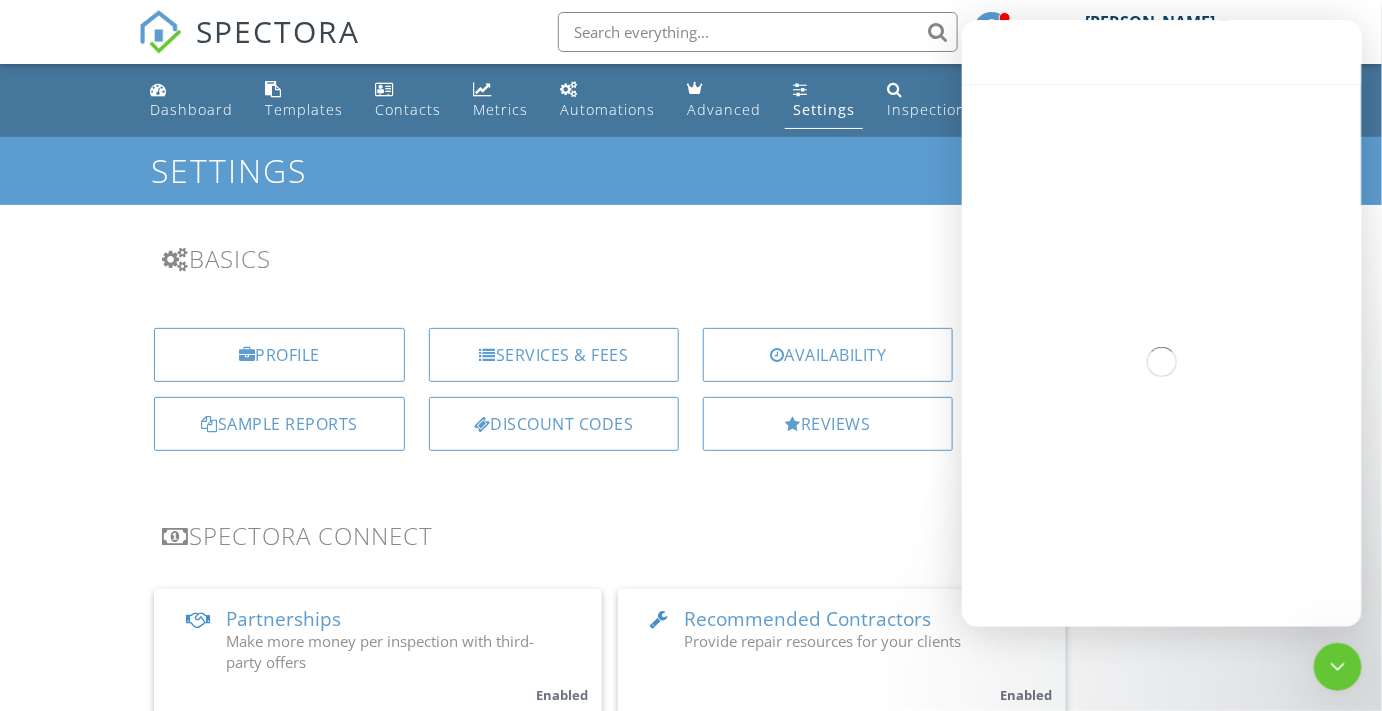 scroll, scrollTop: 1021, scrollLeft: 0, axis: vertical 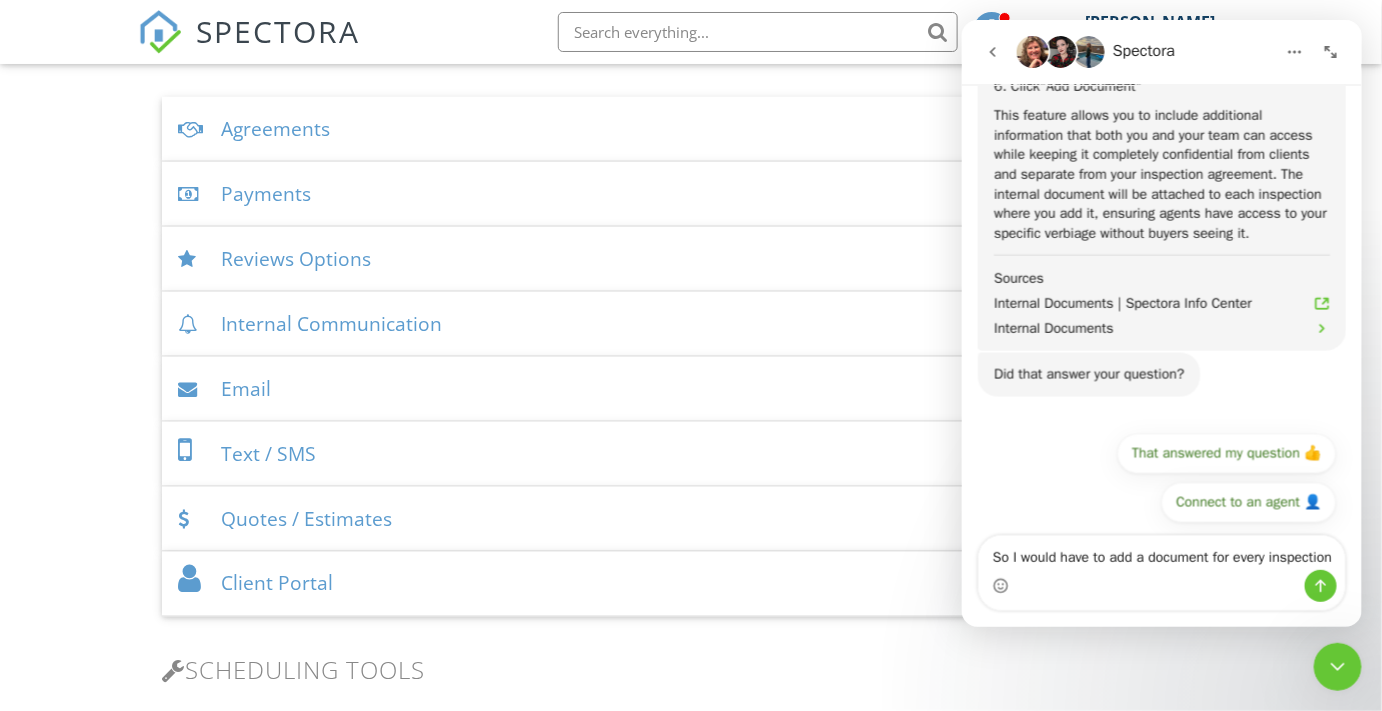 type on "So I would have to add a document for every inspection?" 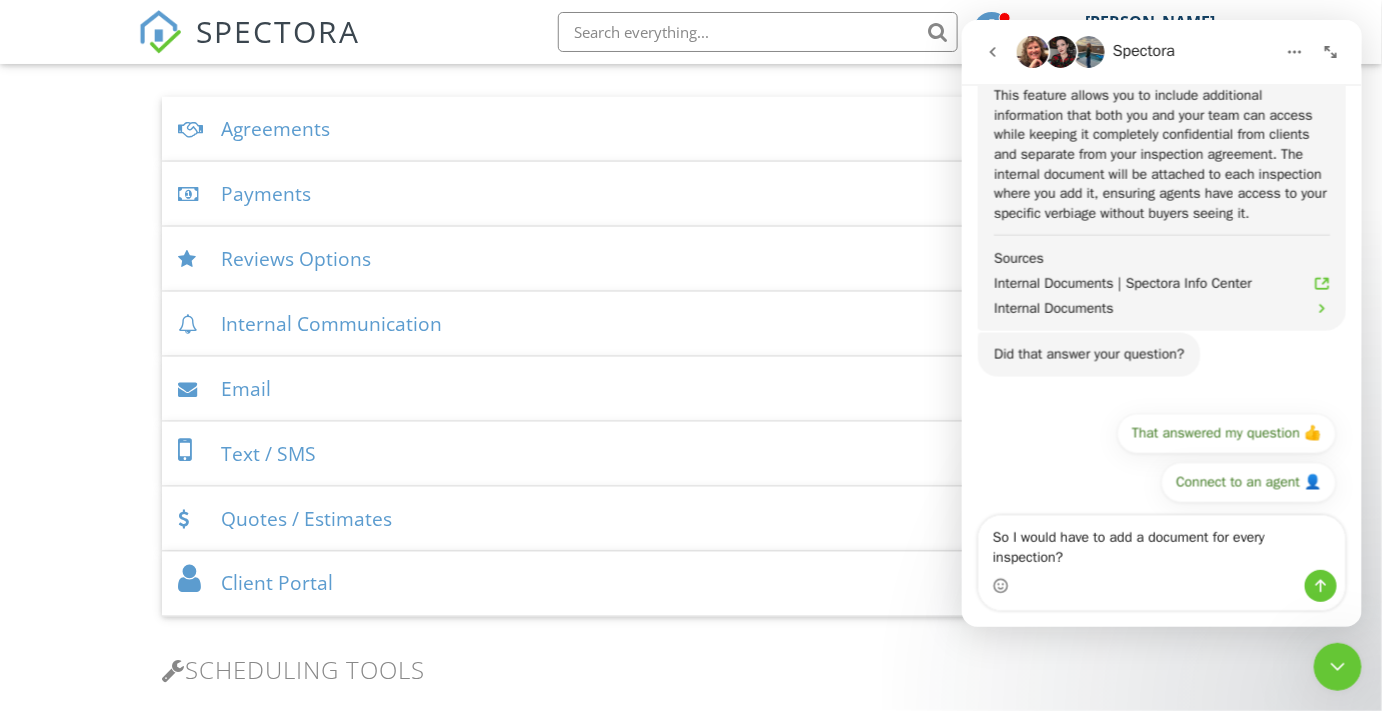 type 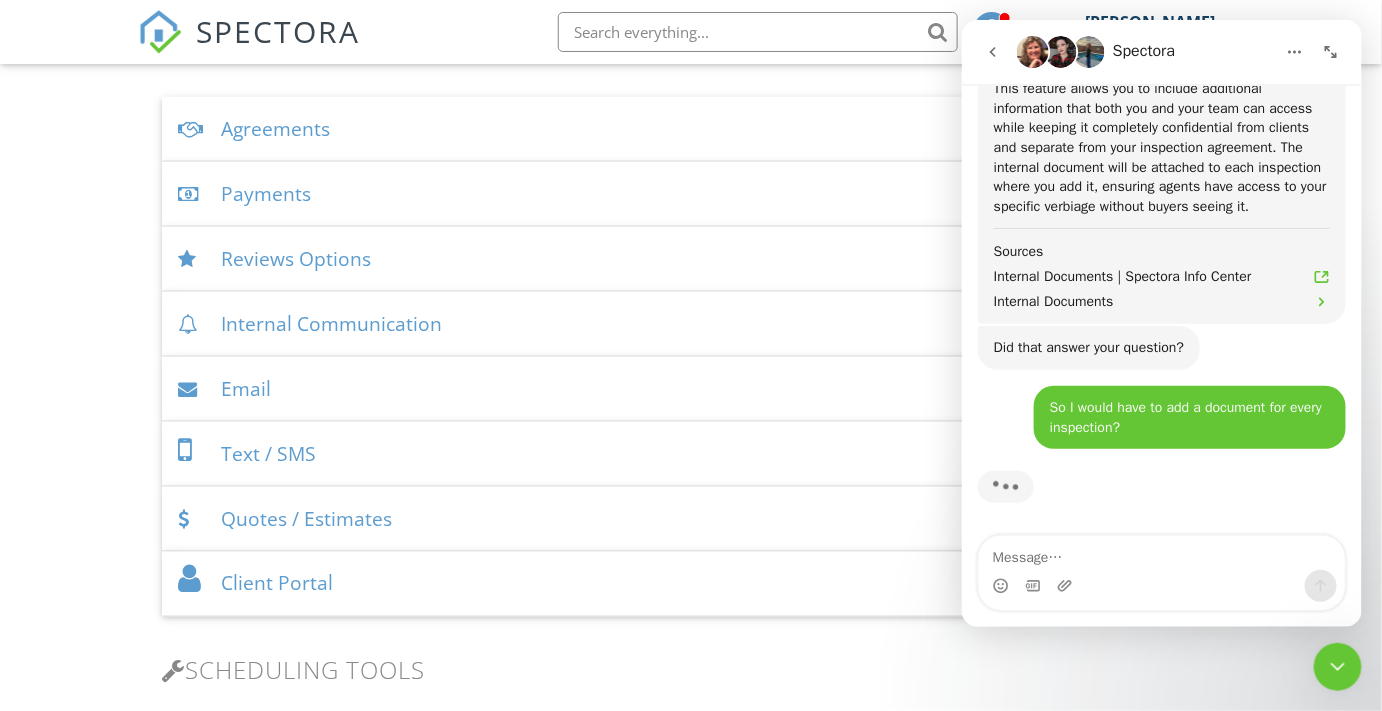 scroll, scrollTop: 1335, scrollLeft: 0, axis: vertical 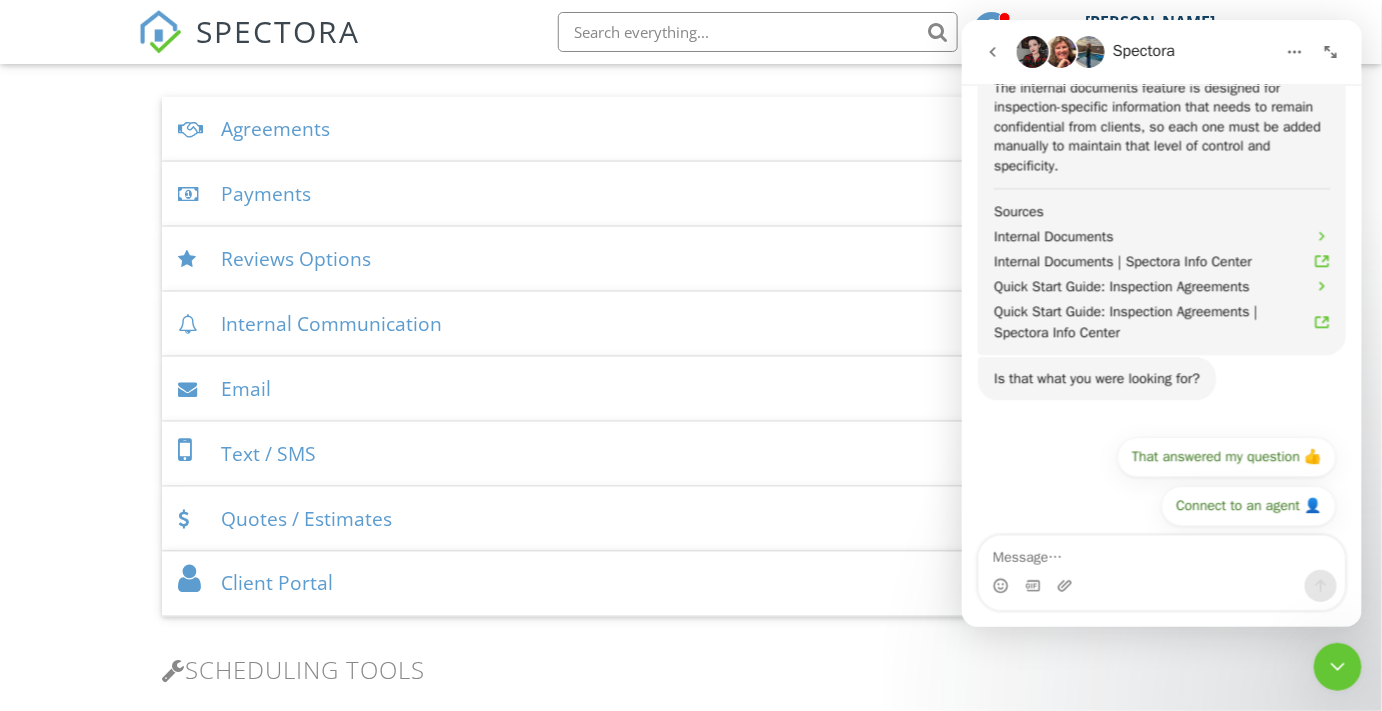click 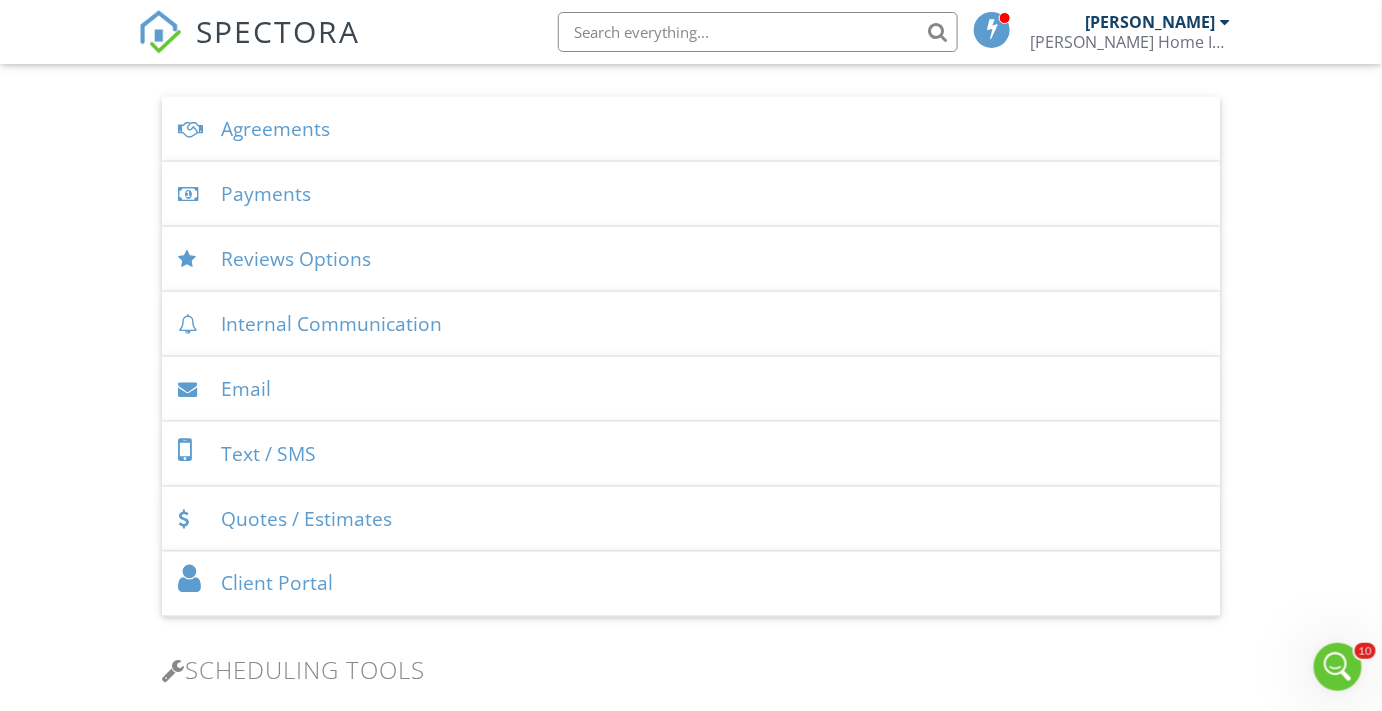scroll, scrollTop: 0, scrollLeft: 0, axis: both 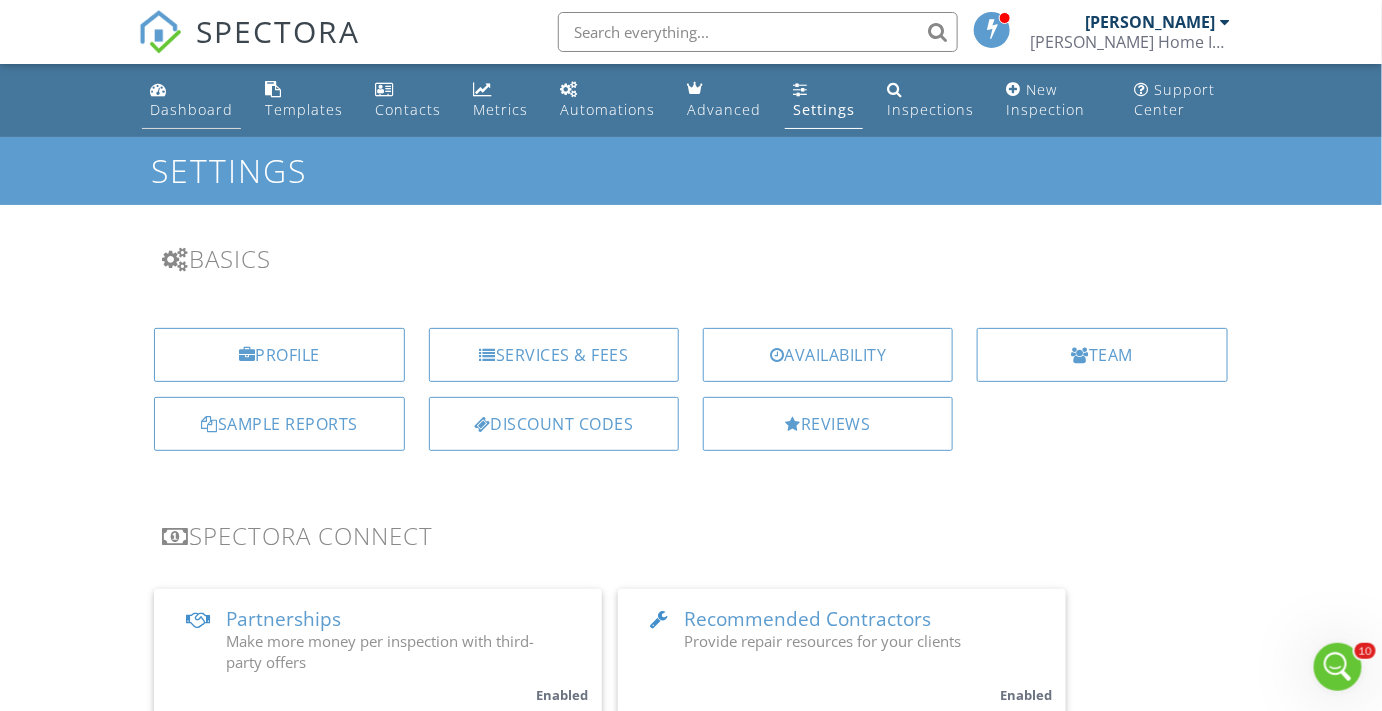 click on "Dashboard" at bounding box center (191, 109) 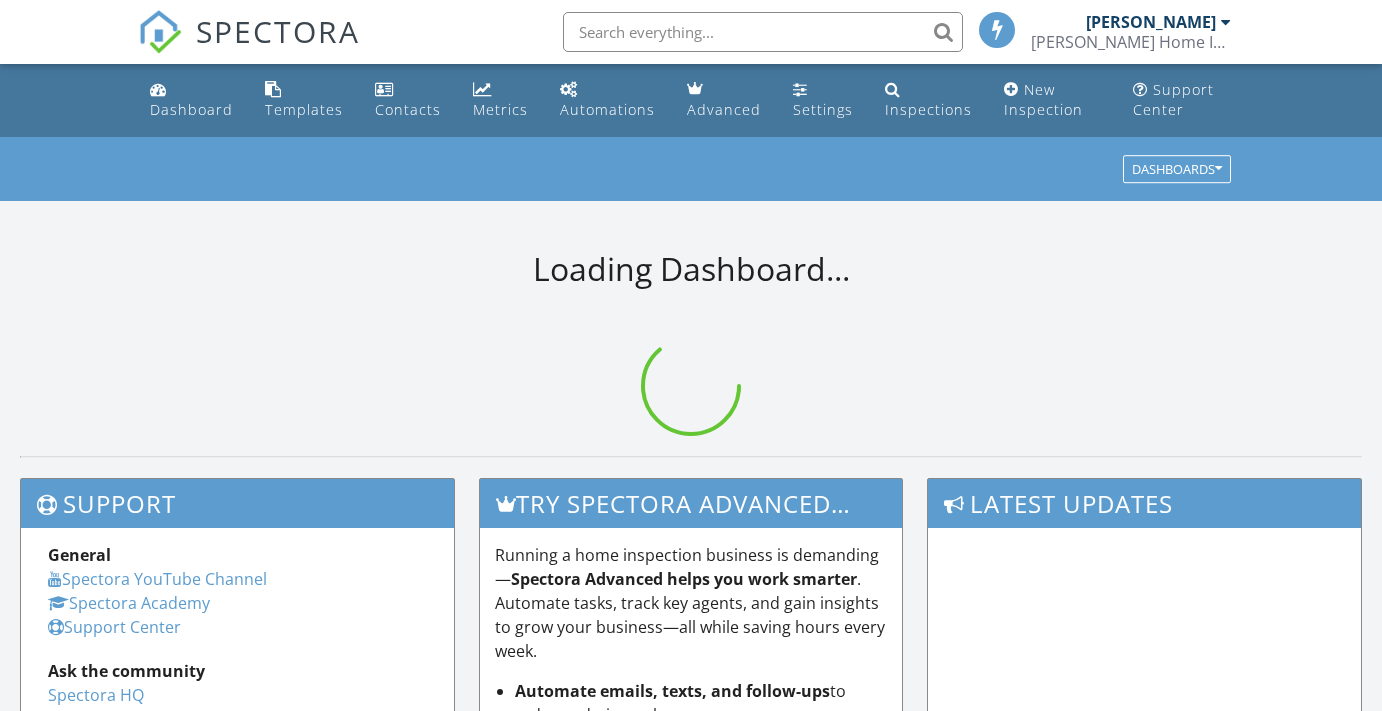 scroll, scrollTop: 0, scrollLeft: 0, axis: both 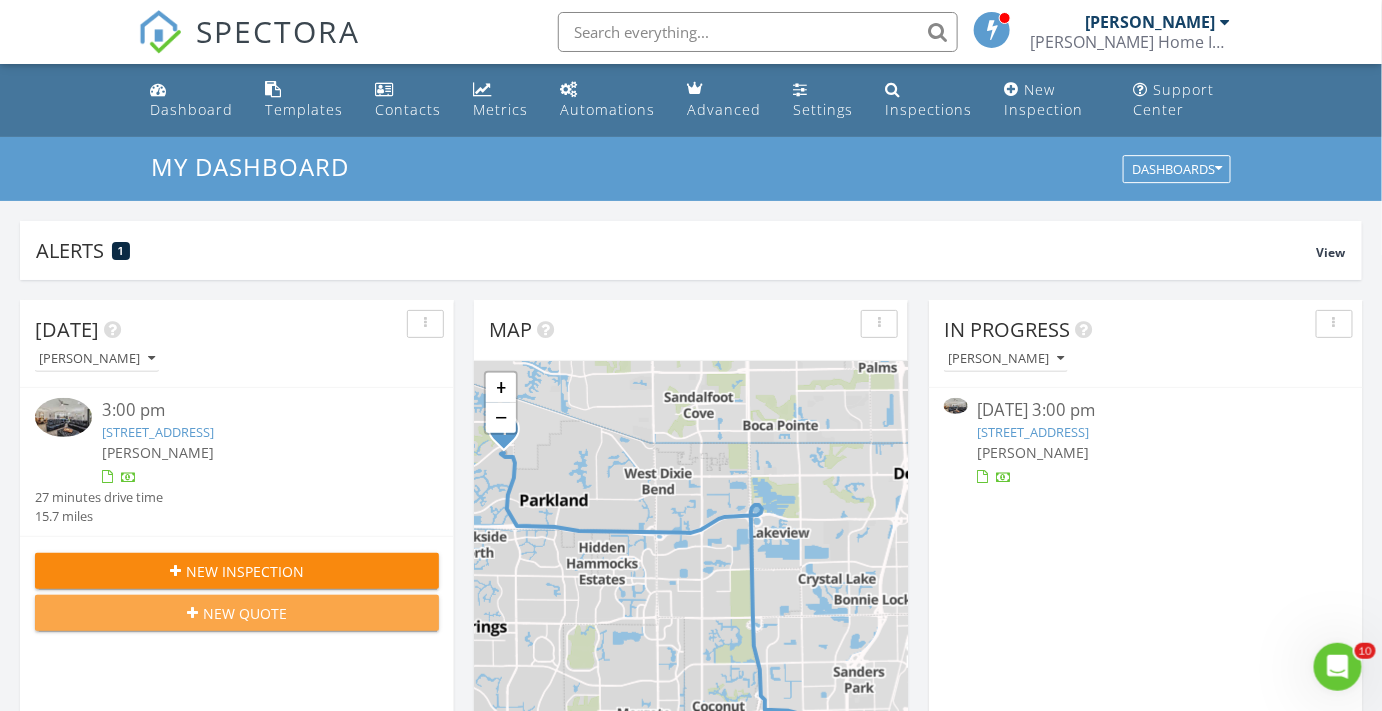 click on "New Quote" at bounding box center [245, 613] 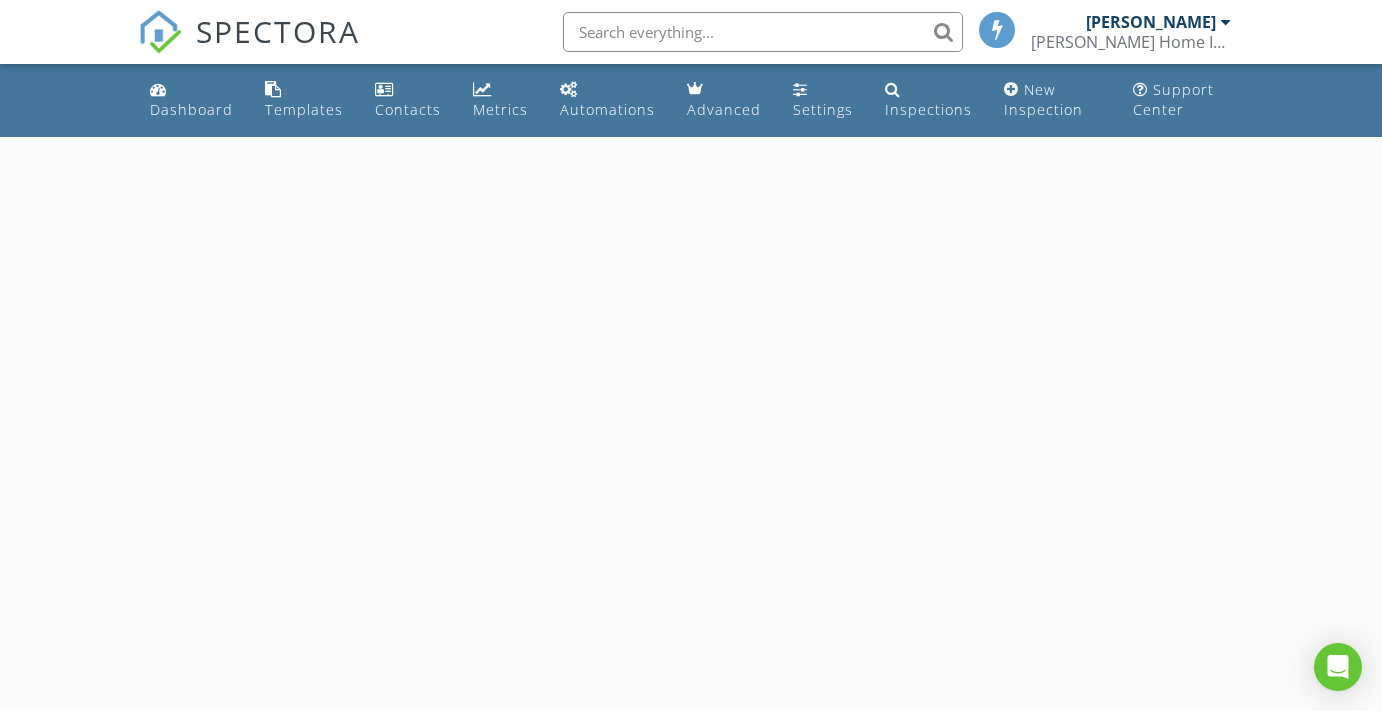 scroll, scrollTop: 0, scrollLeft: 0, axis: both 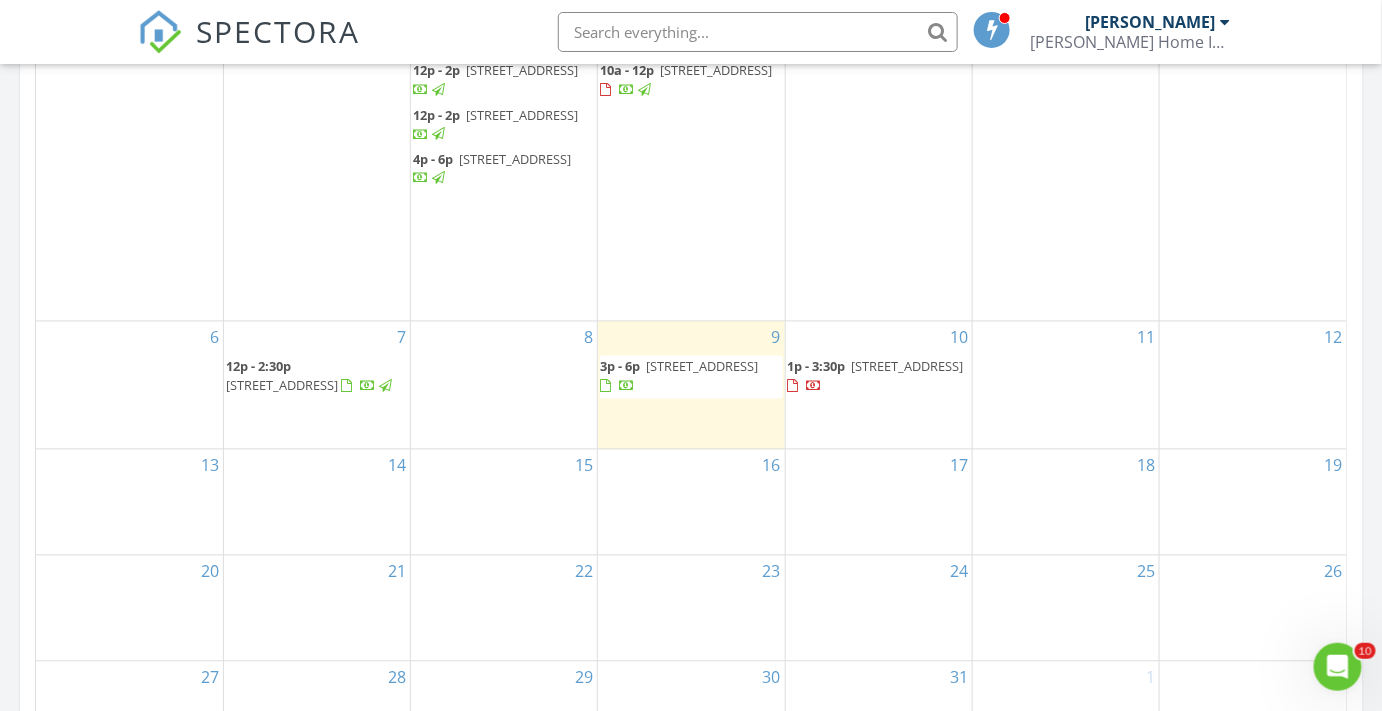 click 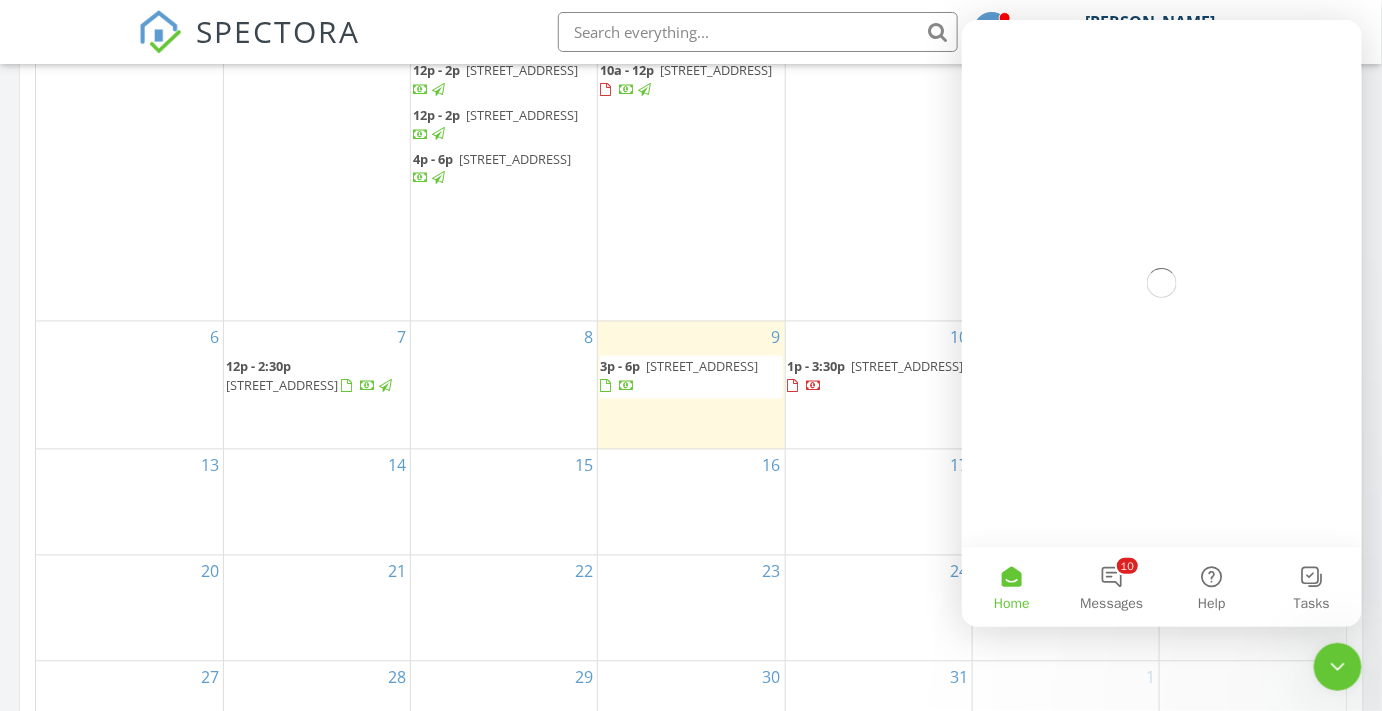 scroll, scrollTop: 0, scrollLeft: 0, axis: both 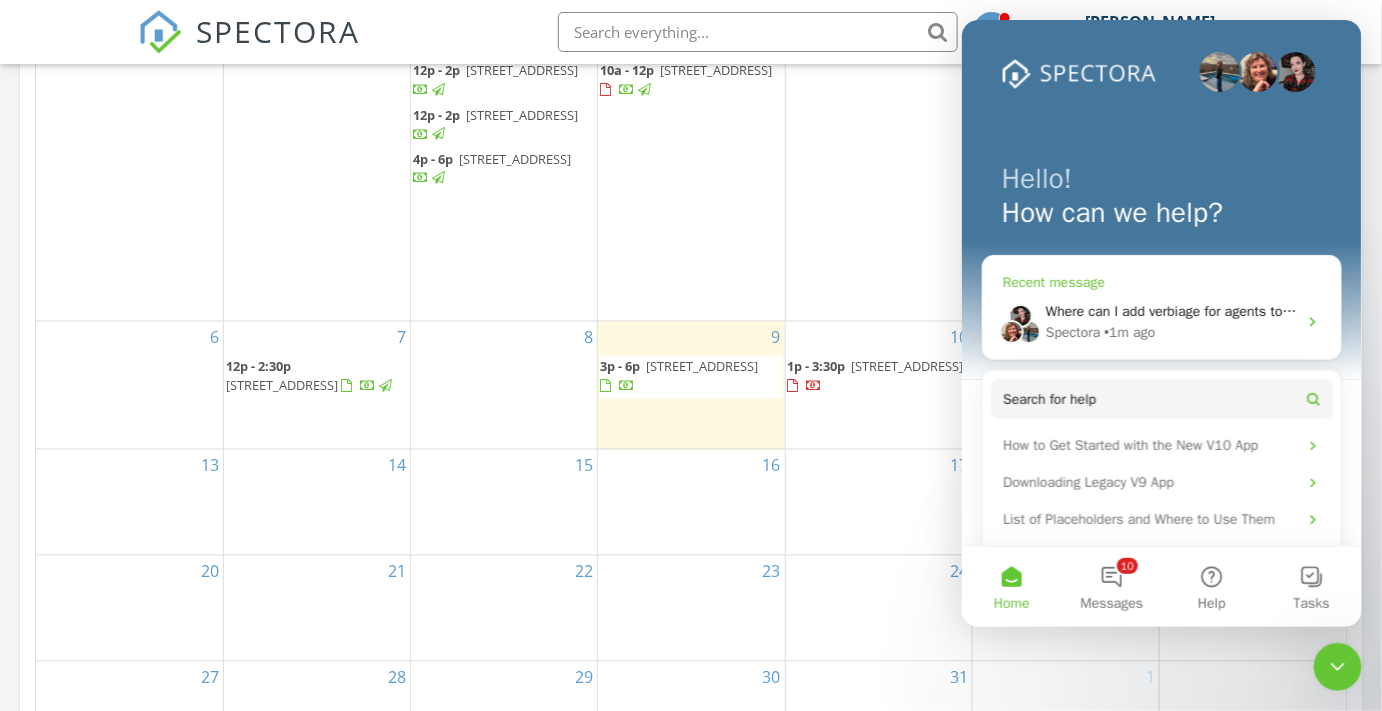 click on "Where can I add verbiage for agents to see, so I don't have to write it in the Home Inspection Agreement, since the buyer see's that and I need the agents to see it for every inspection??" at bounding box center [1615, 310] 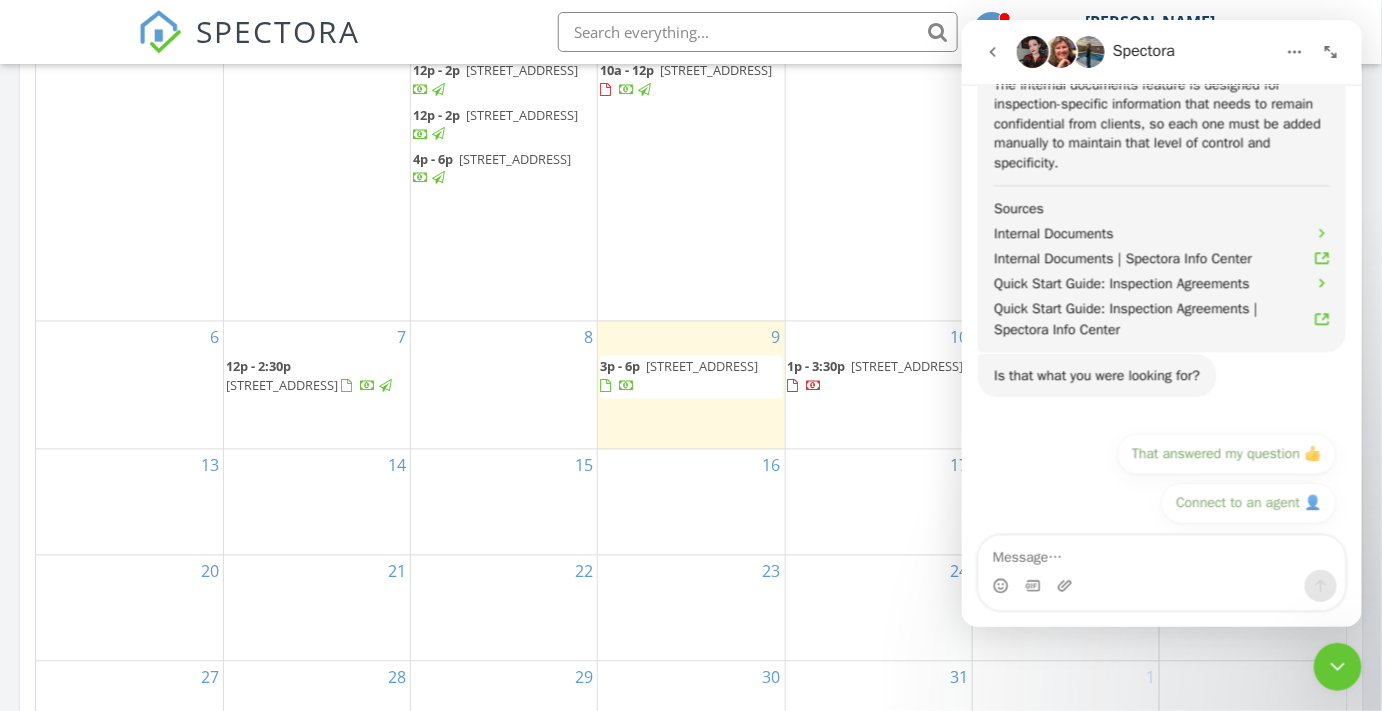 scroll, scrollTop: 1804, scrollLeft: 0, axis: vertical 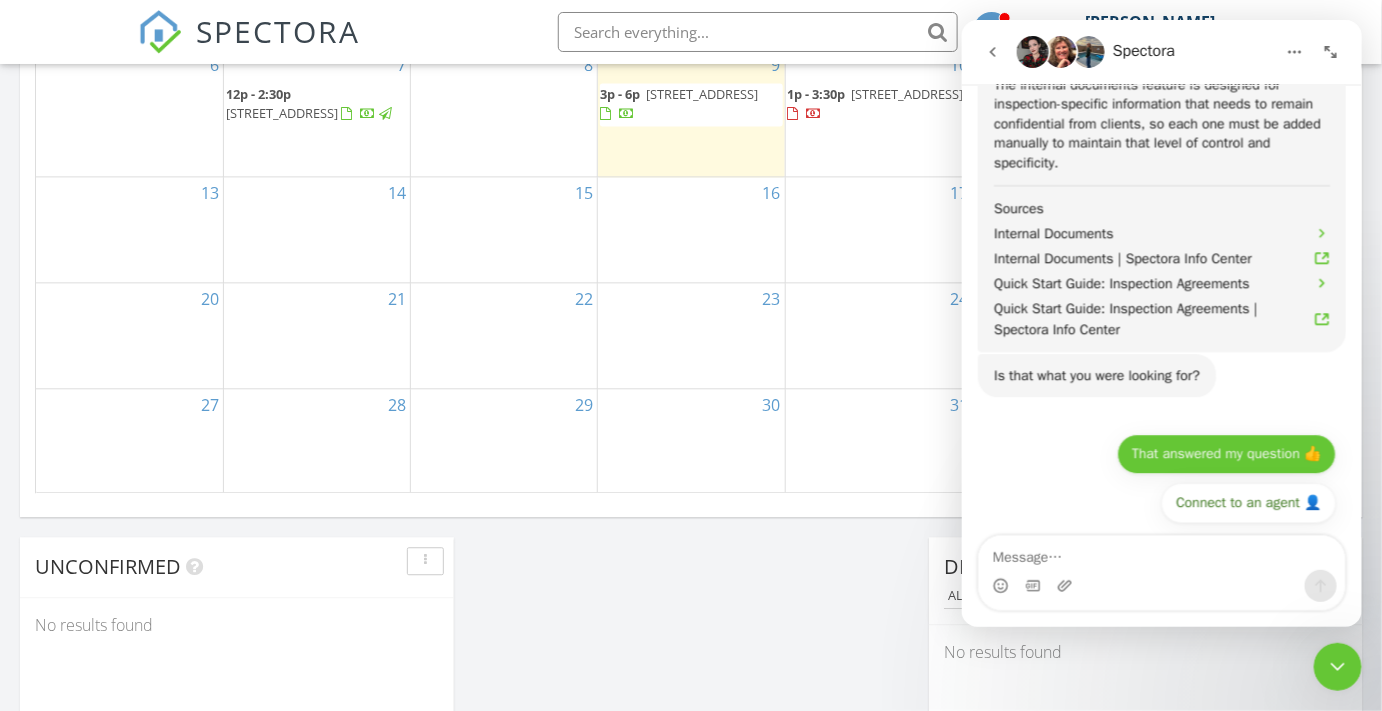 click on "That answered my question 👍" at bounding box center (1225, 453) 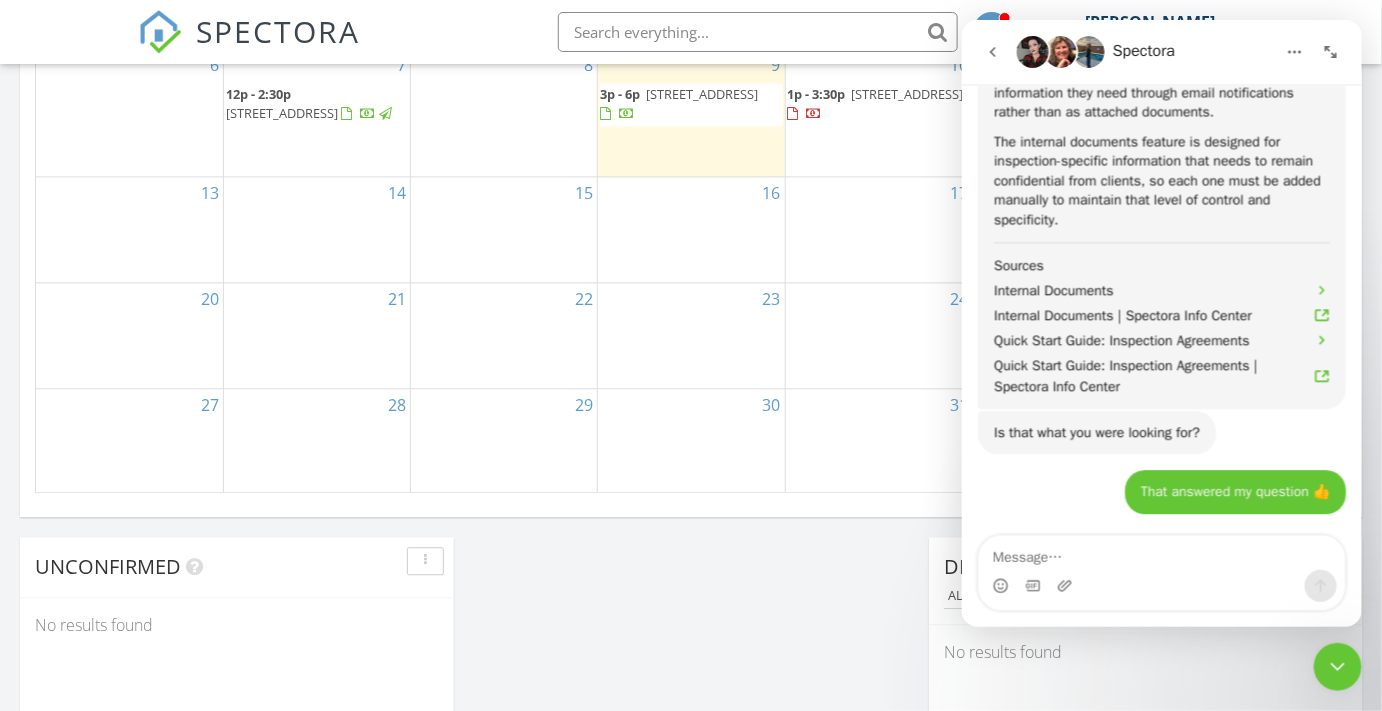 scroll, scrollTop: 1746, scrollLeft: 0, axis: vertical 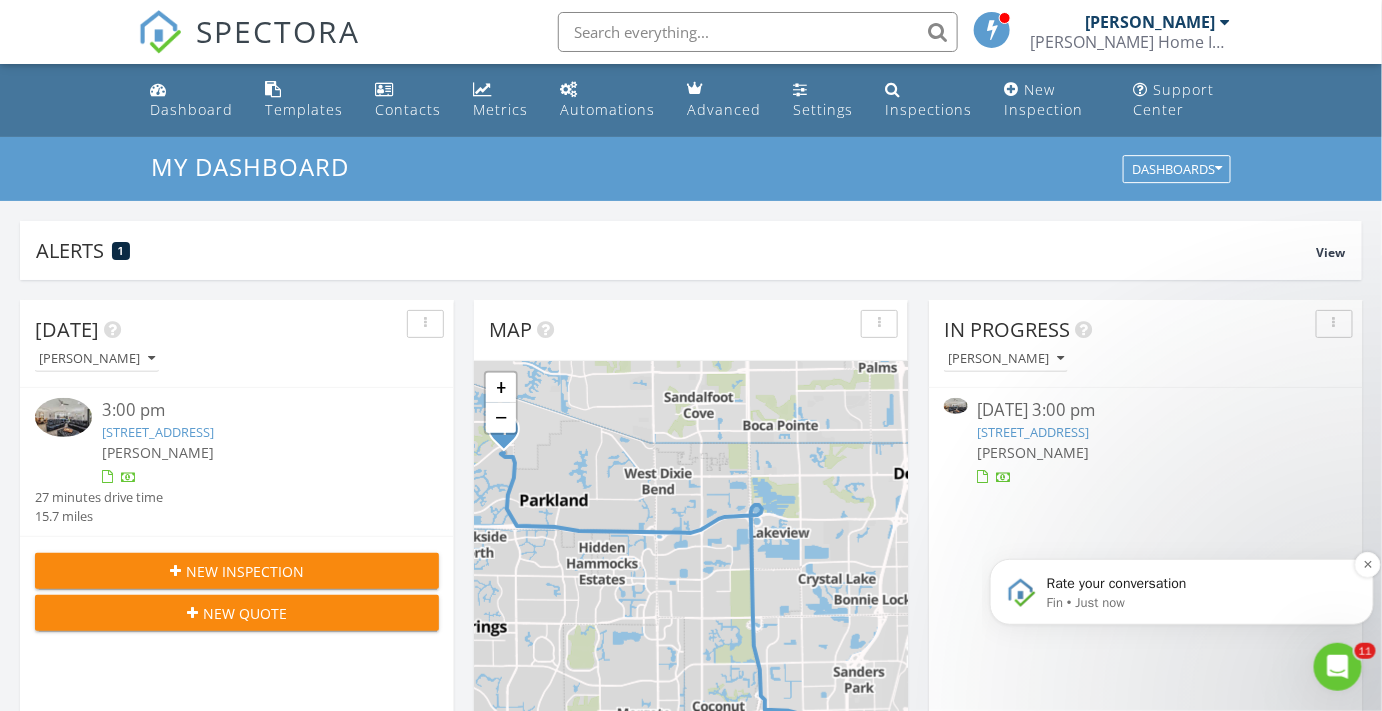 click on "Fin • Just now" at bounding box center (1197, 602) 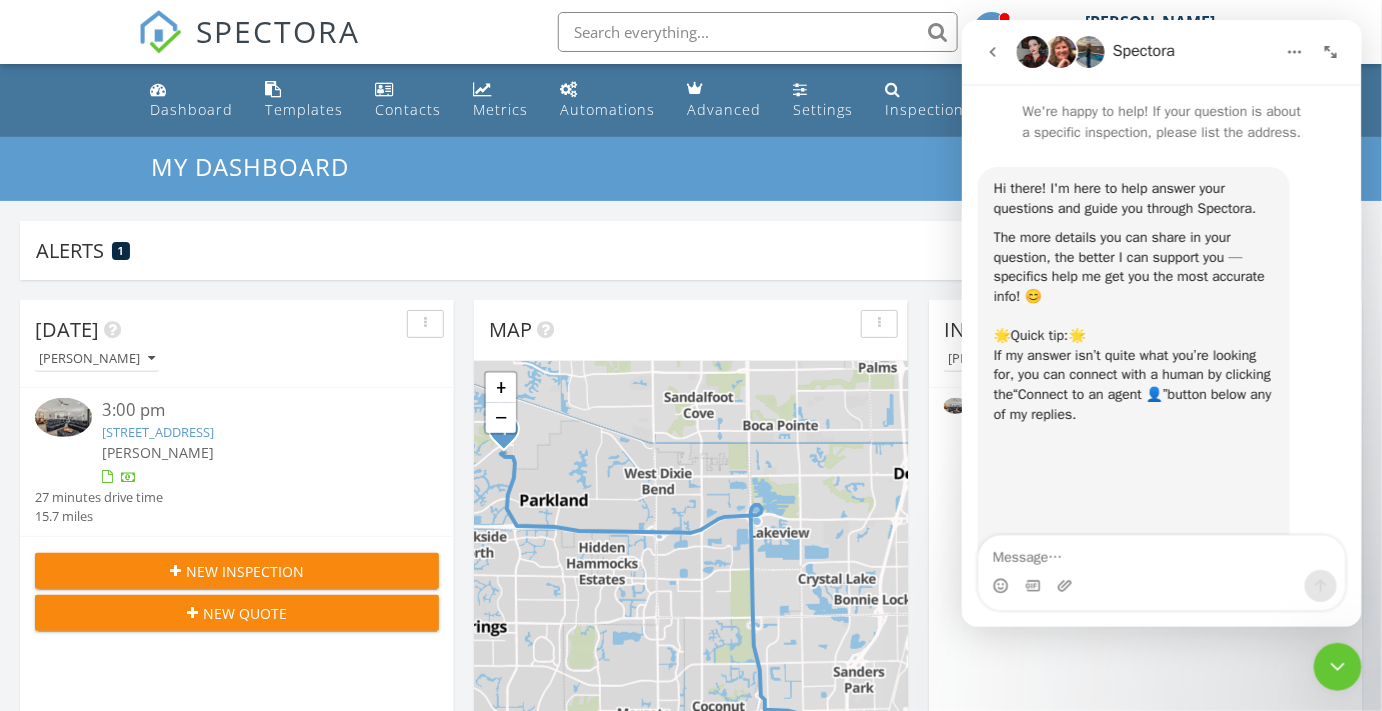 scroll, scrollTop: 2, scrollLeft: 0, axis: vertical 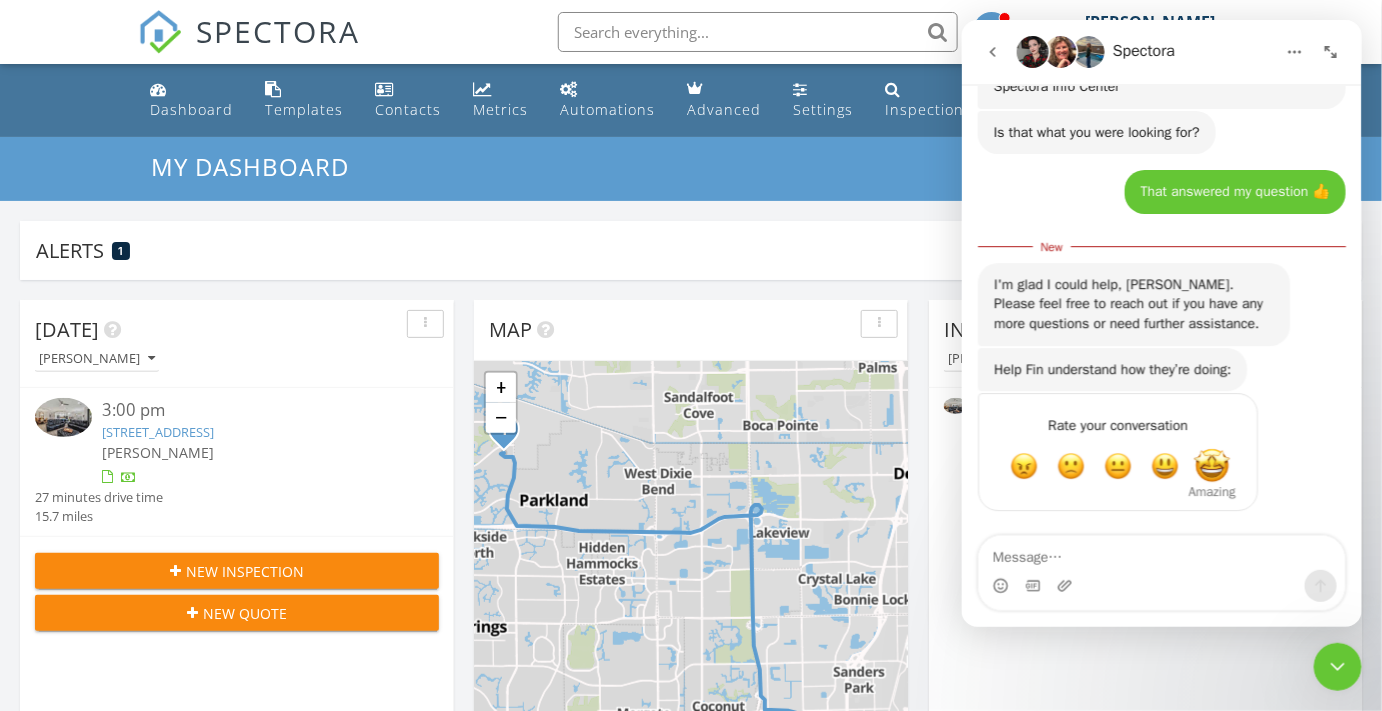 click at bounding box center (1211, 465) 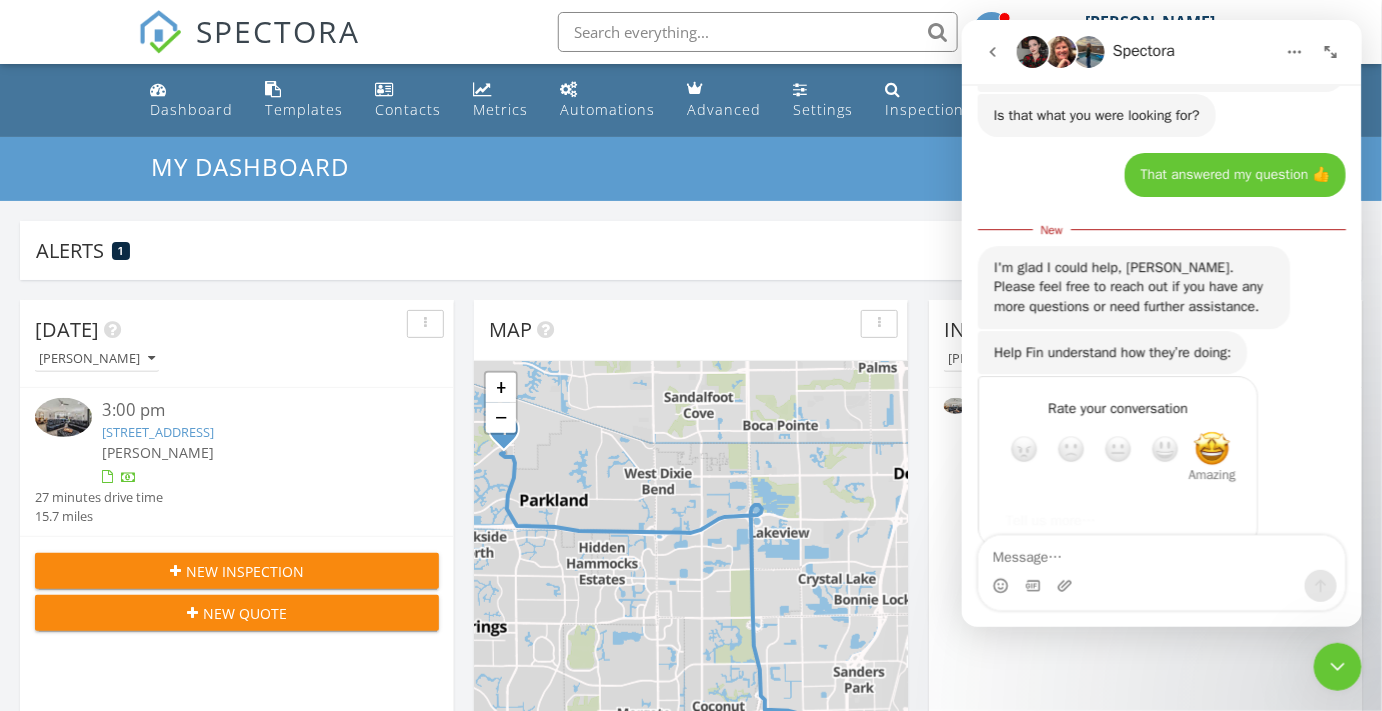 scroll, scrollTop: 2, scrollLeft: 0, axis: vertical 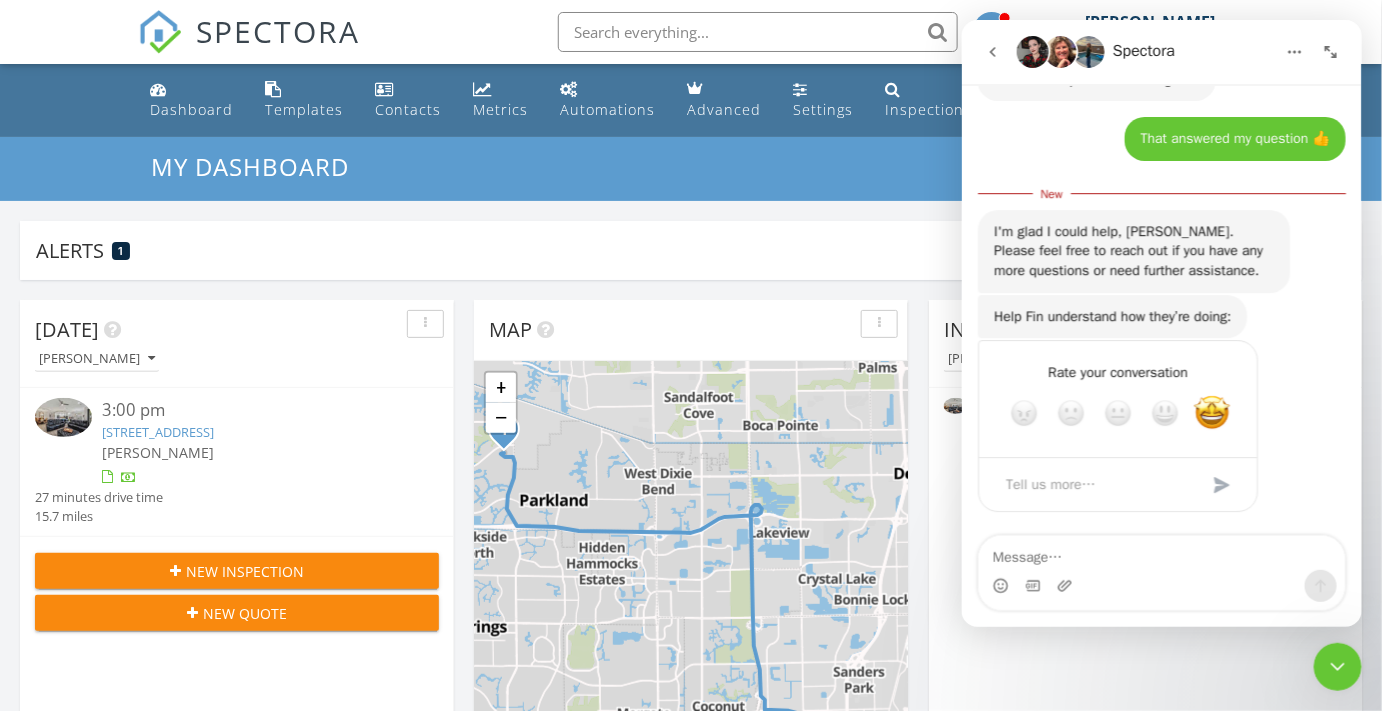 click at bounding box center [1221, 484] 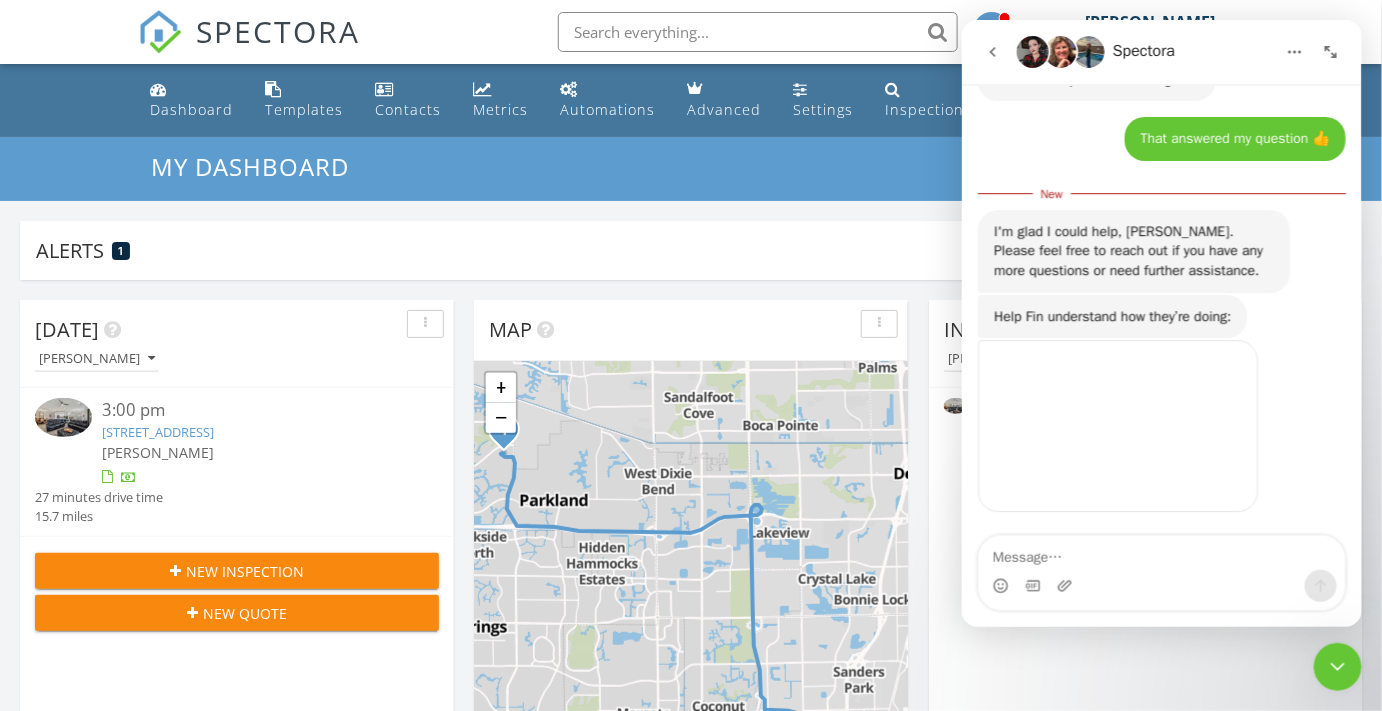 scroll, scrollTop: 2019, scrollLeft: 0, axis: vertical 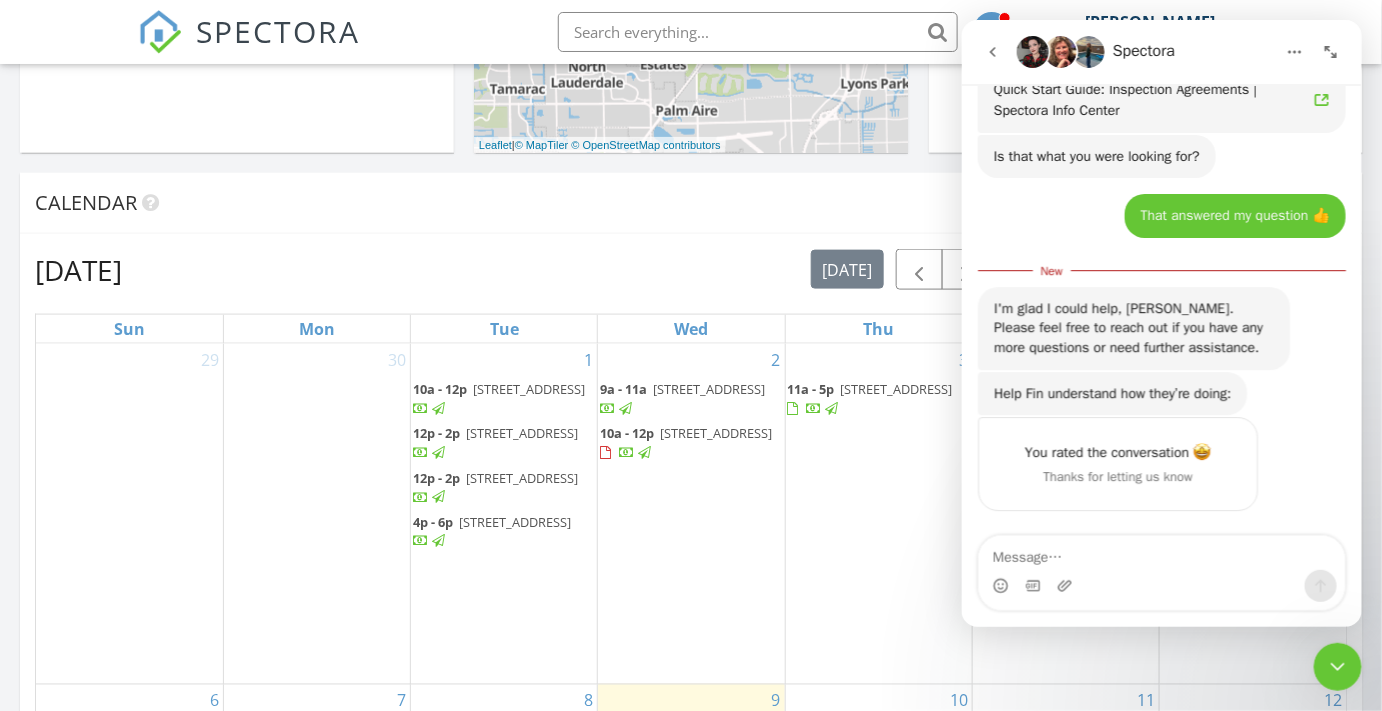 click at bounding box center (1337, 666) 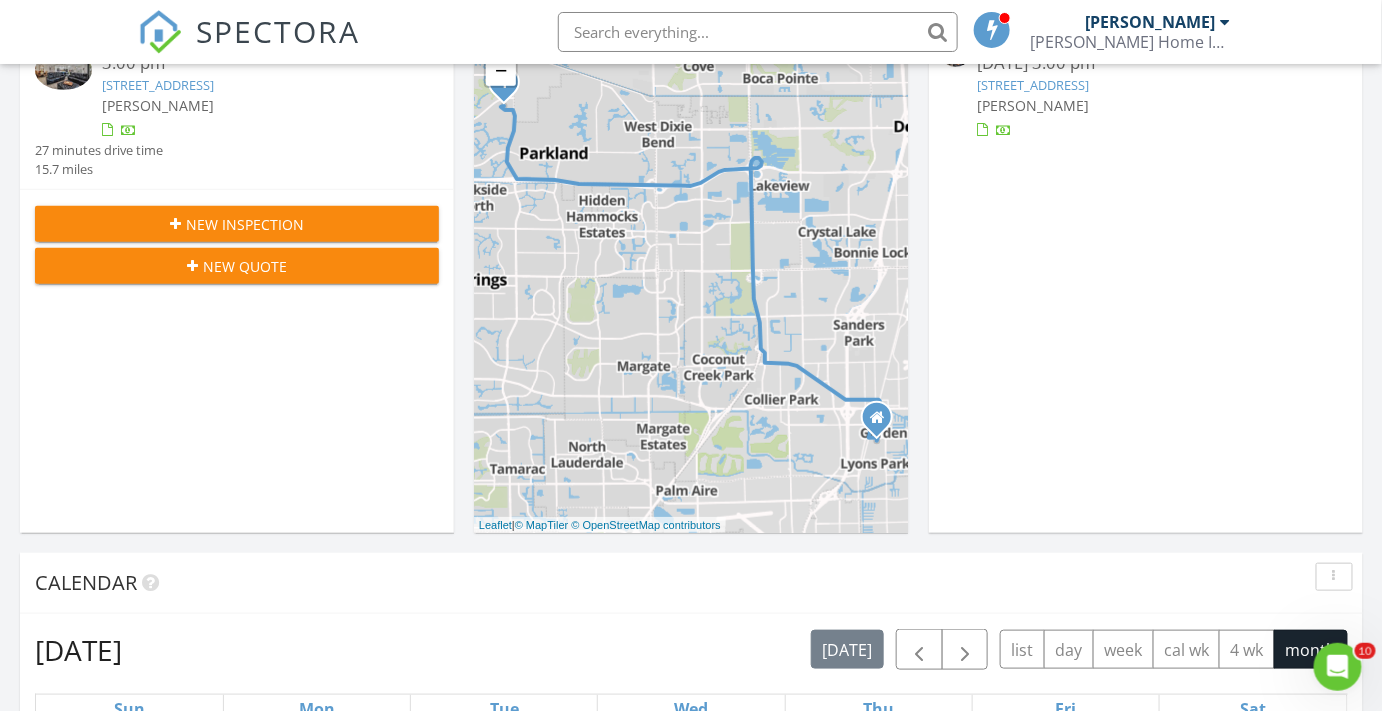 scroll, scrollTop: 0, scrollLeft: 0, axis: both 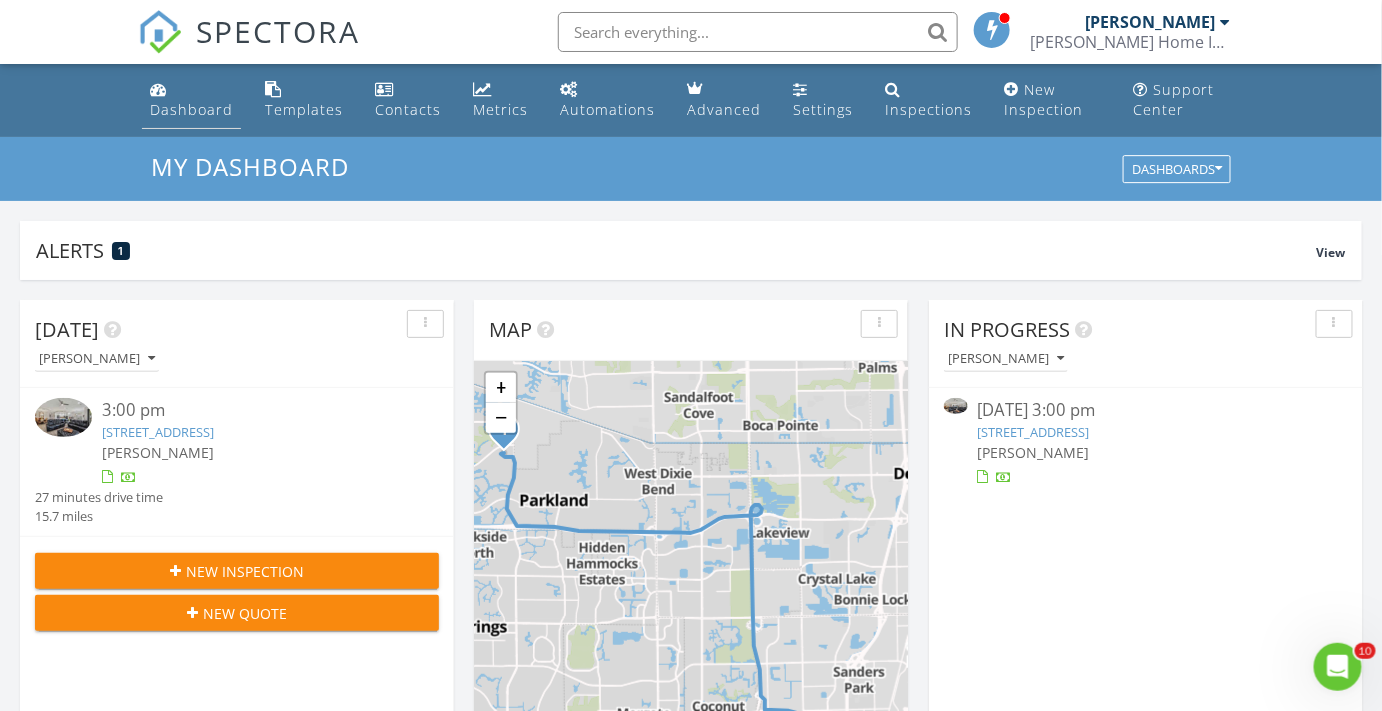 click on "Dashboard" at bounding box center (191, 109) 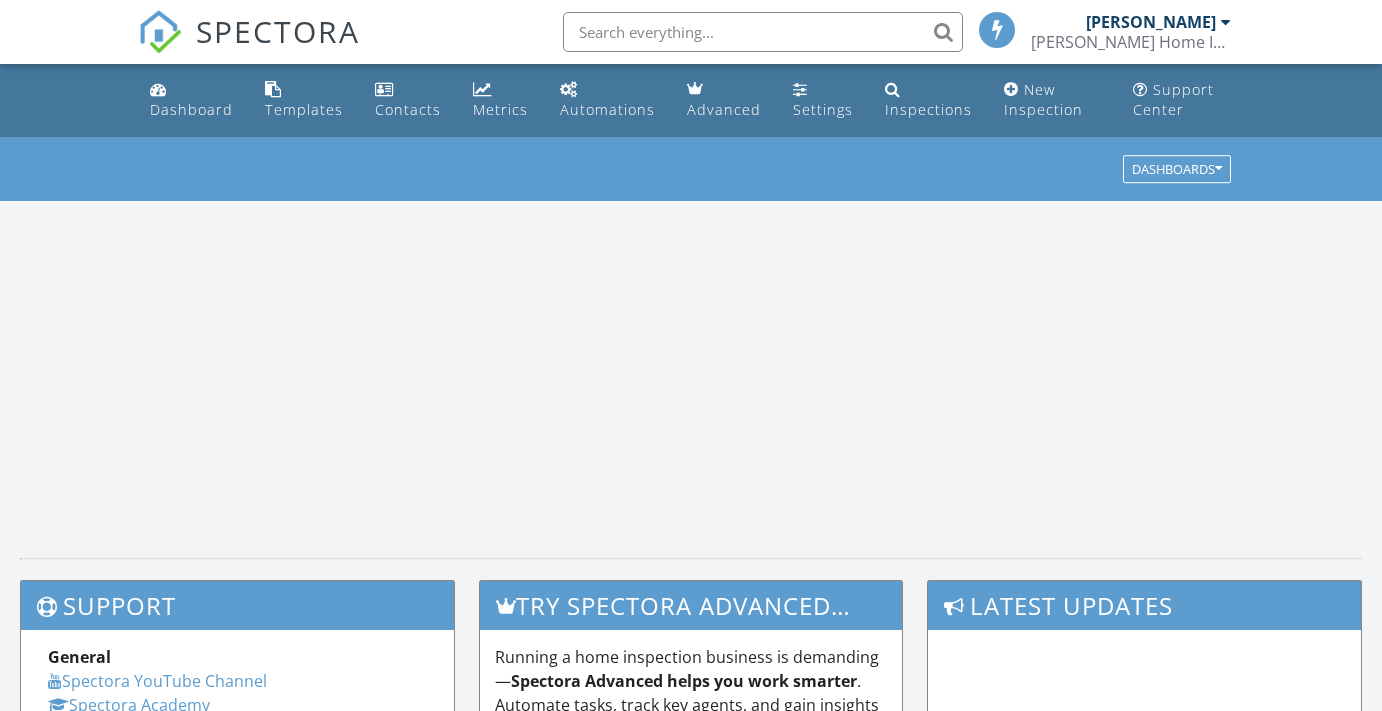 scroll, scrollTop: 0, scrollLeft: 0, axis: both 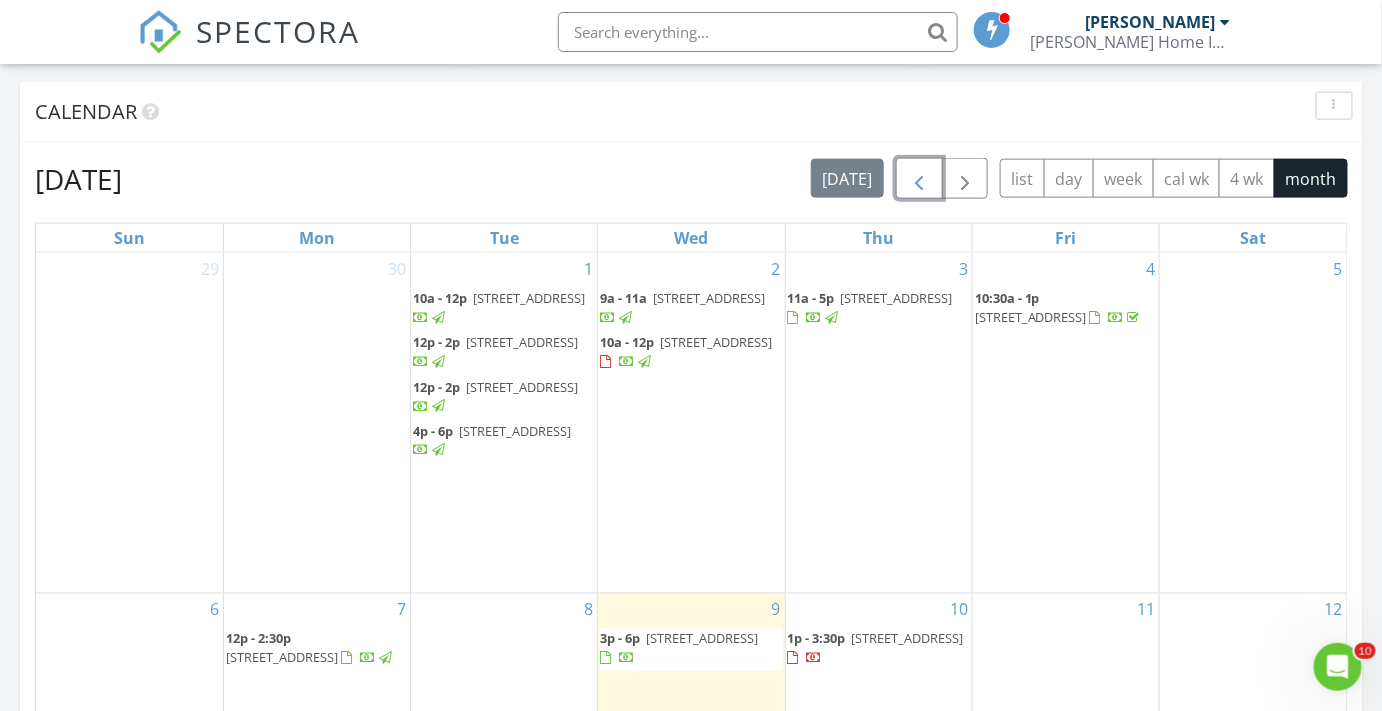 click at bounding box center [919, 179] 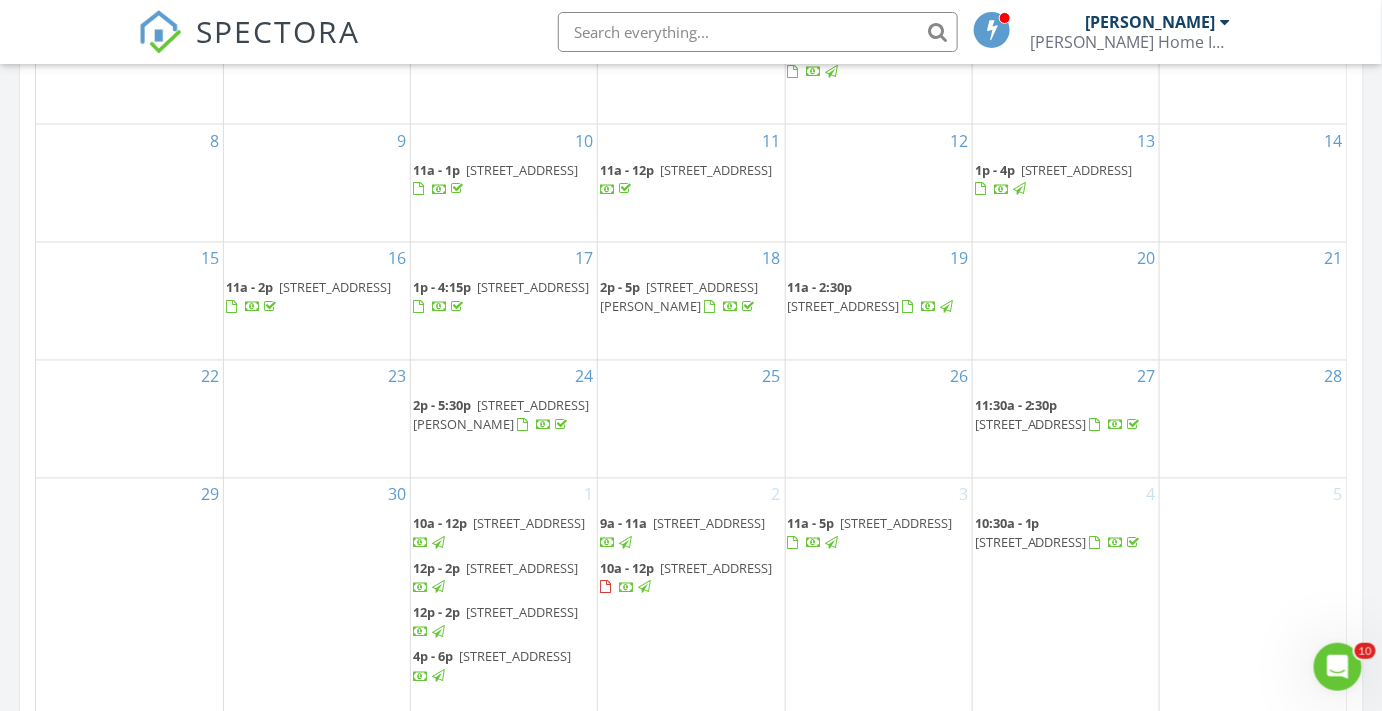 scroll, scrollTop: 1090, scrollLeft: 0, axis: vertical 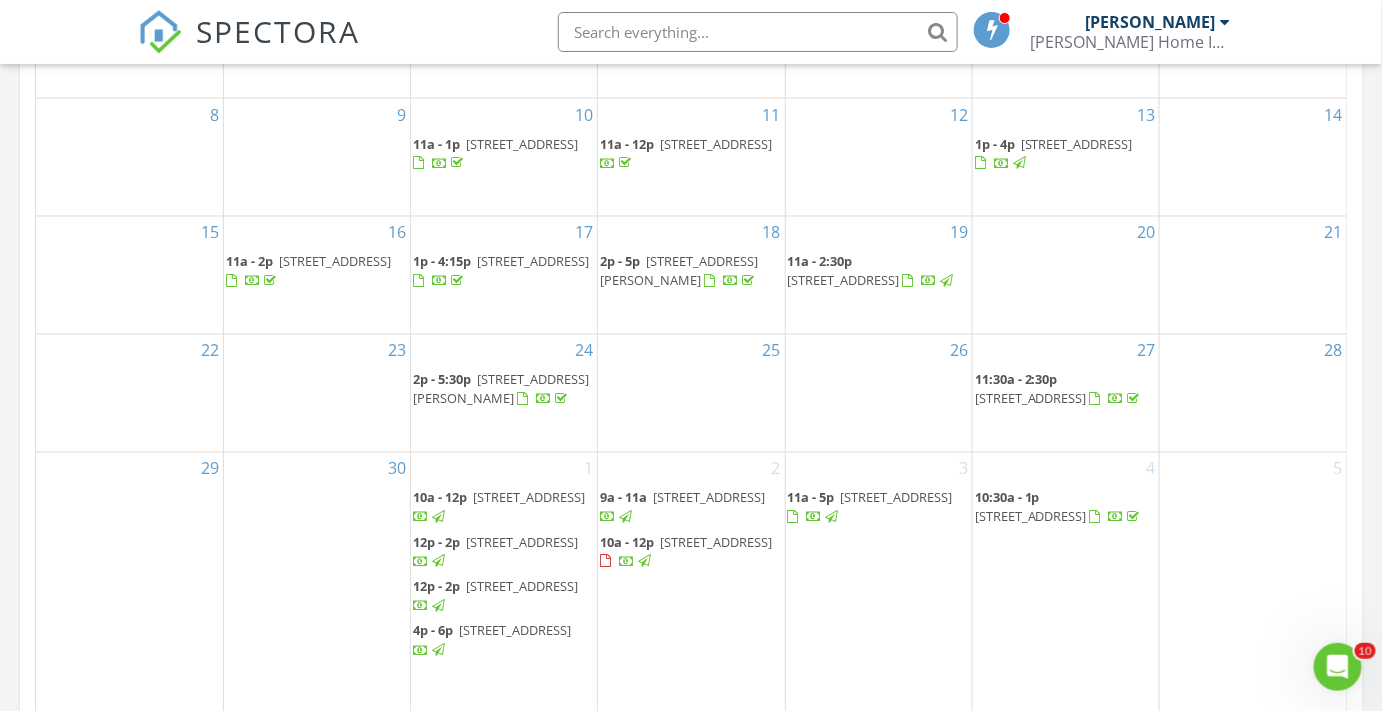 click on "[STREET_ADDRESS]" at bounding box center [1031, 399] 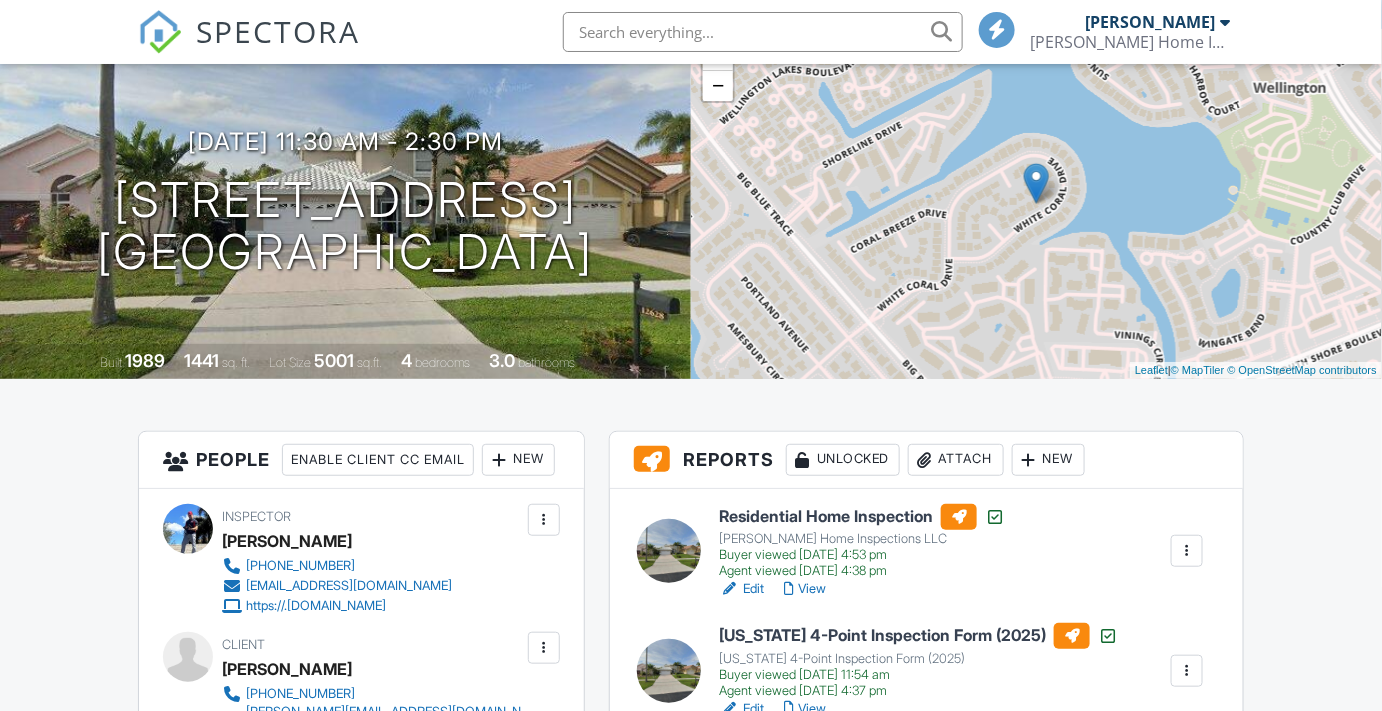 scroll, scrollTop: 272, scrollLeft: 0, axis: vertical 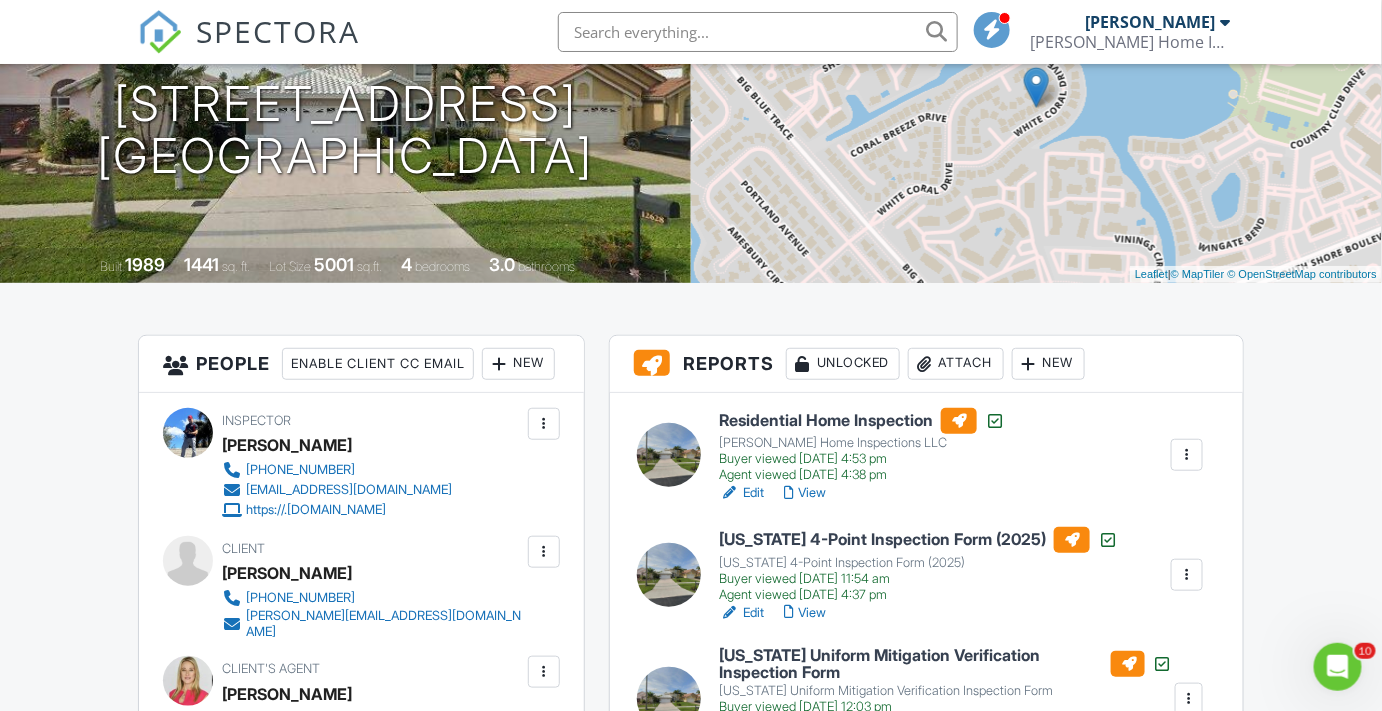 click on "View" at bounding box center (805, 493) 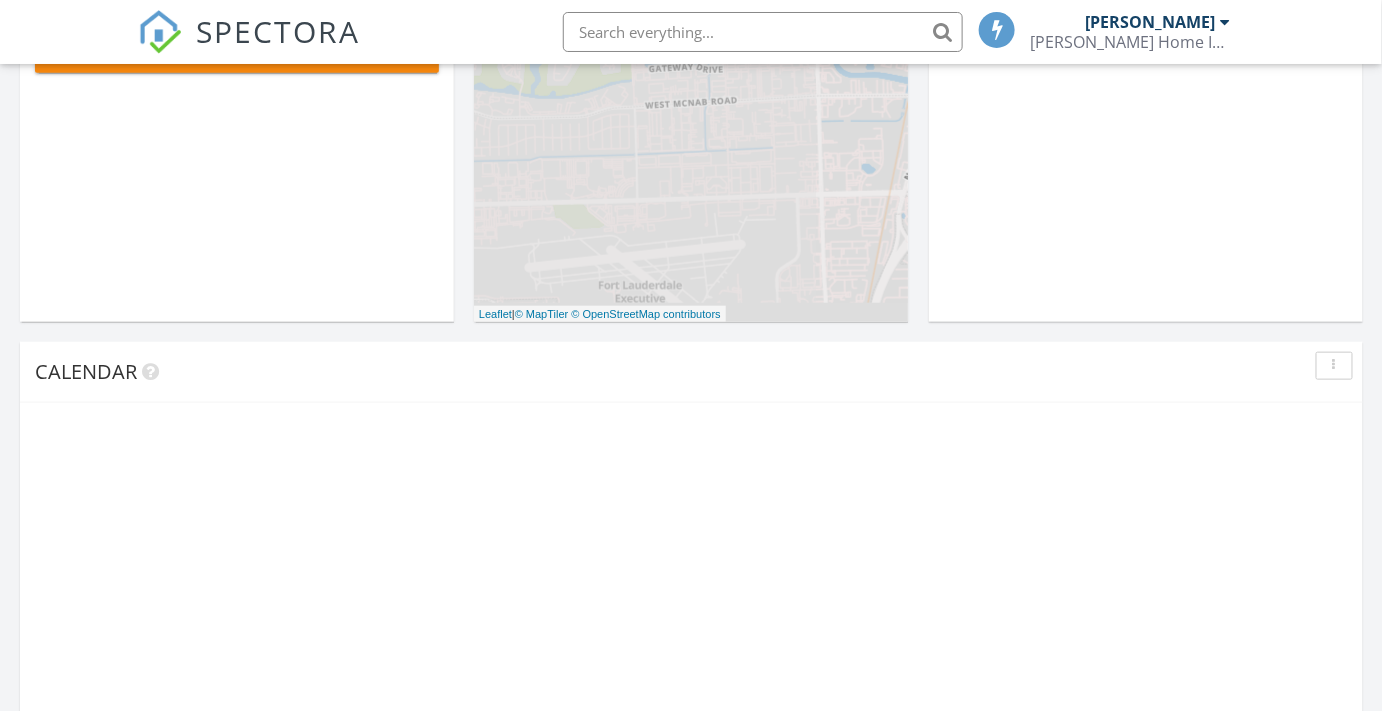 scroll, scrollTop: 1090, scrollLeft: 0, axis: vertical 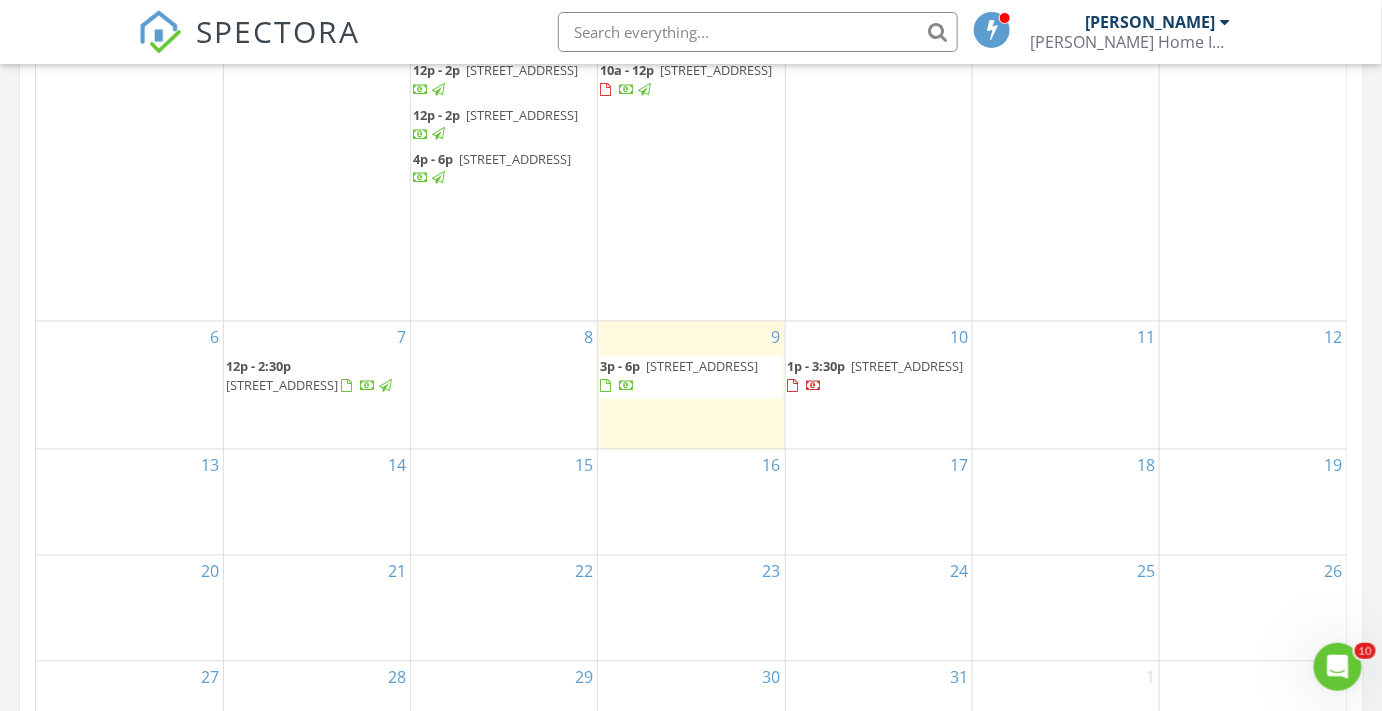 click at bounding box center (1337, 666) 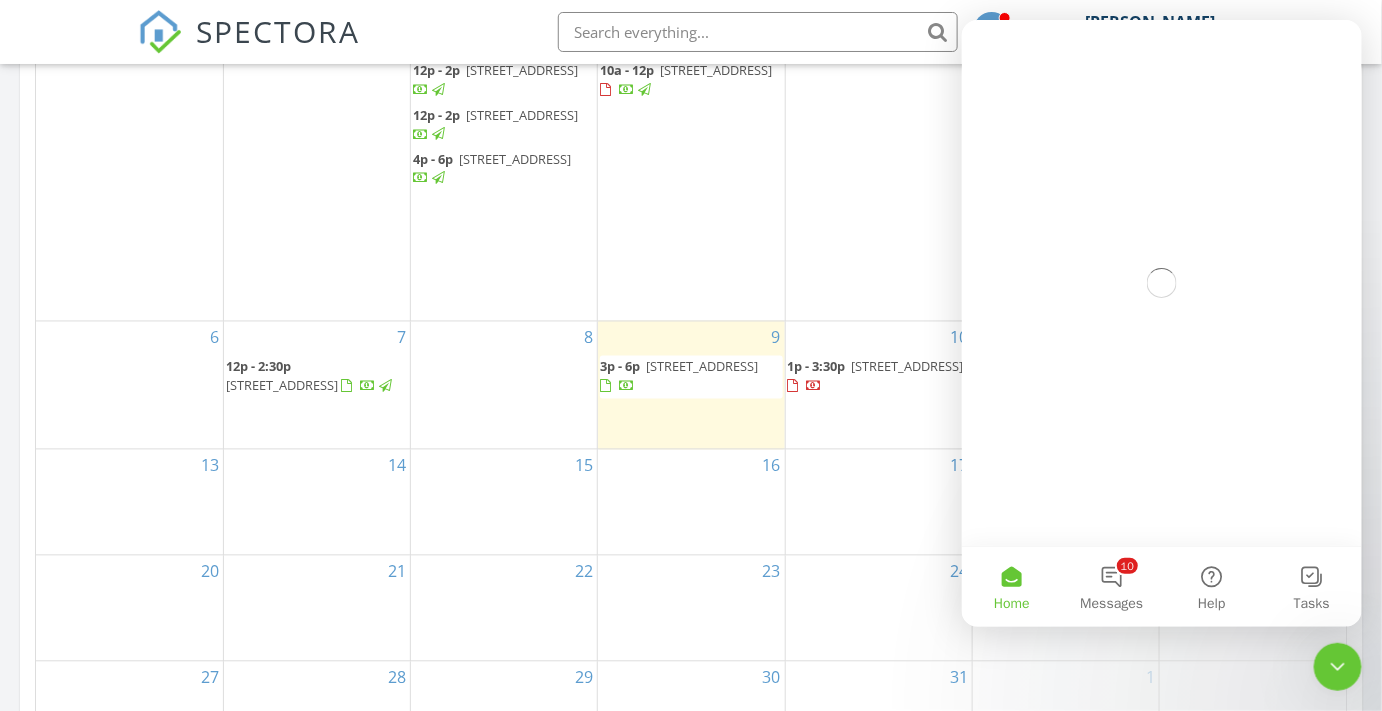 scroll, scrollTop: 0, scrollLeft: 0, axis: both 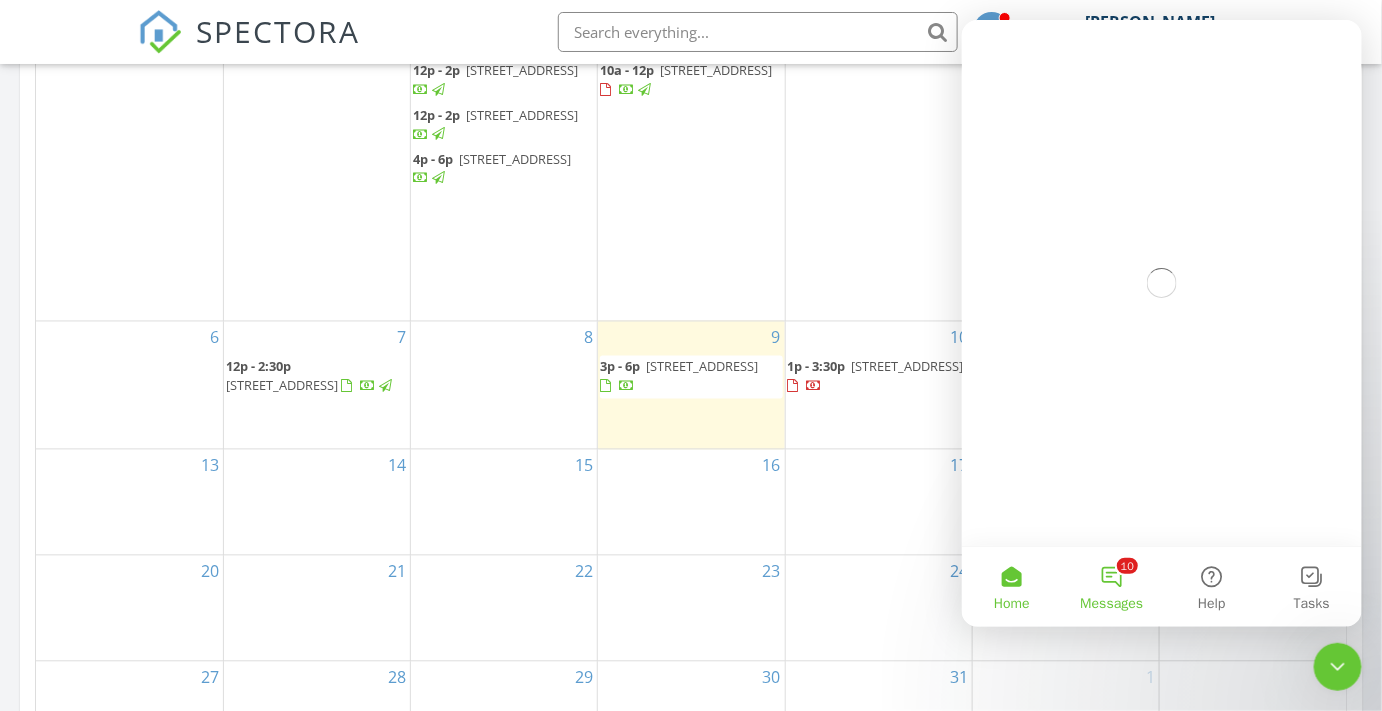 click on "10 Messages" at bounding box center (1111, 586) 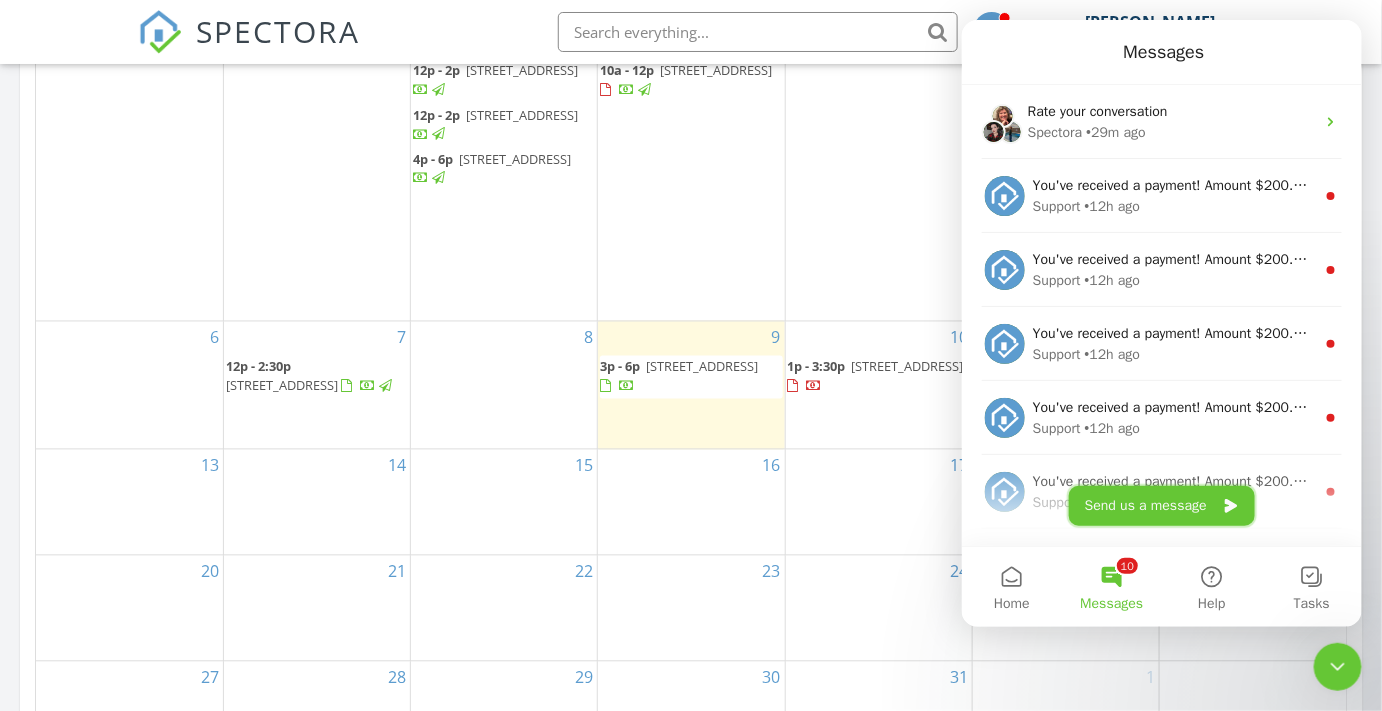 click on "Send us a message" at bounding box center [1161, 505] 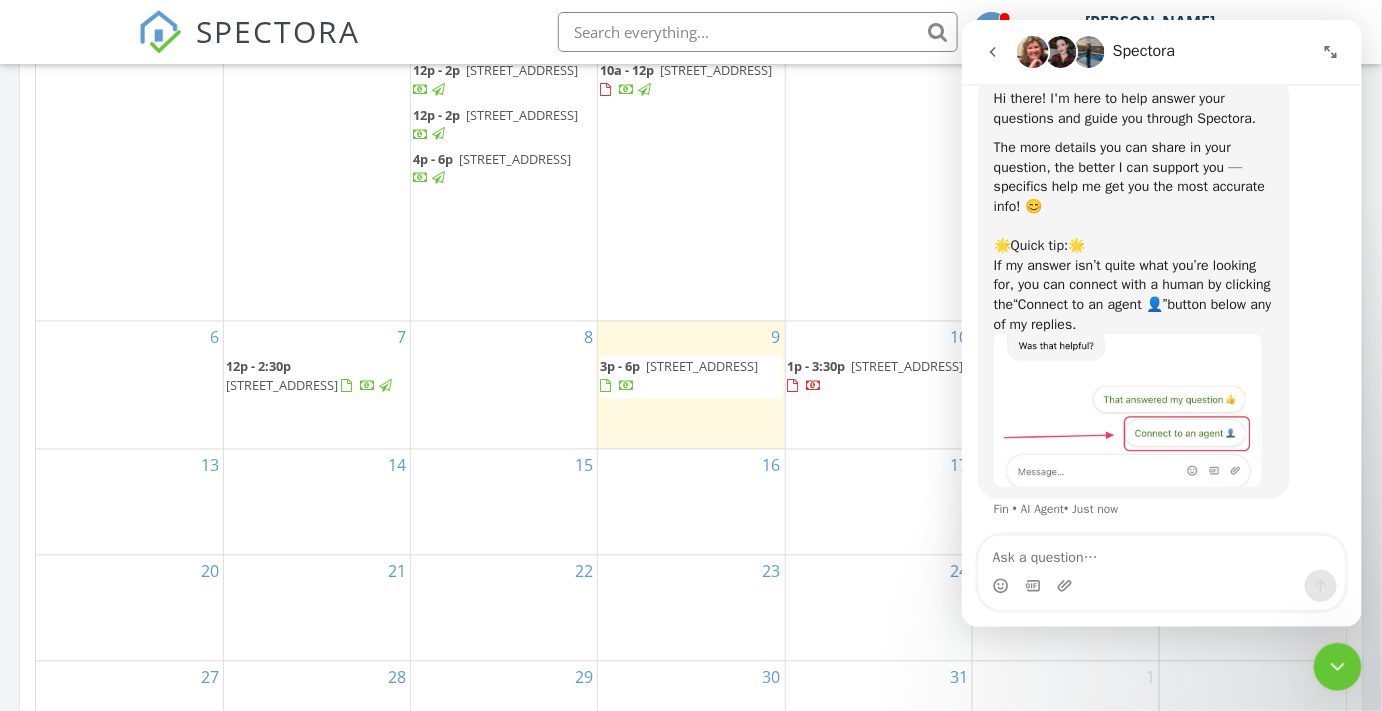 scroll, scrollTop: 93, scrollLeft: 0, axis: vertical 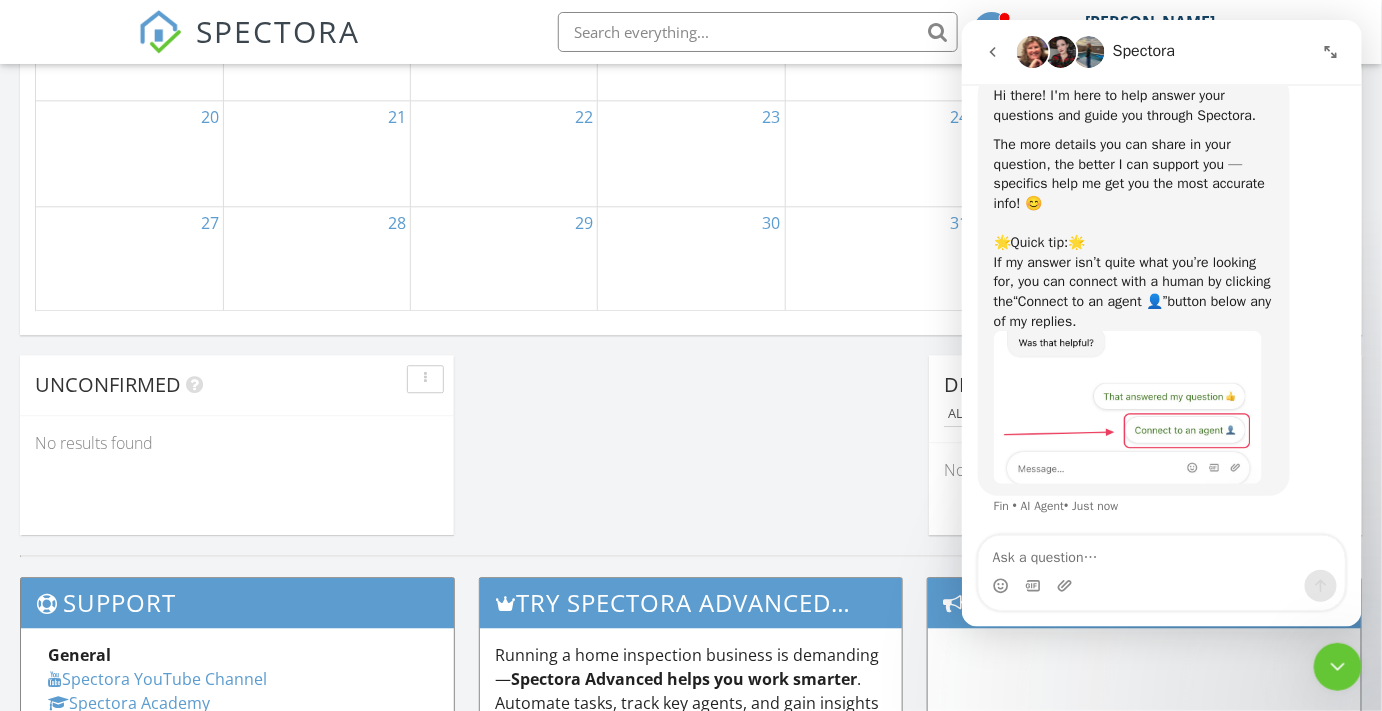 click at bounding box center [1161, 552] 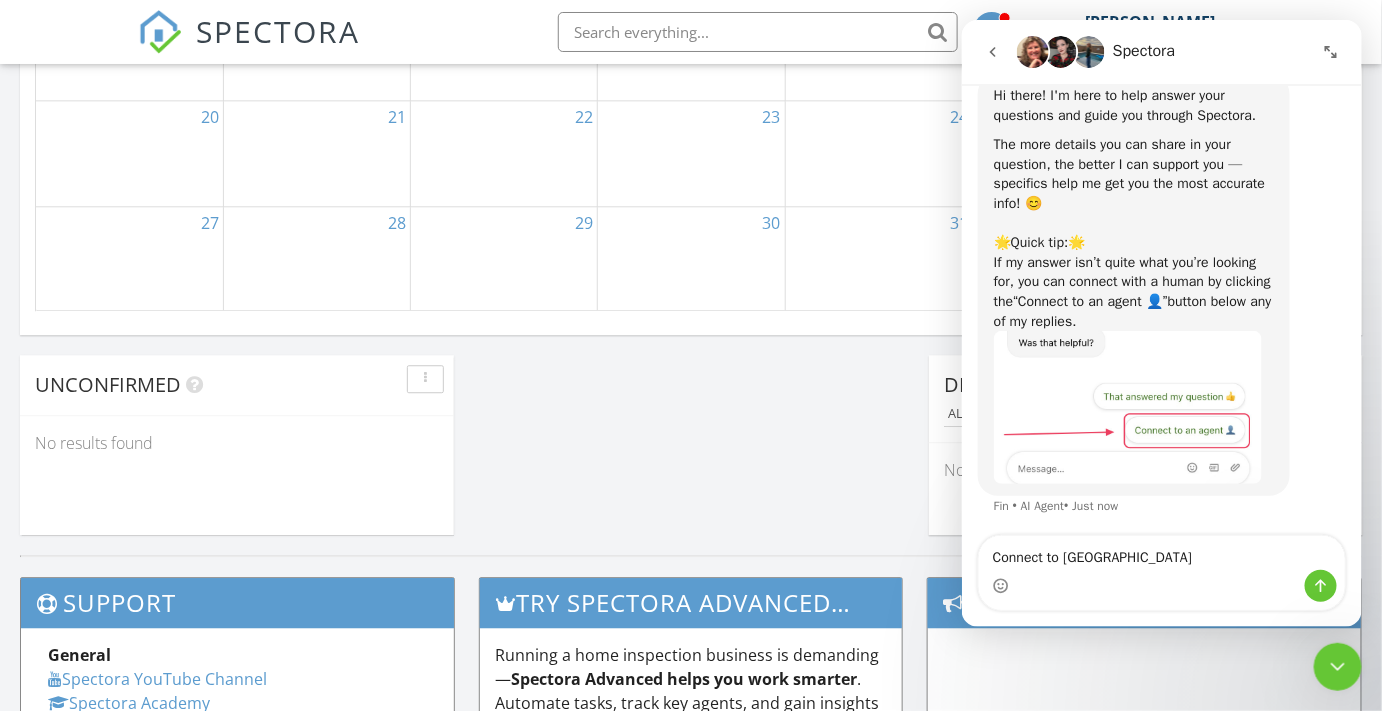 type on "Connect to agent" 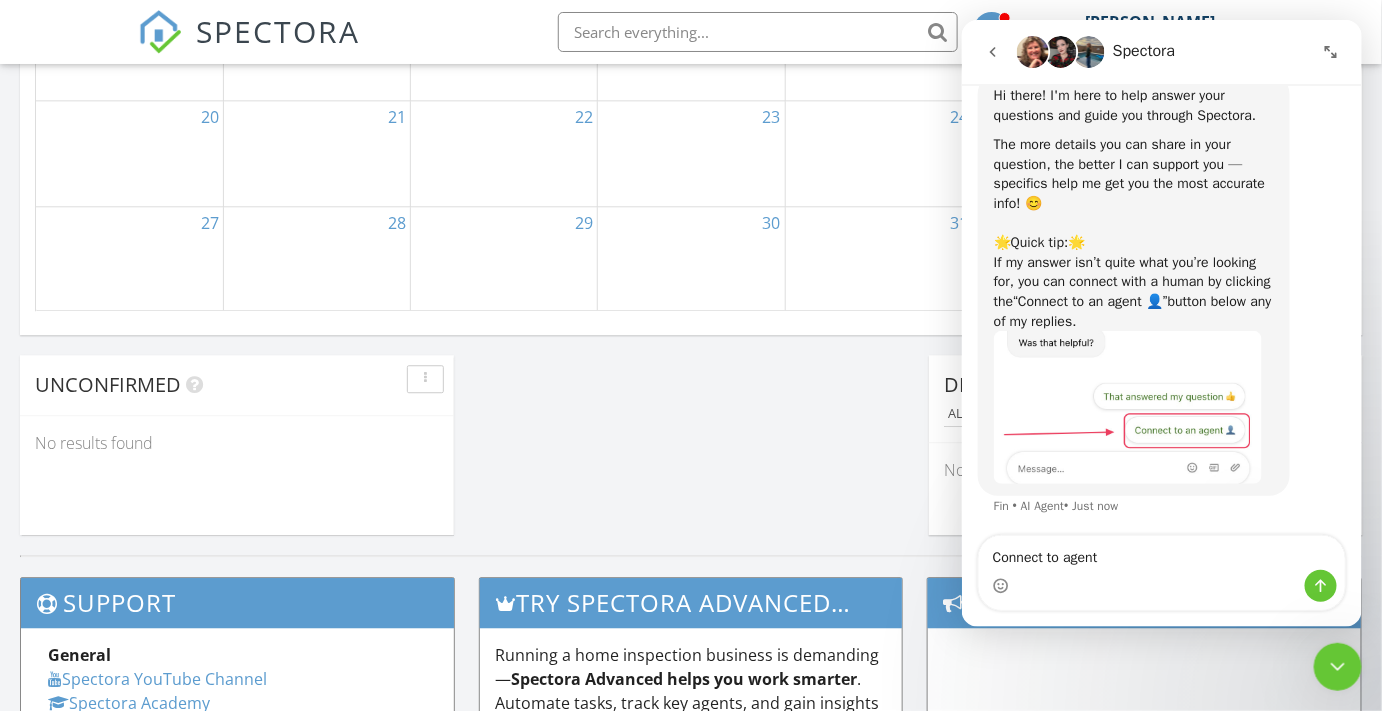 type 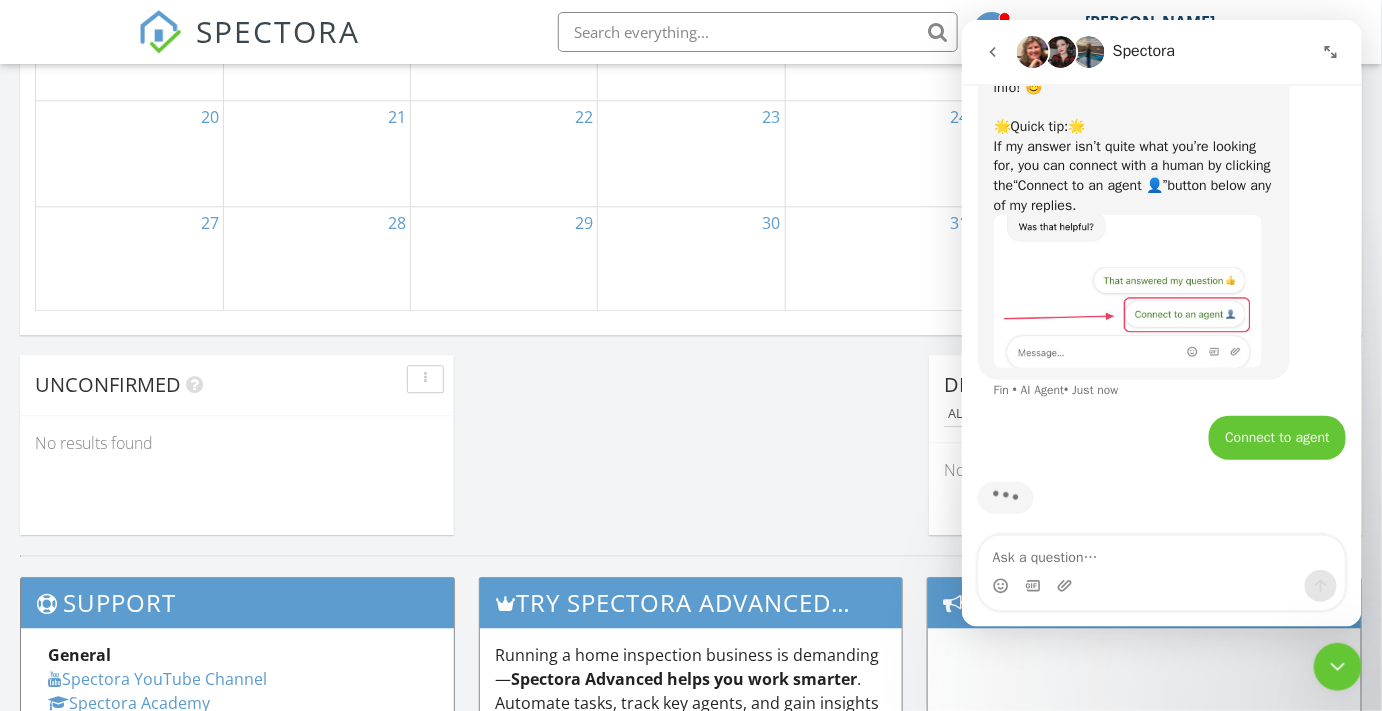 scroll, scrollTop: 0, scrollLeft: 0, axis: both 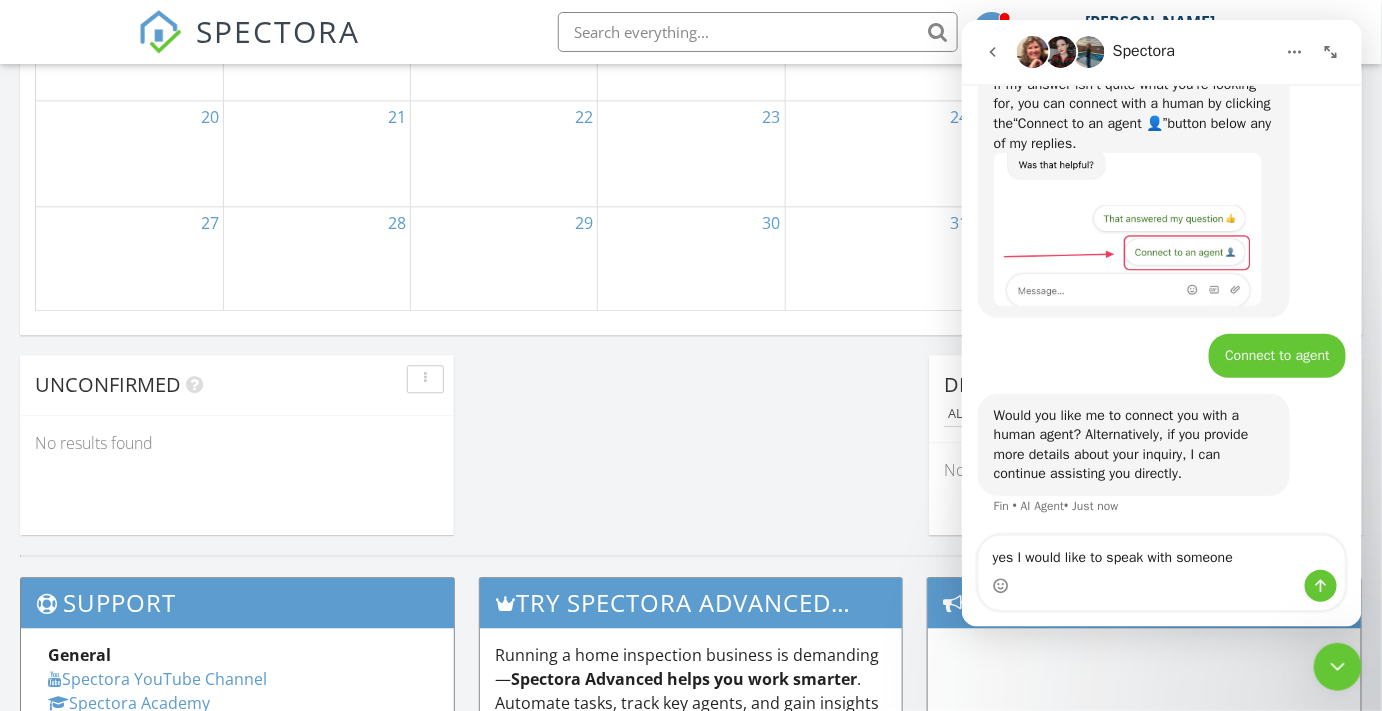 type on "yes I would like to speak with someone." 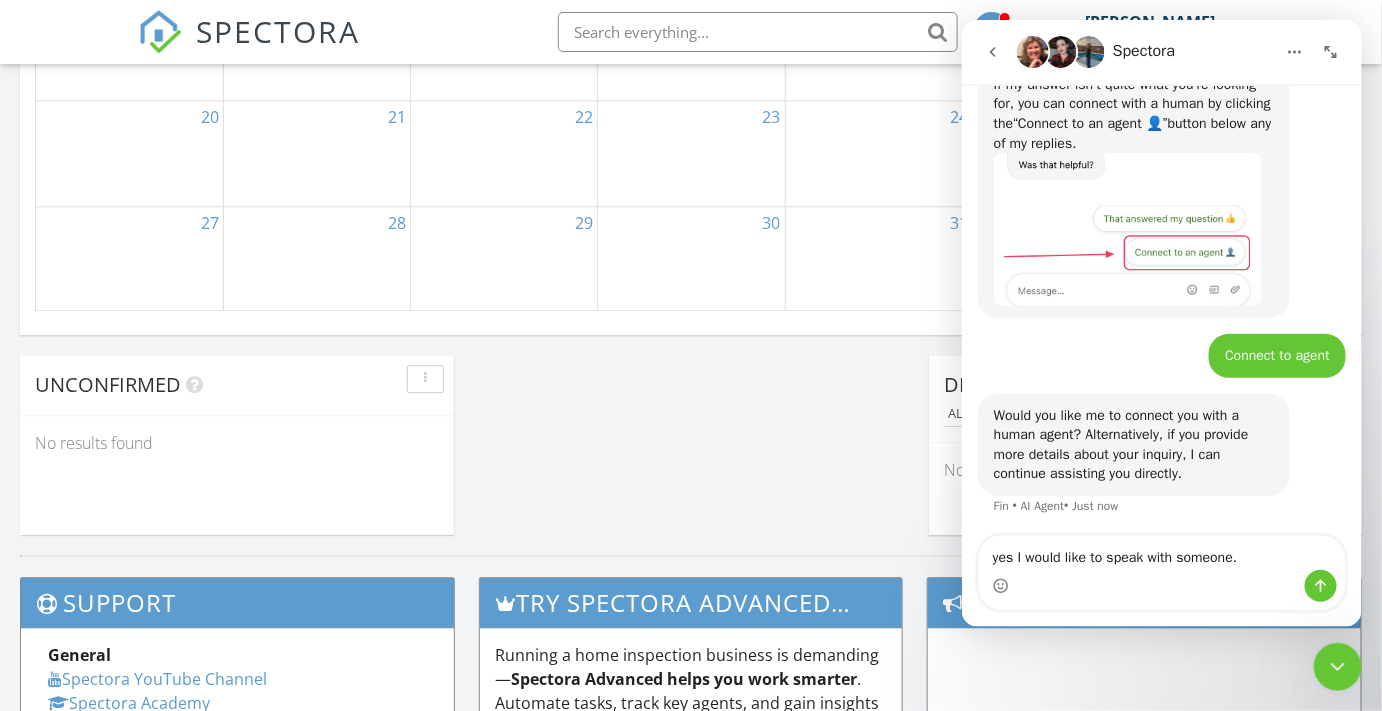 type 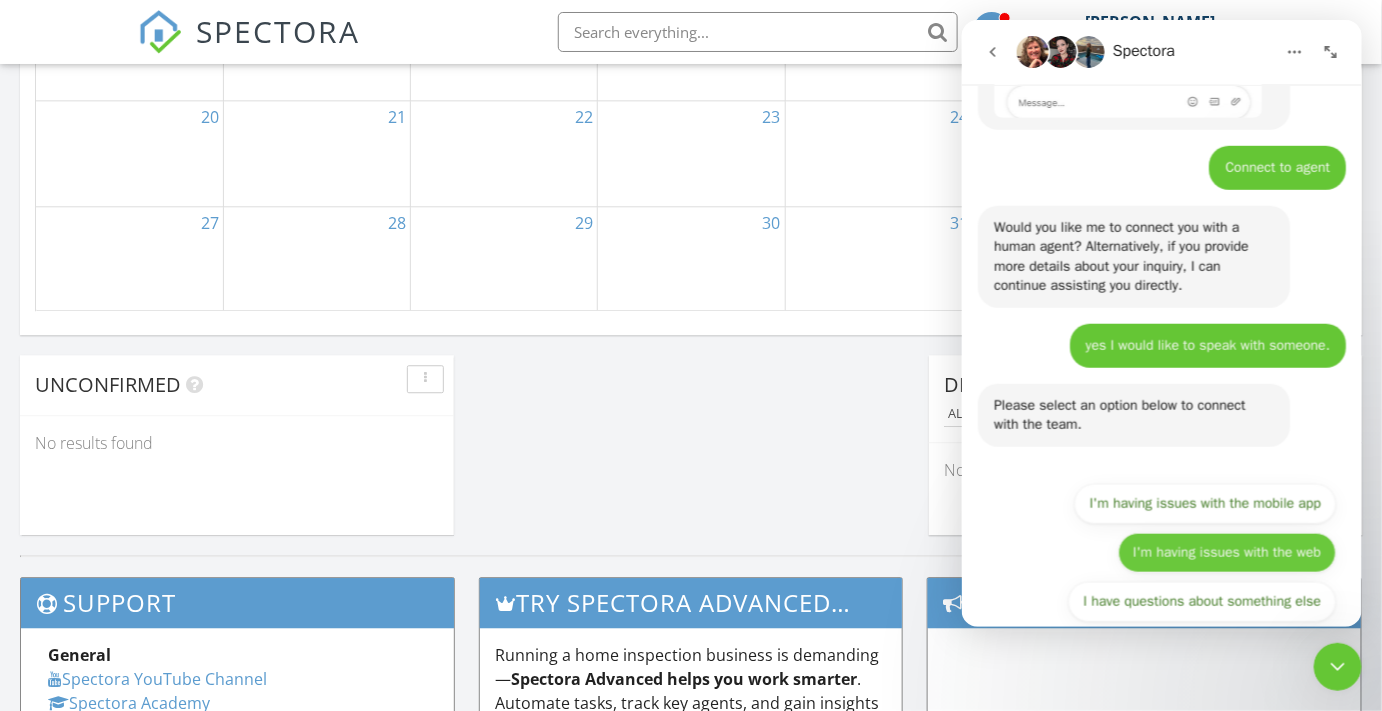 scroll, scrollTop: 485, scrollLeft: 0, axis: vertical 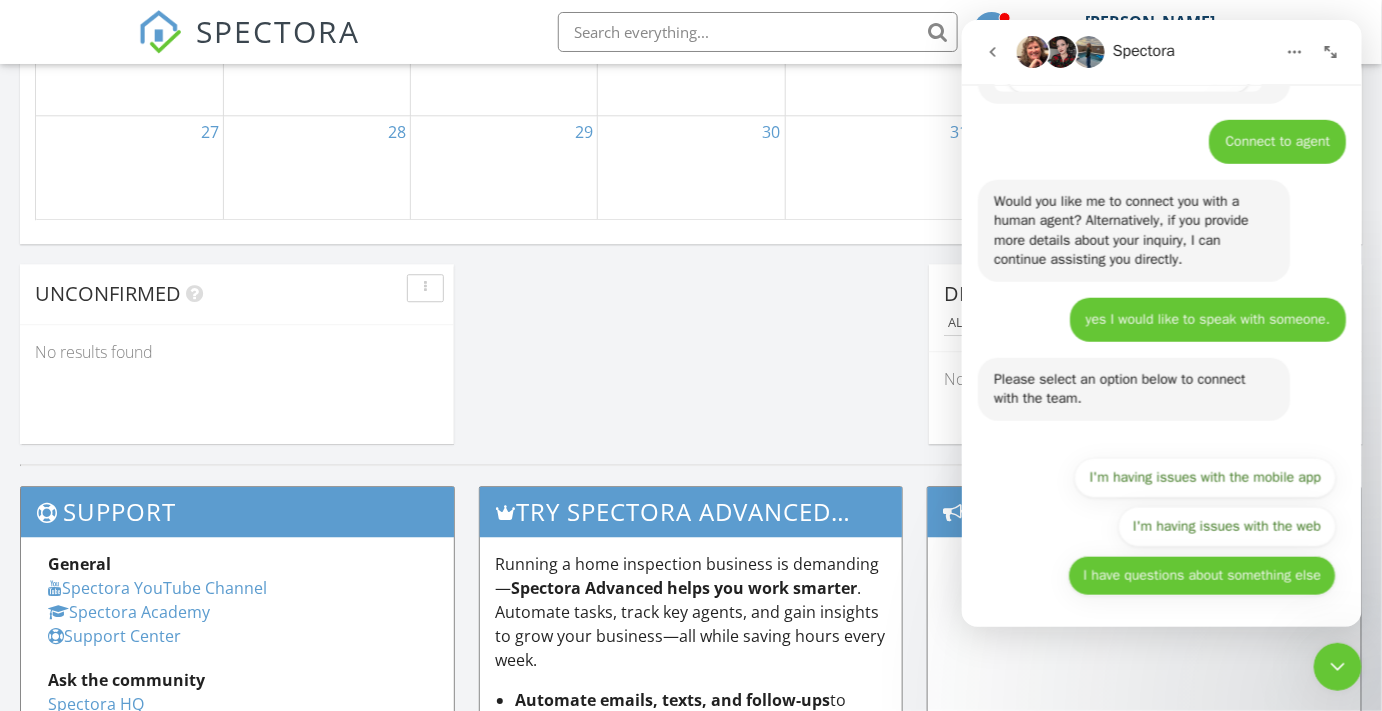 click on "I have questions about something else" at bounding box center [1201, 575] 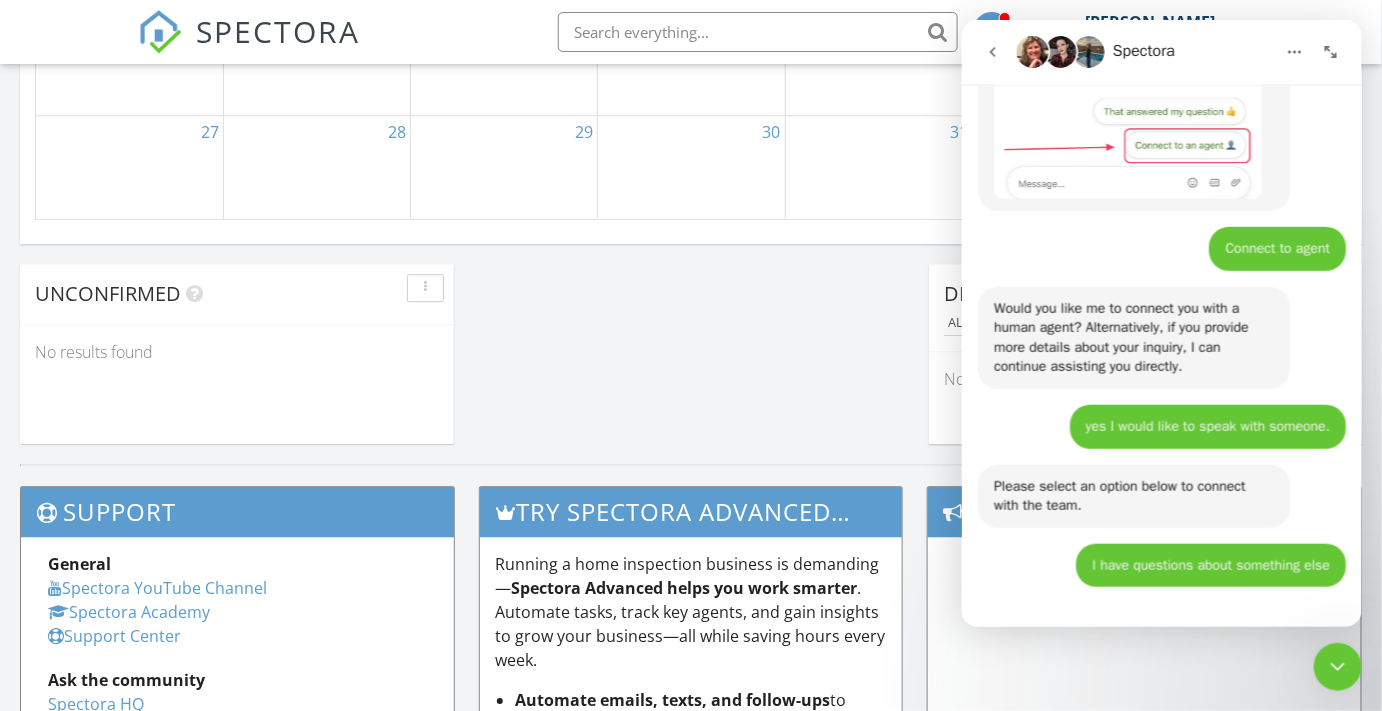 scroll, scrollTop: 378, scrollLeft: 0, axis: vertical 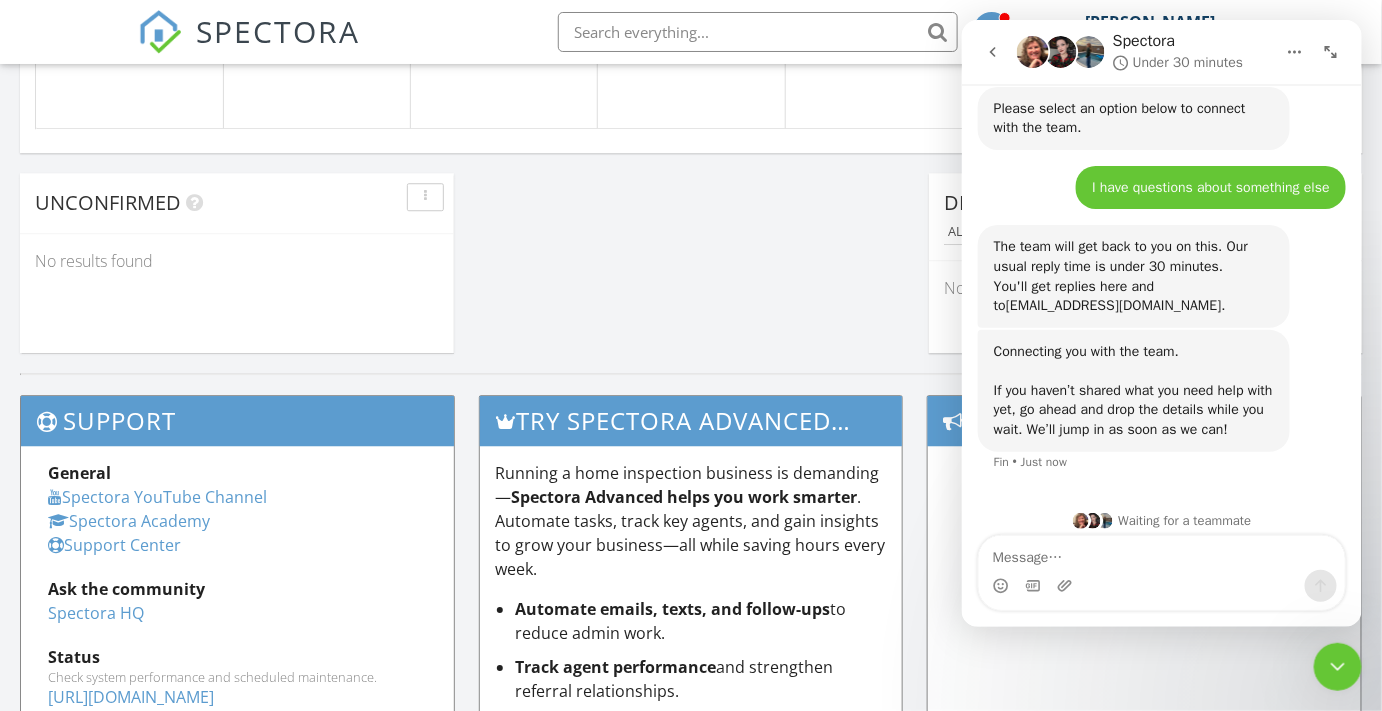 click at bounding box center (1032, 585) 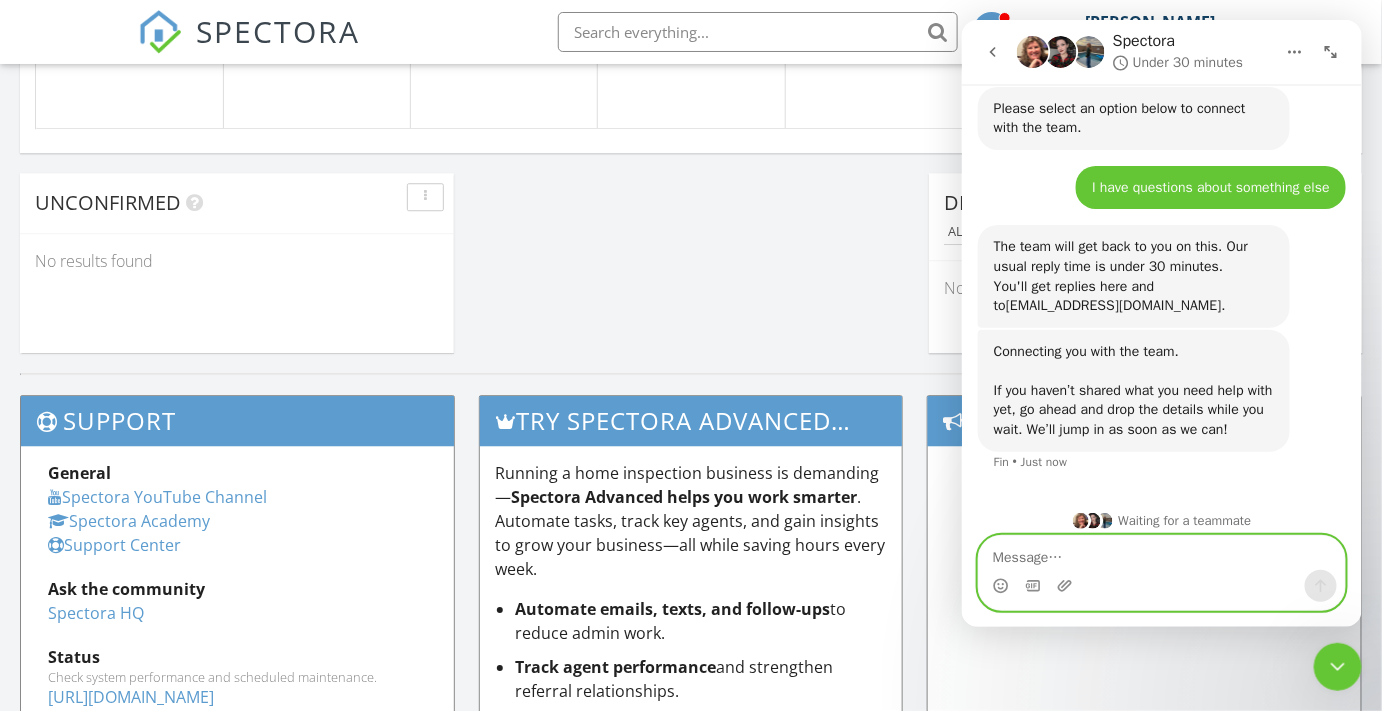 click at bounding box center (1161, 552) 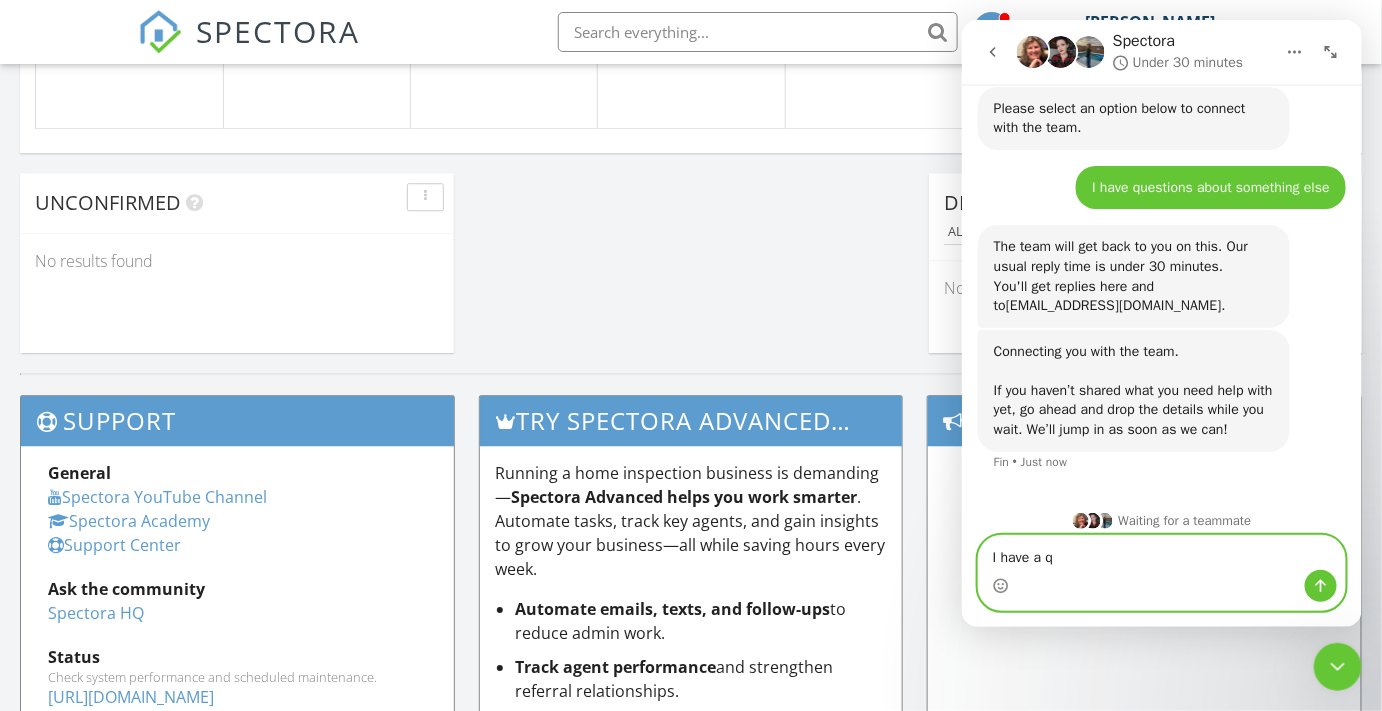 scroll, scrollTop: 833, scrollLeft: 0, axis: vertical 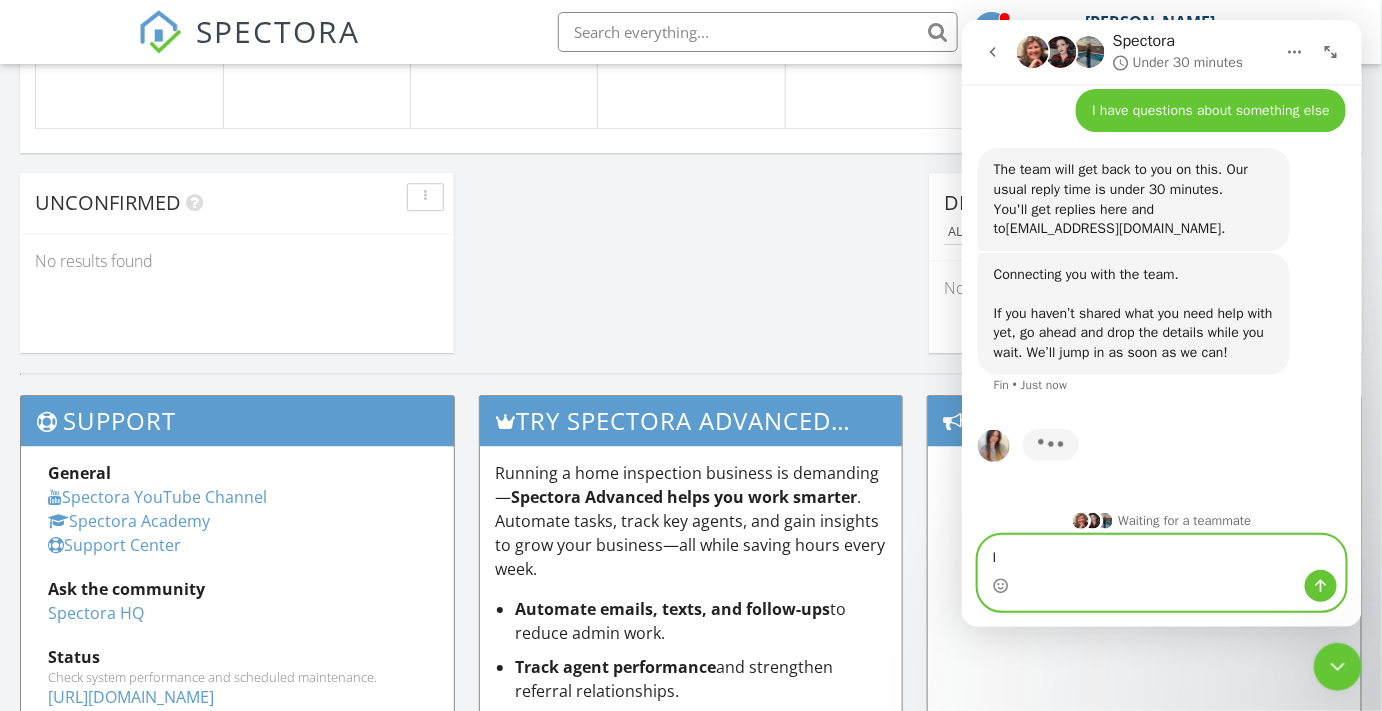 type on "I" 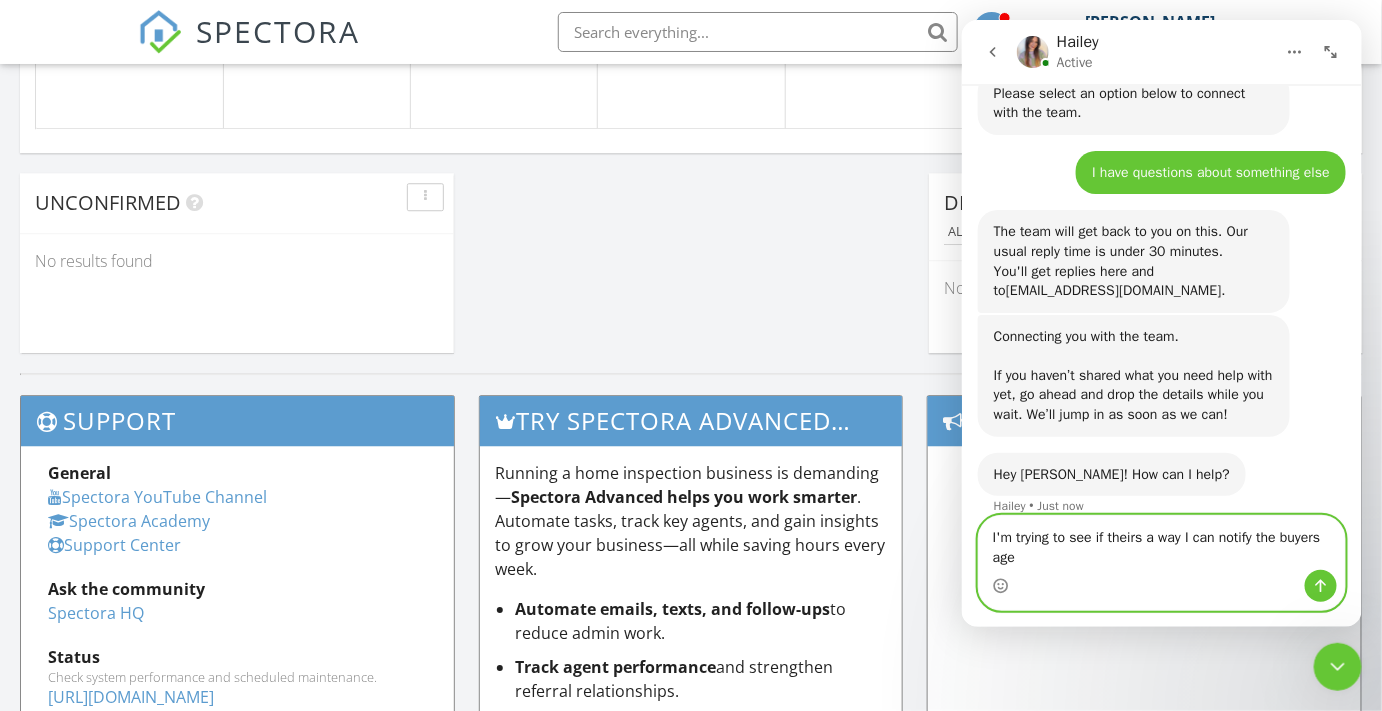 scroll, scrollTop: 792, scrollLeft: 0, axis: vertical 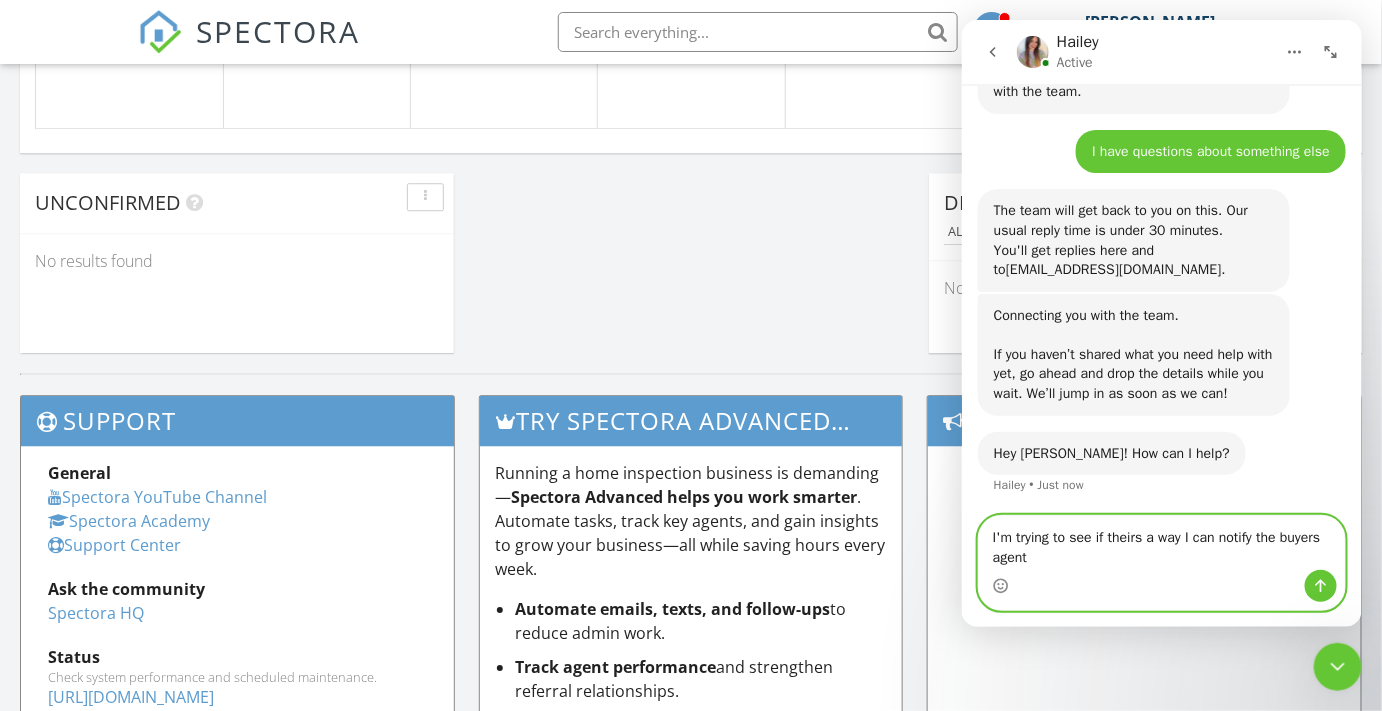 click on "I'm trying to see if theirs a way I can notify the buyers agent" at bounding box center [1161, 542] 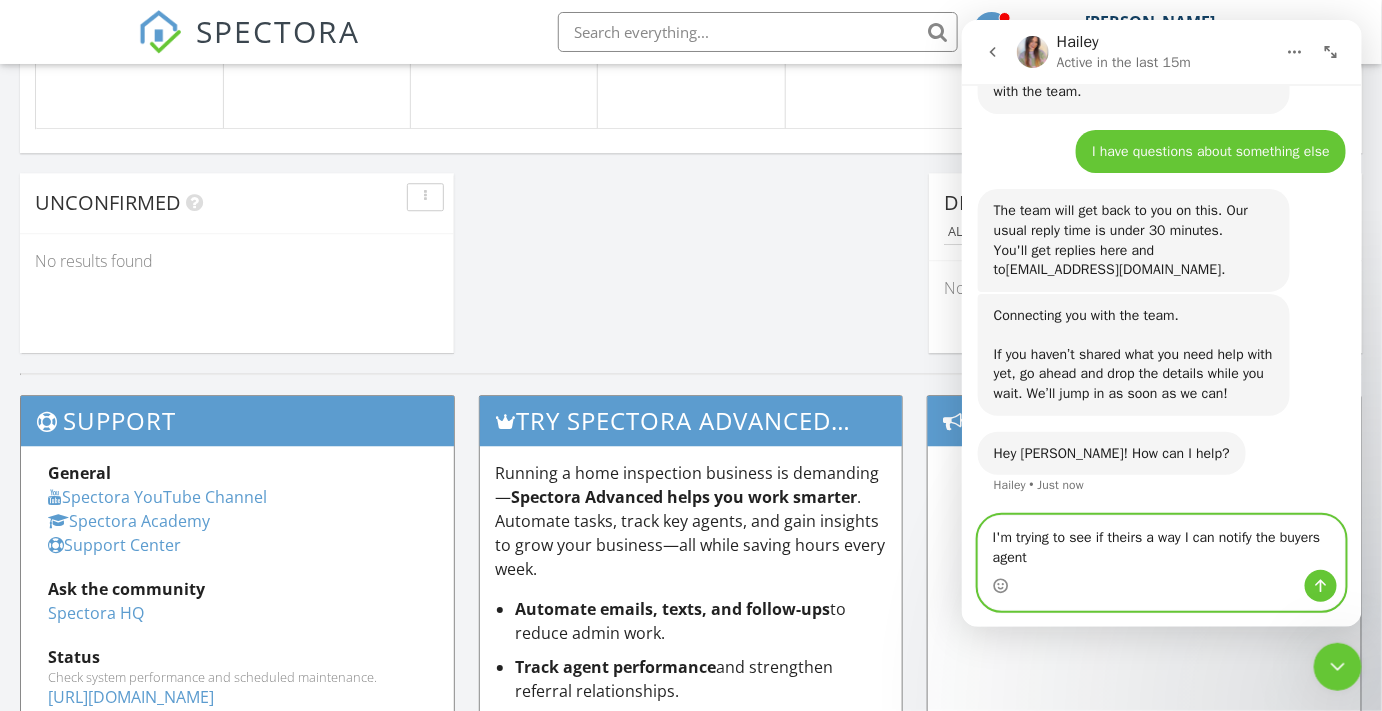 click on "I'm trying to see if theirs a way I can notify the buyers agent" at bounding box center (1161, 542) 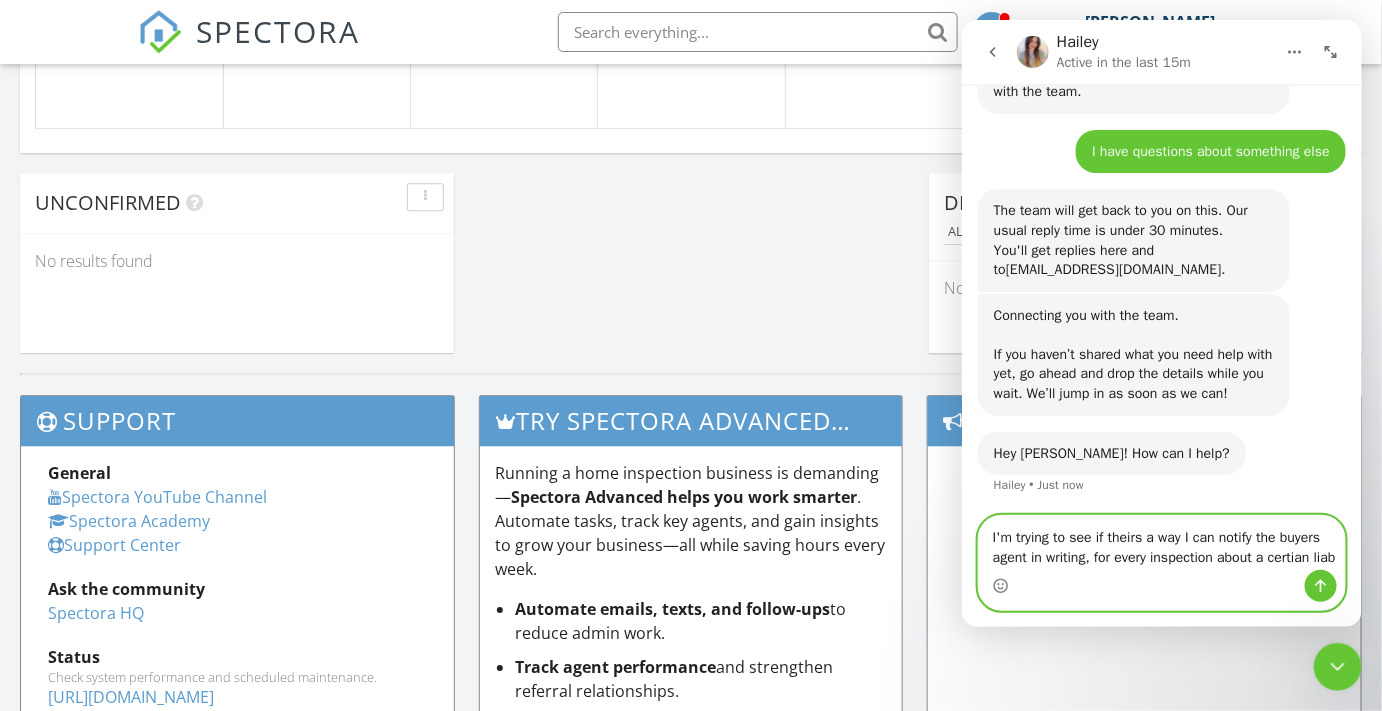 scroll, scrollTop: 811, scrollLeft: 0, axis: vertical 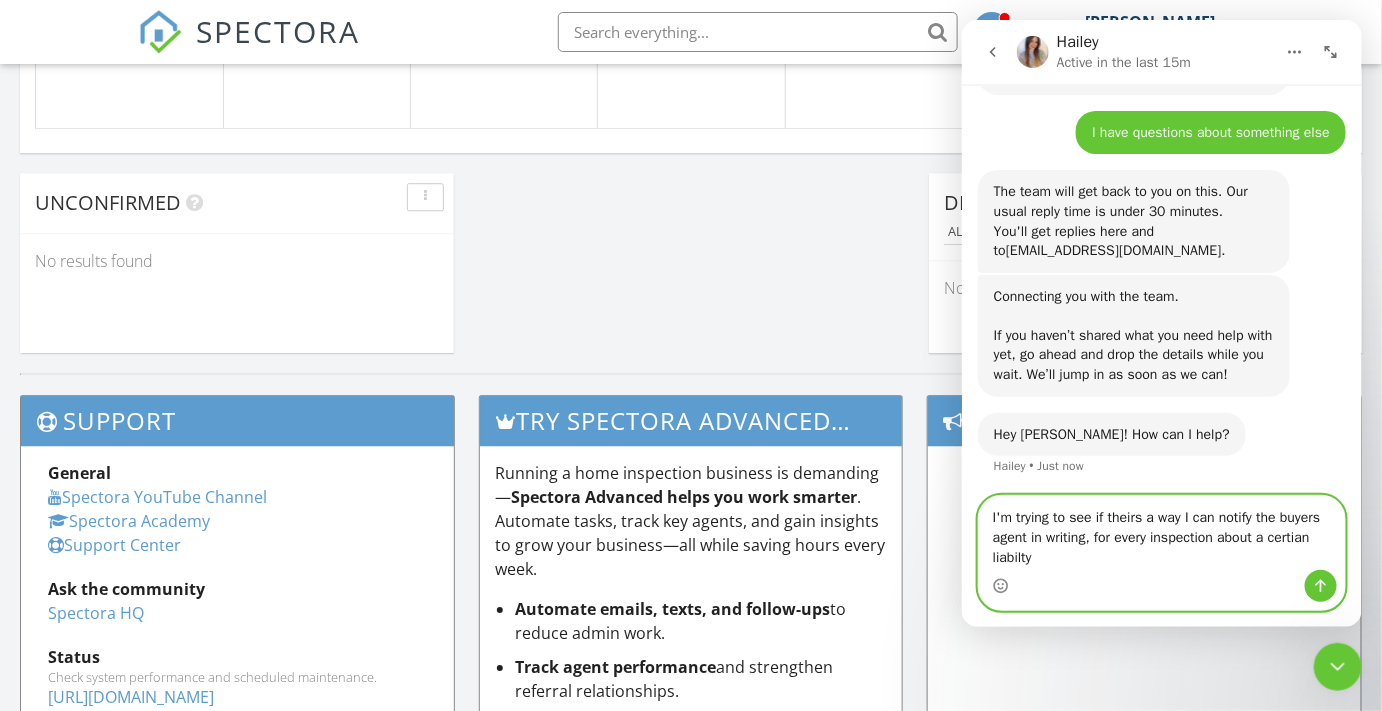 drag, startPoint x: 1298, startPoint y: 539, endPoint x: 1284, endPoint y: 547, distance: 16.124516 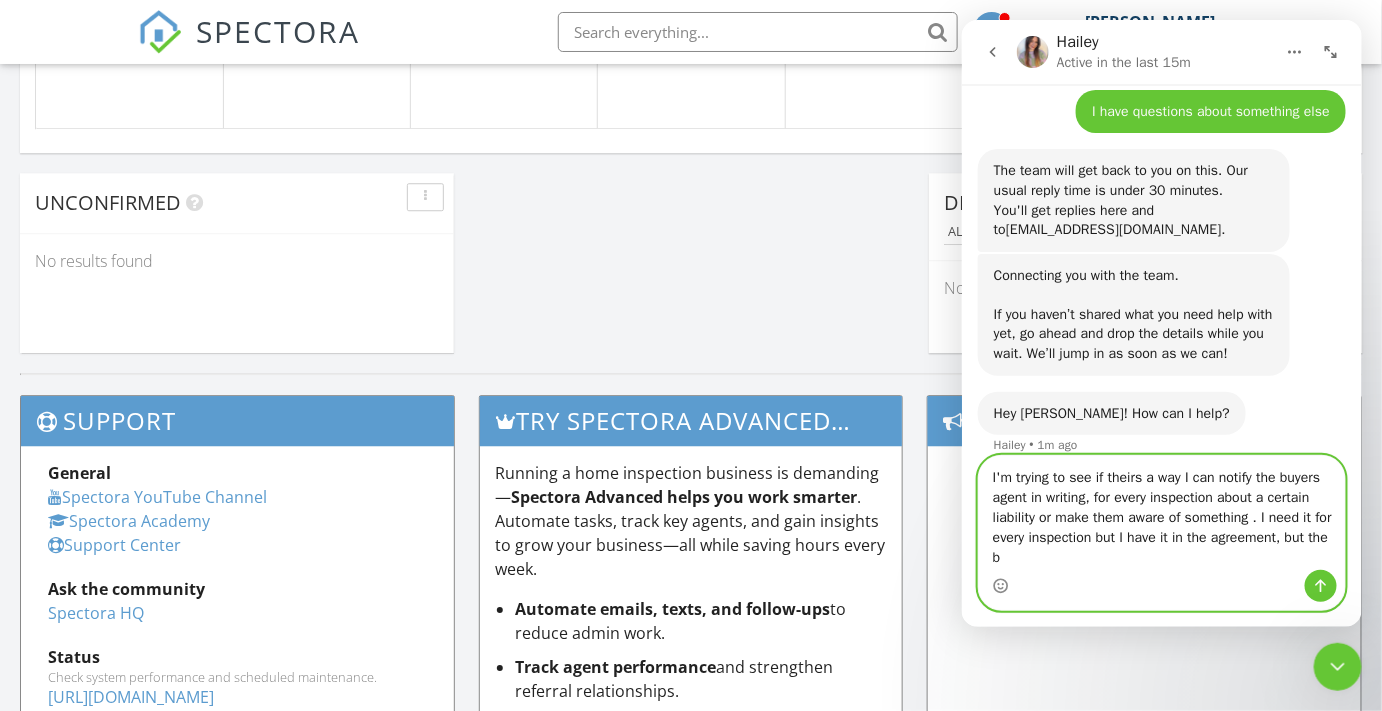scroll, scrollTop: 833, scrollLeft: 0, axis: vertical 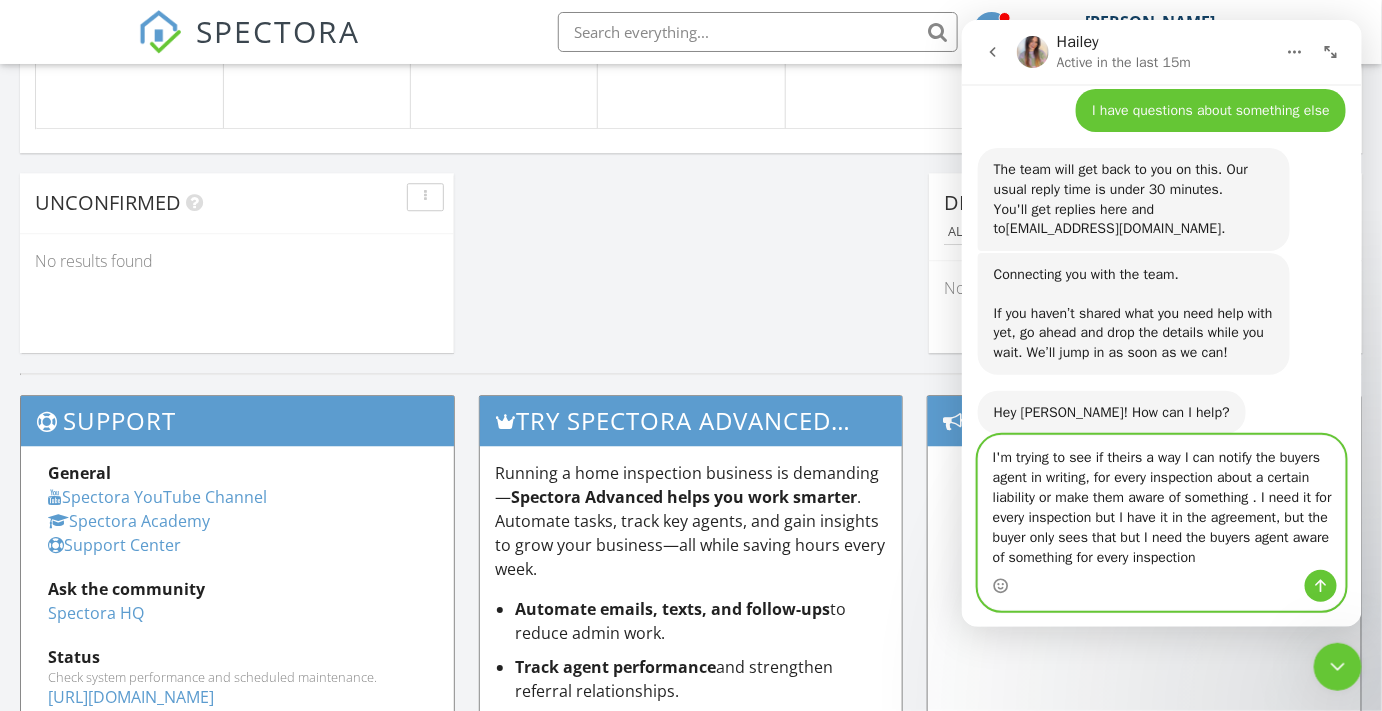 type on "I'm trying to see if theirs a way I can notify the buyers agent in writing, for every inspection about a certain liability or make them aware of something . I need it for every inspection but I have it in the agreement, but the buyer only sees that but I need the buyers agent aware of something for every inspection." 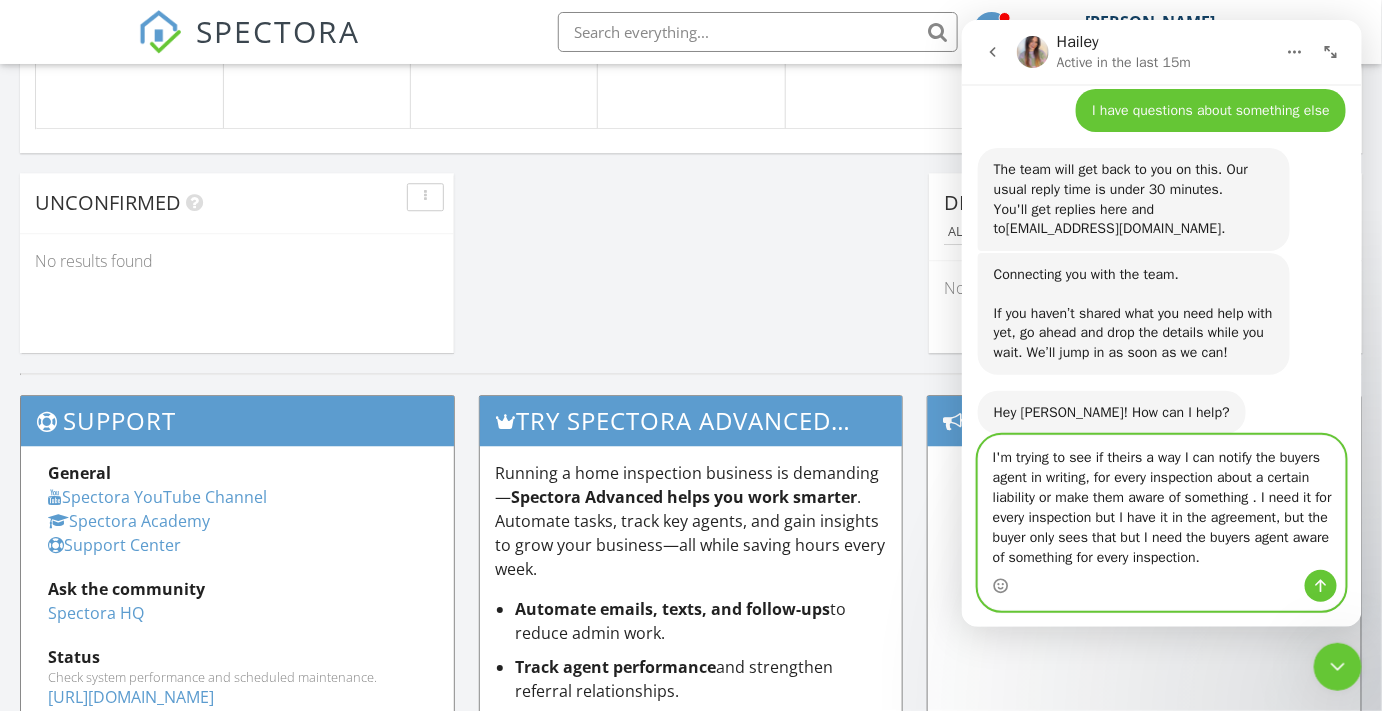 type 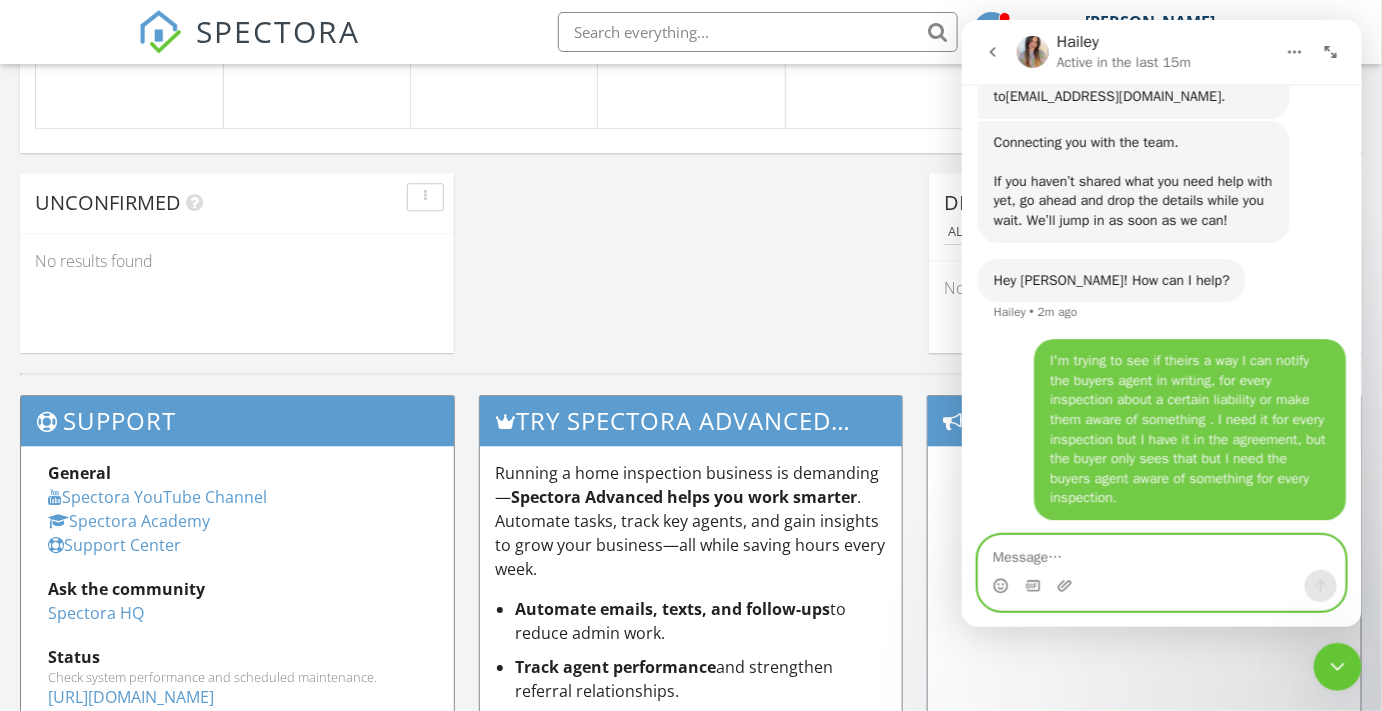 scroll, scrollTop: 968, scrollLeft: 0, axis: vertical 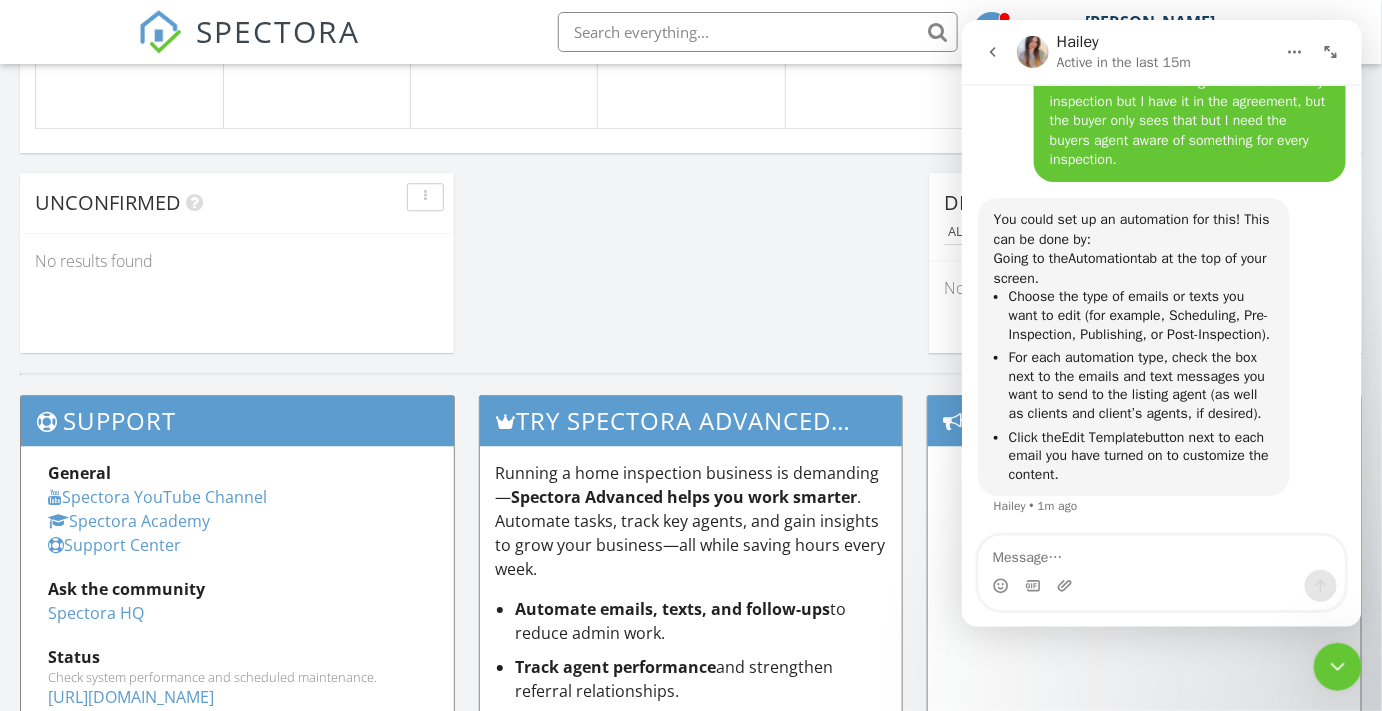click on "Today
Jesse Latimore
3:00 pm
7581 Old Thyme Court, Parkland, FL 33076
Jesse Latimore
27 minutes drive time   15.7 miles       New Inspection     New Quote         Map               1 + − Dr. Martin Luther King Boulevard, Florida's Turnpike 25.2 km, 27 min Head north on Southwest 2nd Drive 45 m Turn right onto Southwest 6th Place 35 m Turn left onto Southwest 2nd Avenue 40 m Turn left onto Southwest 6th Street 300 m Turn right onto South Dixie Highway East (FL 811) 1 km Continue onto North Dixie Highway (FL 811) 300 m Turn left onto Dr. Martin Luther King Boulevard 4 km Take the ramp on the right towards Florida's Turnpike 200 m Keep right towards Orlando 550 m Merge left onto Florida's Turnpike 6 km Take the ramp towards FL 869 Toll South: Coral Springs 1 km Keep left towards FL 869 Toll South: Sawgrass Expressway 250 m Merge left onto Sawgrass Expressway - SunPass (FL 869 Toll) 7 km 700 m 80 m" at bounding box center [691, -537] 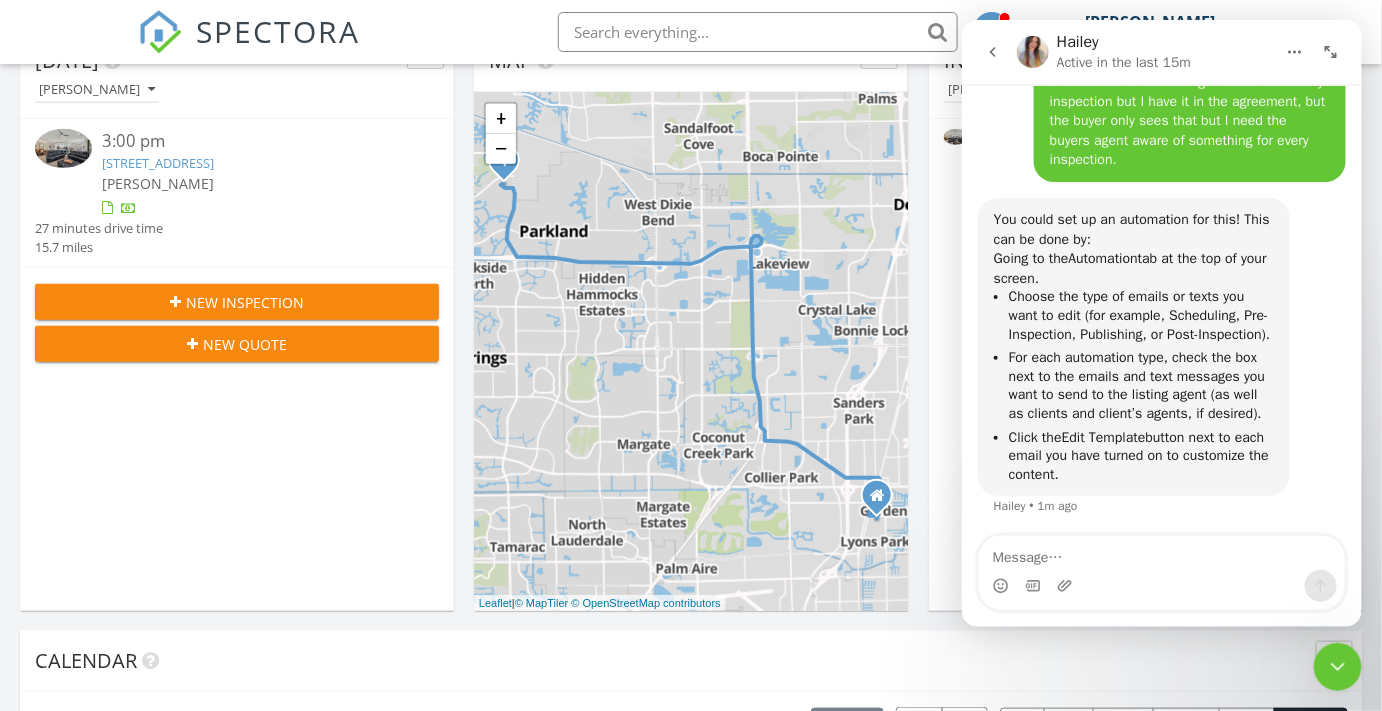 scroll, scrollTop: 0, scrollLeft: 0, axis: both 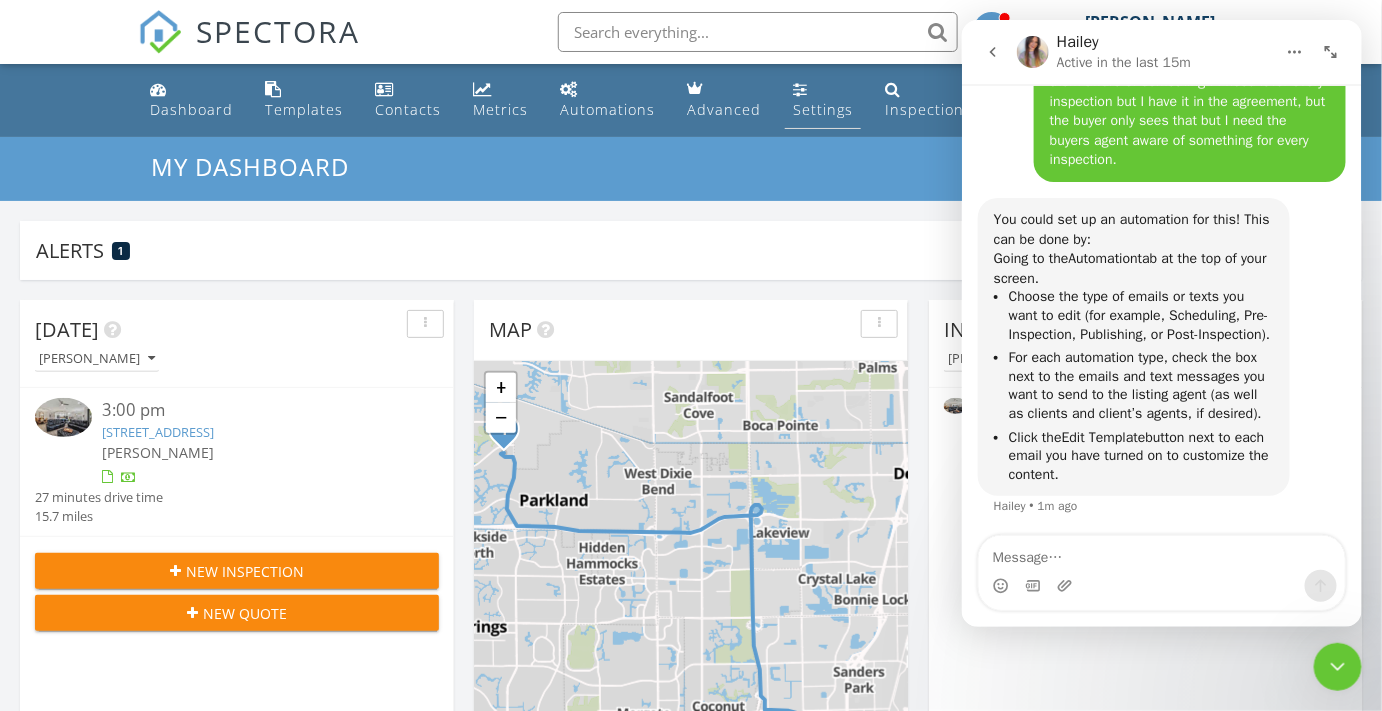 click on "Settings" at bounding box center (823, 109) 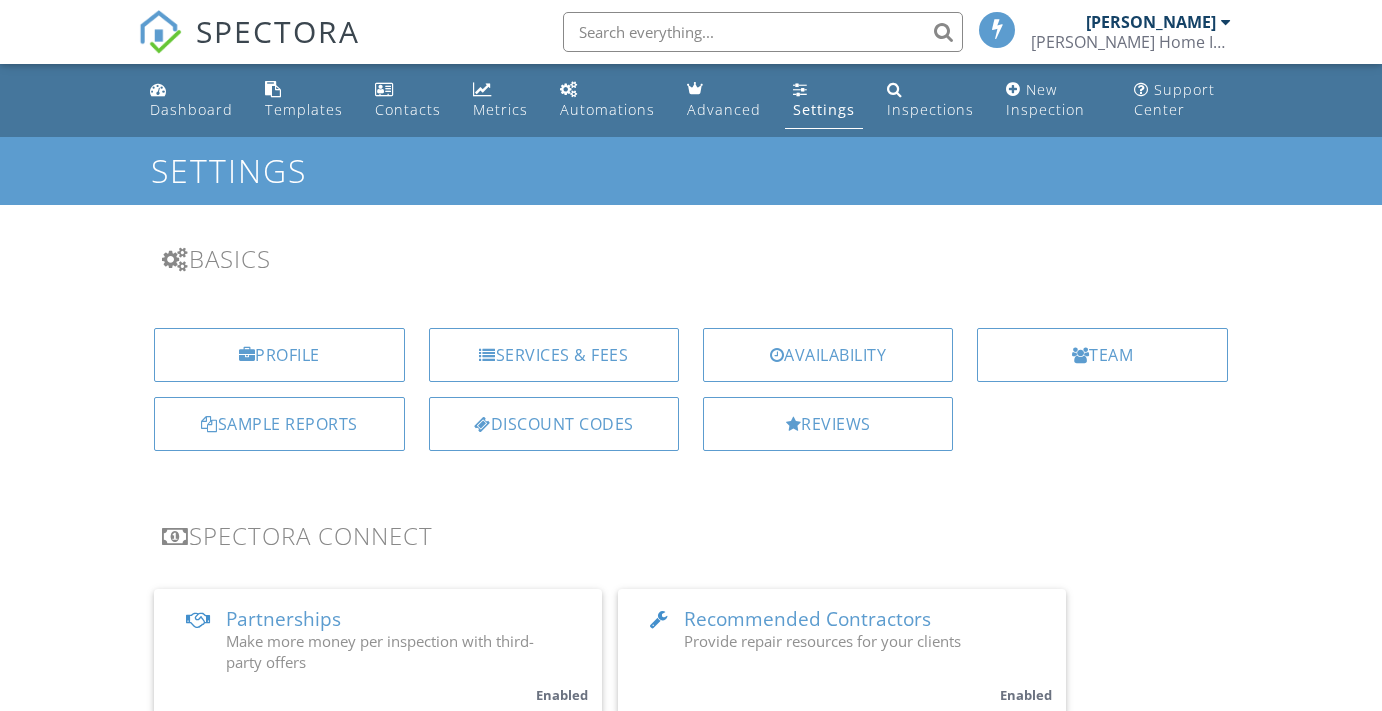 scroll, scrollTop: 0, scrollLeft: 0, axis: both 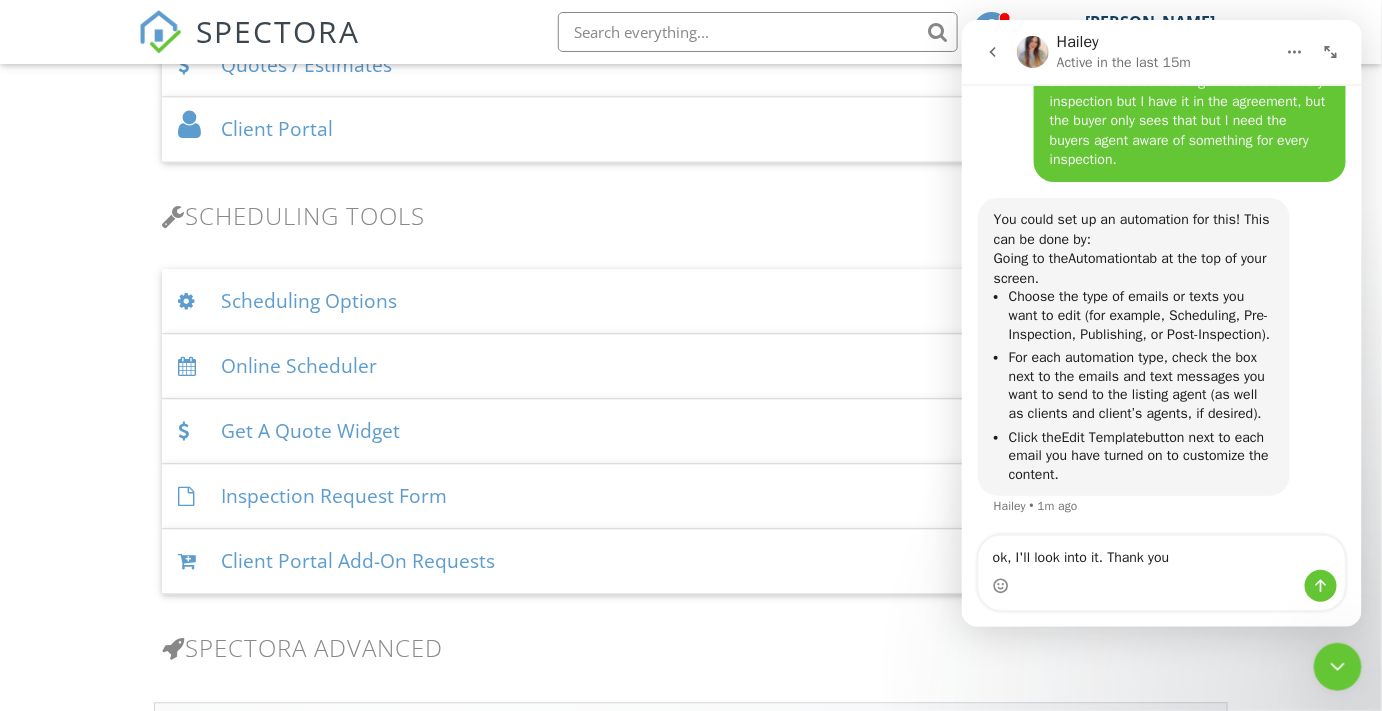 type on "ok, I'll look into it. Thank you." 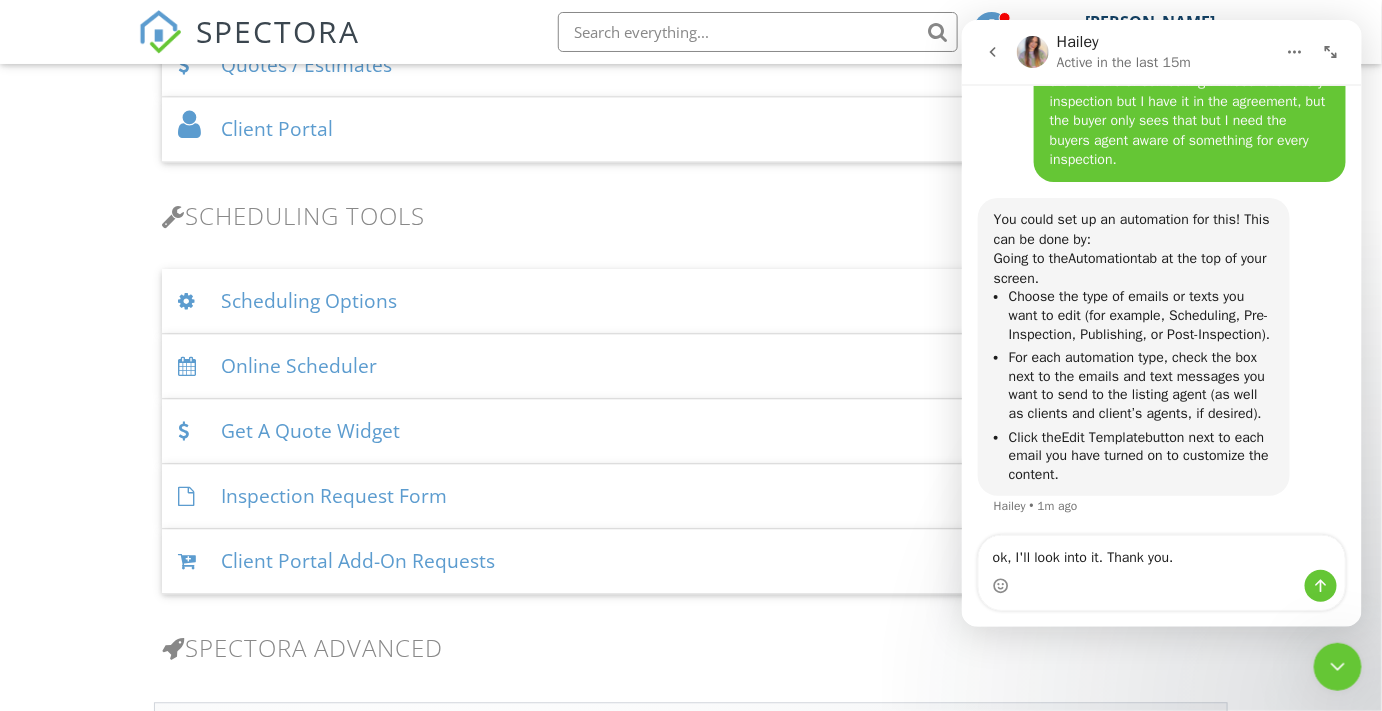 type 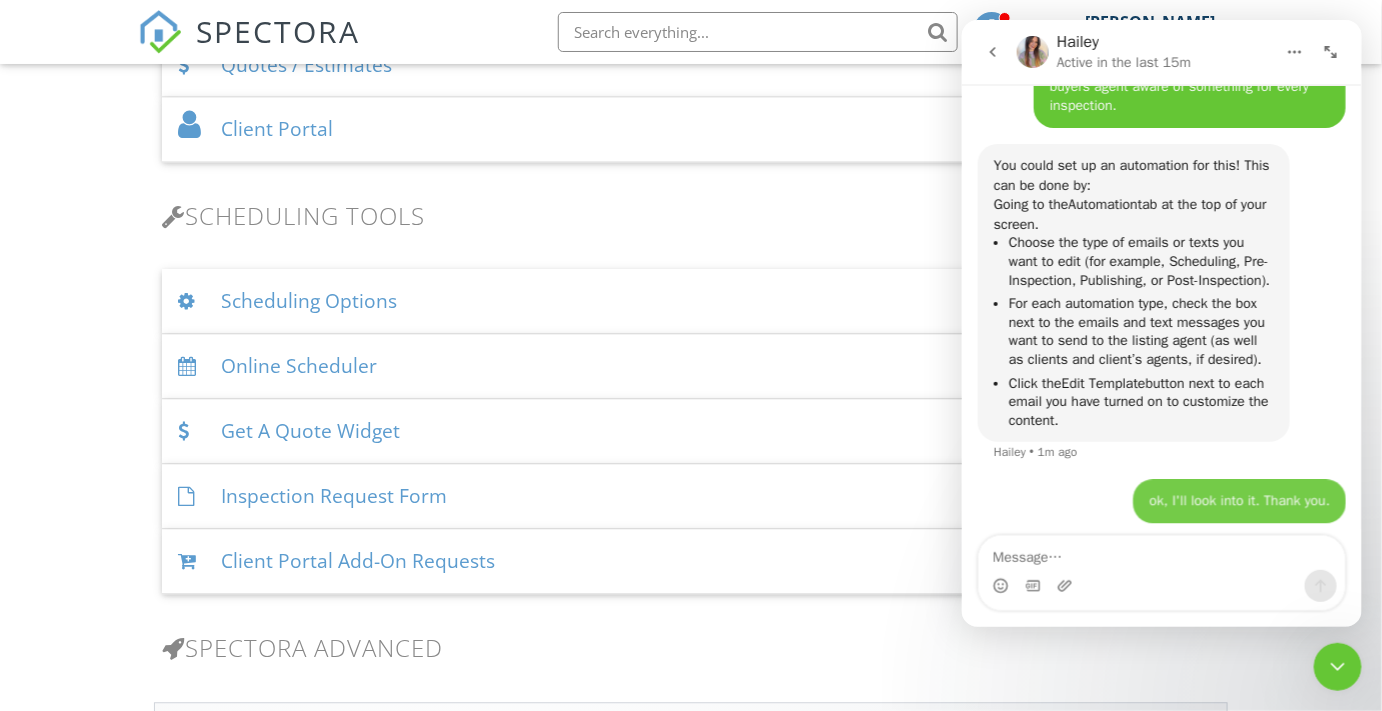scroll, scrollTop: 1342, scrollLeft: 0, axis: vertical 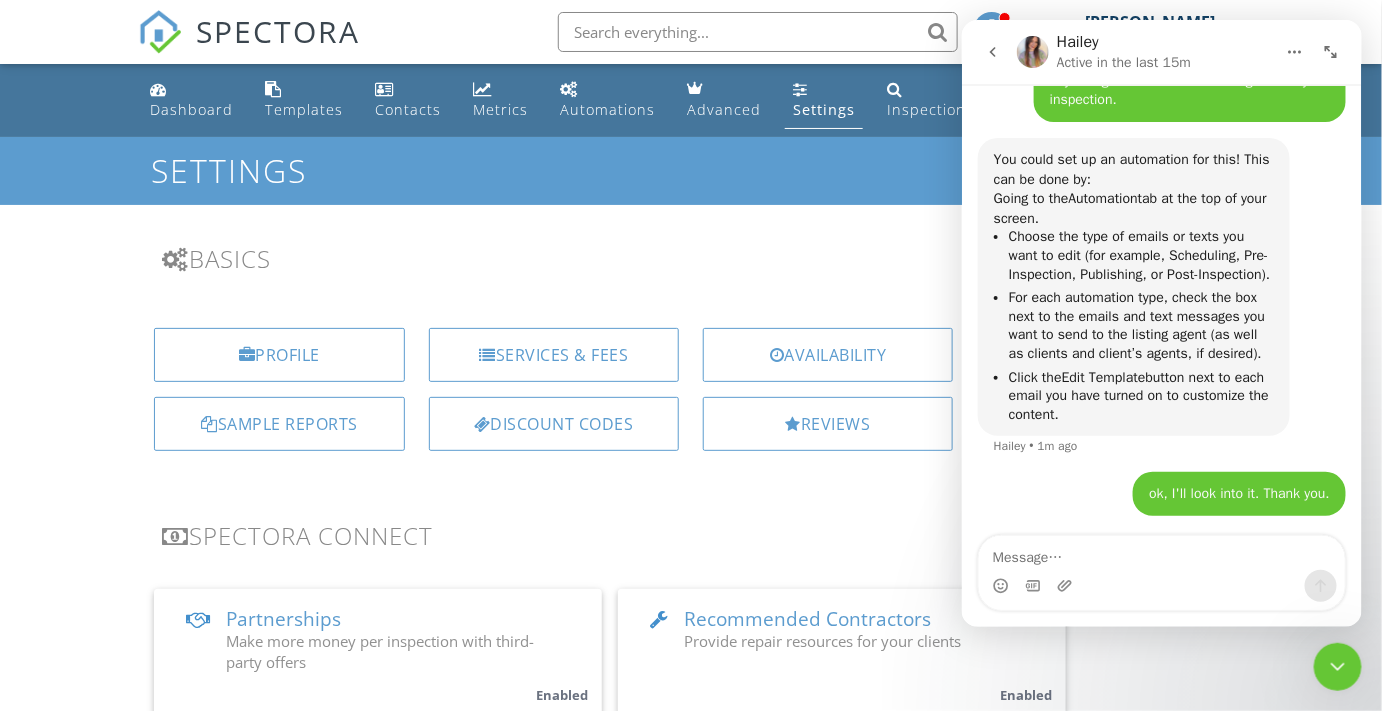 click 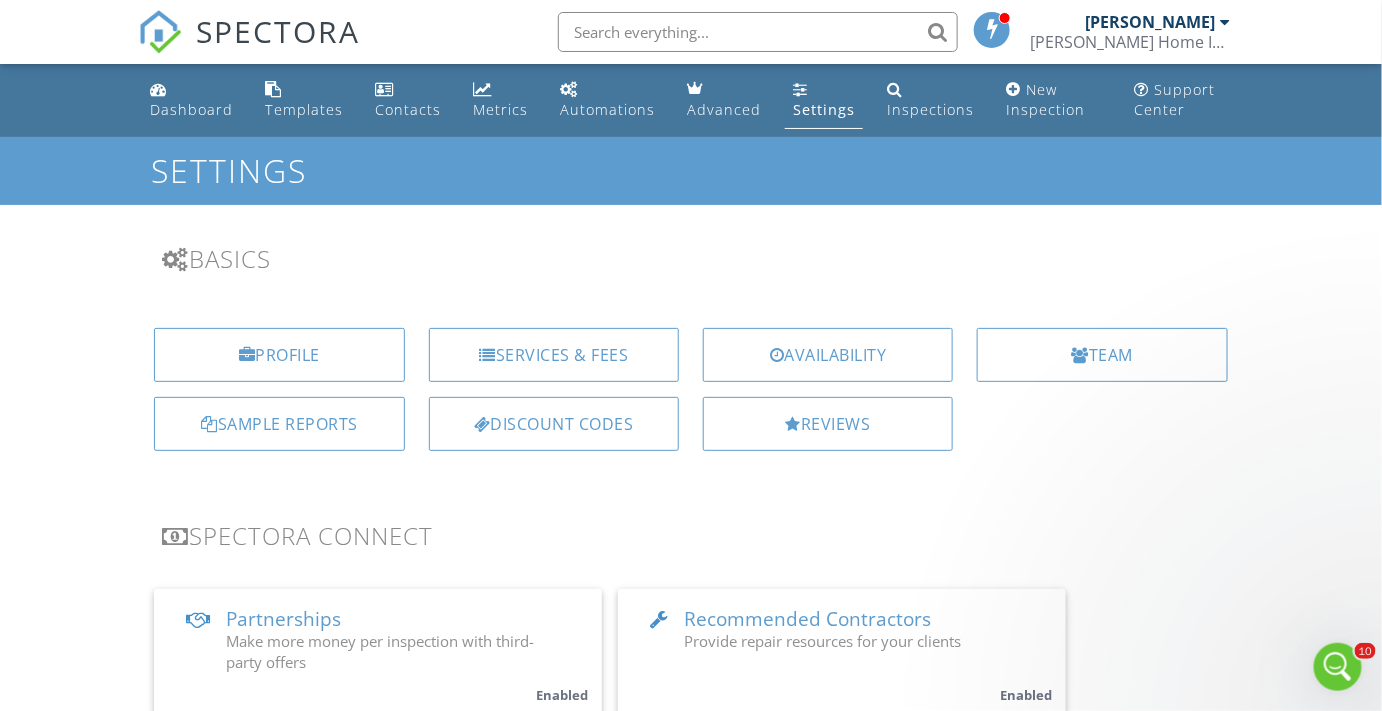 scroll, scrollTop: 0, scrollLeft: 0, axis: both 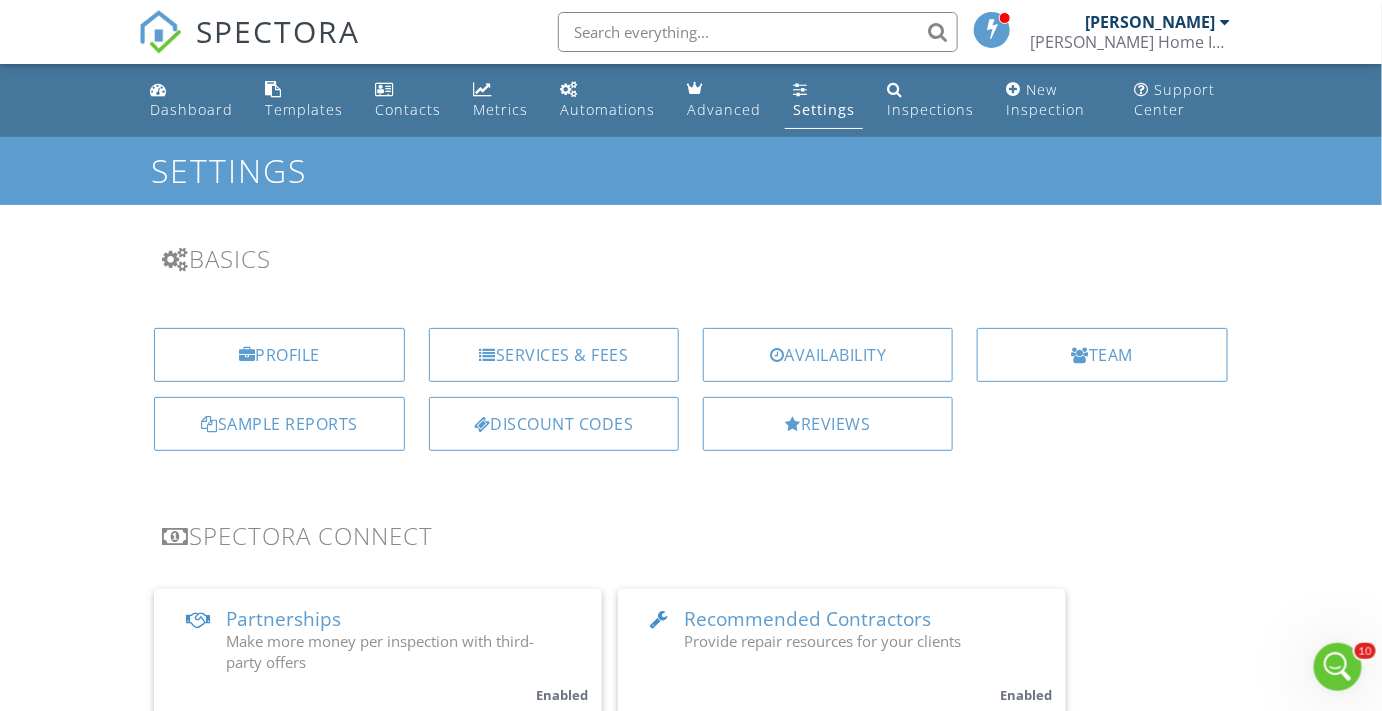click on "Settings" at bounding box center (824, 109) 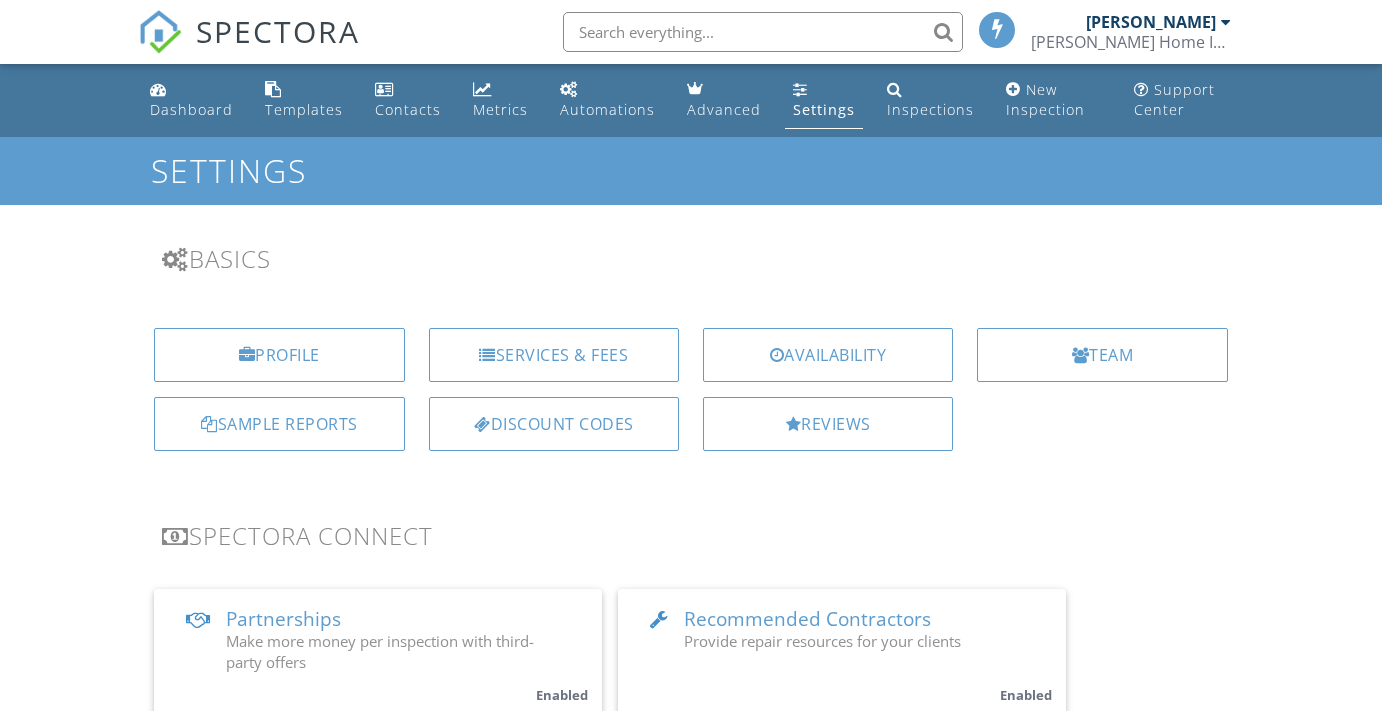 scroll, scrollTop: 0, scrollLeft: 0, axis: both 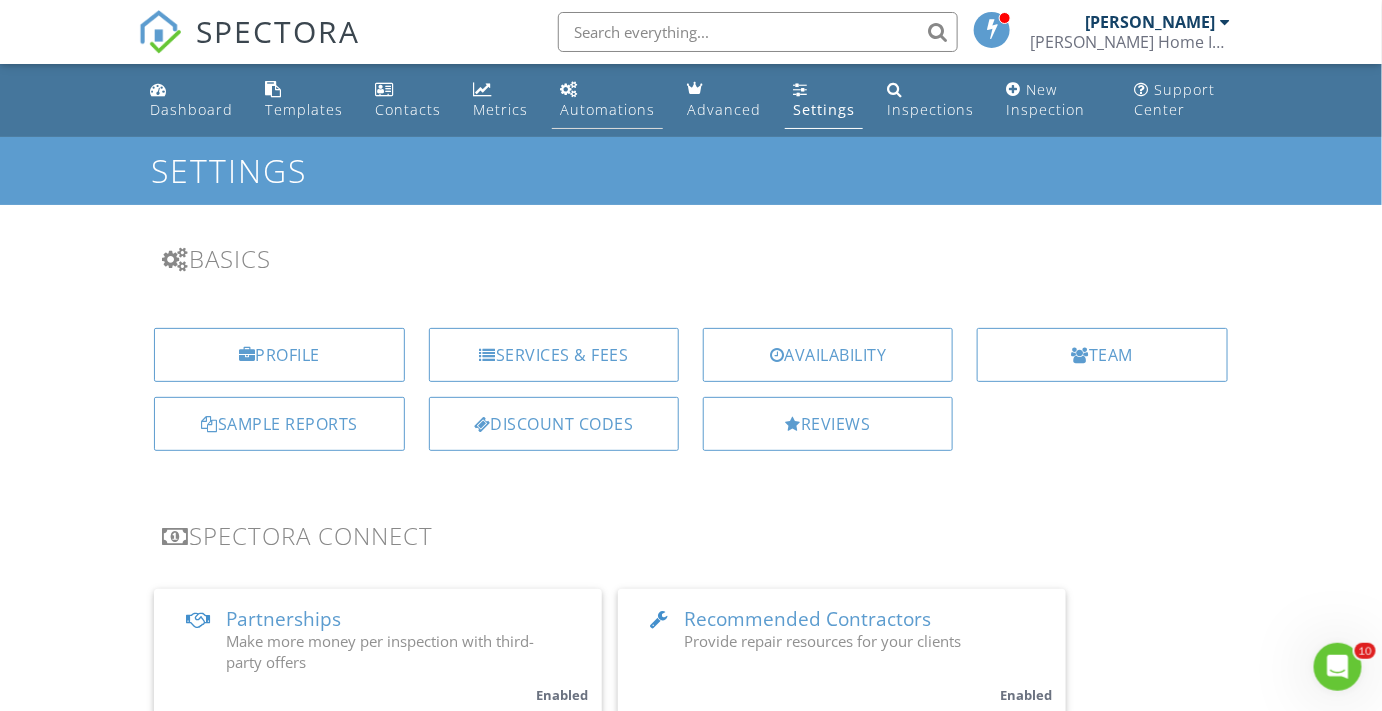 click on "Automations" at bounding box center (607, 109) 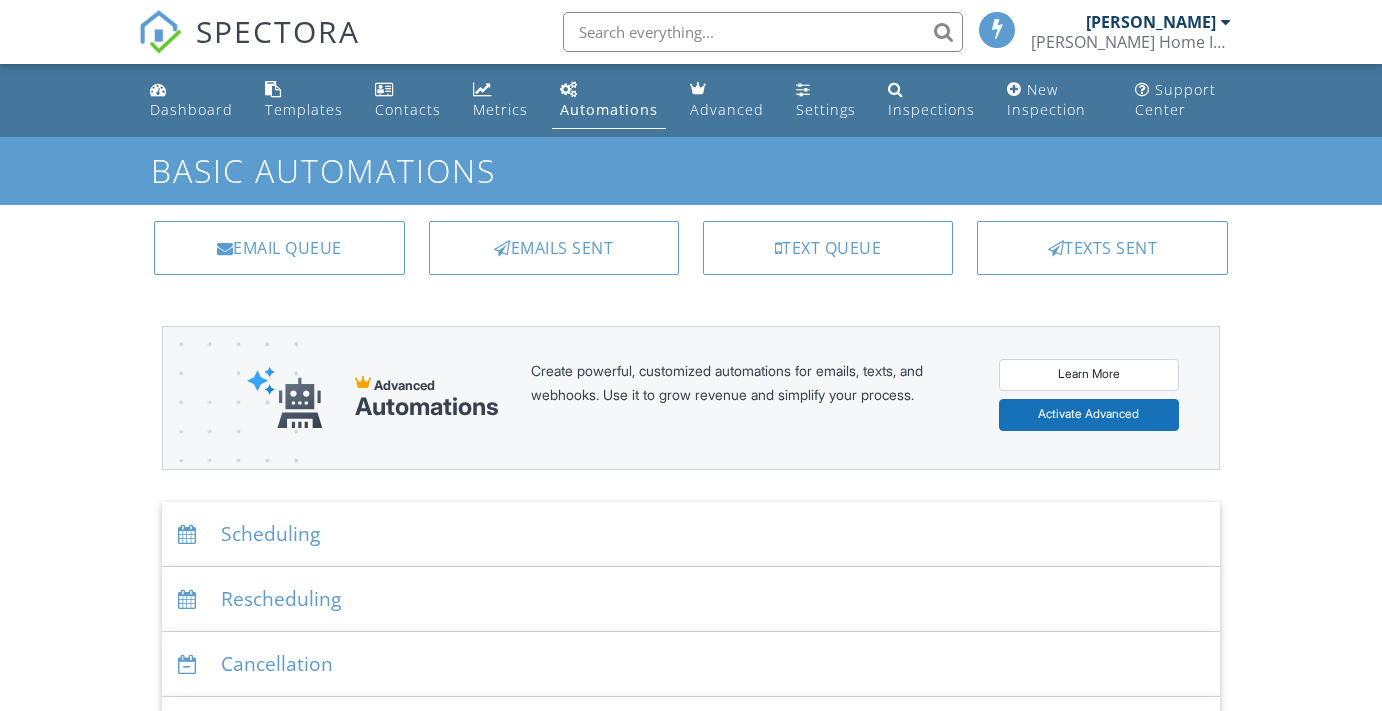 scroll, scrollTop: 0, scrollLeft: 0, axis: both 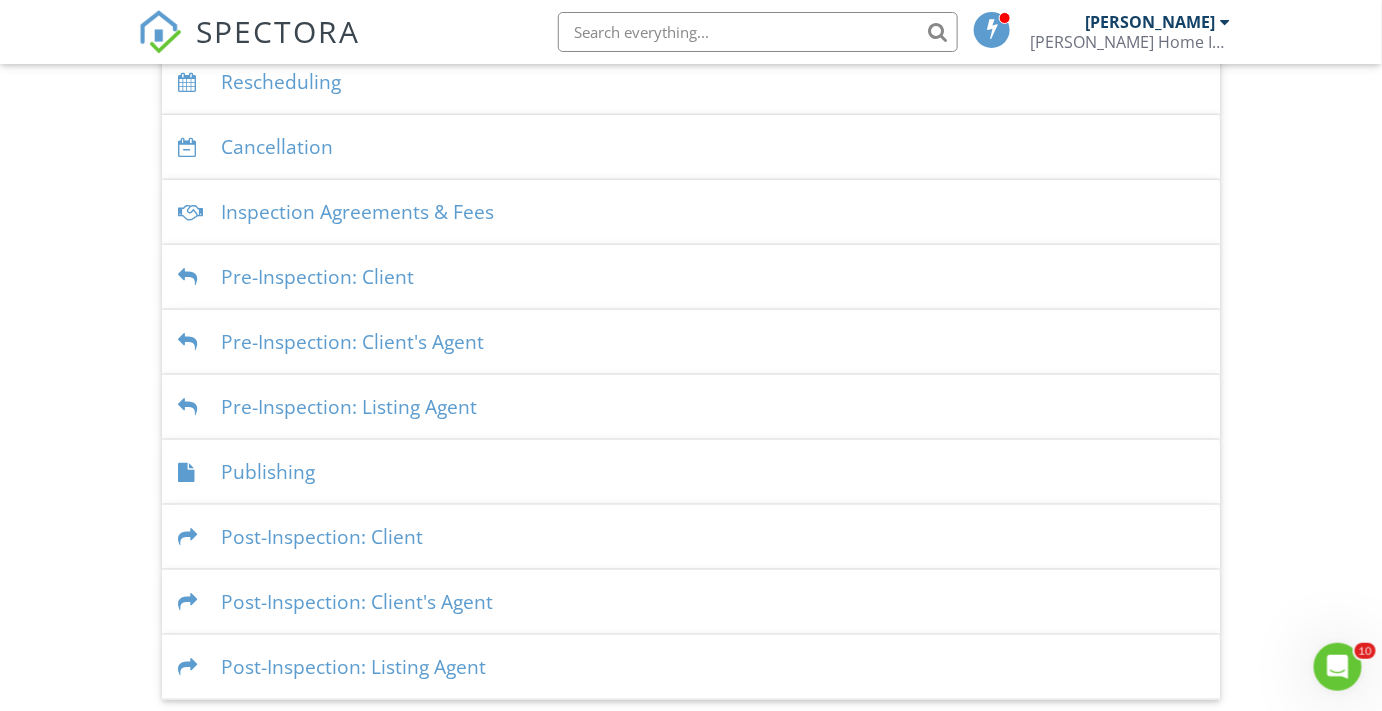 click on "Pre-Inspection: Client's Agent" at bounding box center (691, 342) 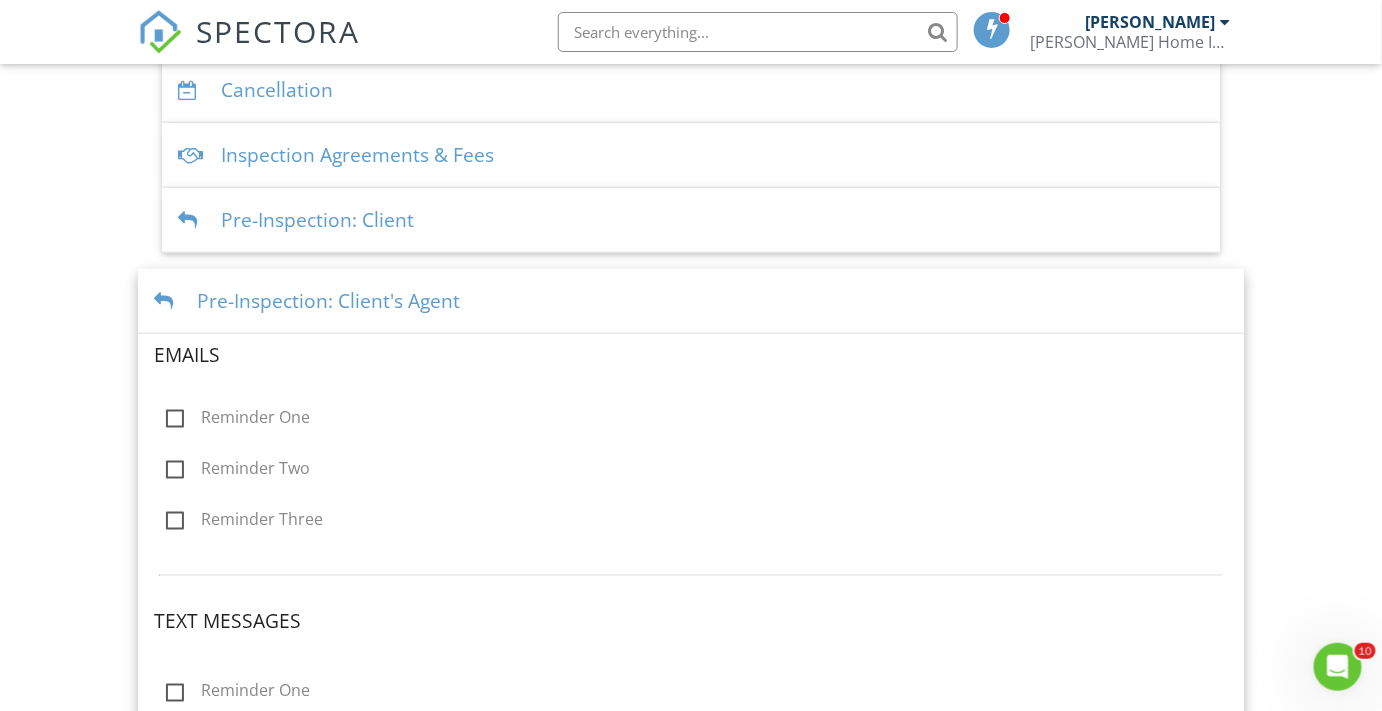 scroll, scrollTop: 517, scrollLeft: 0, axis: vertical 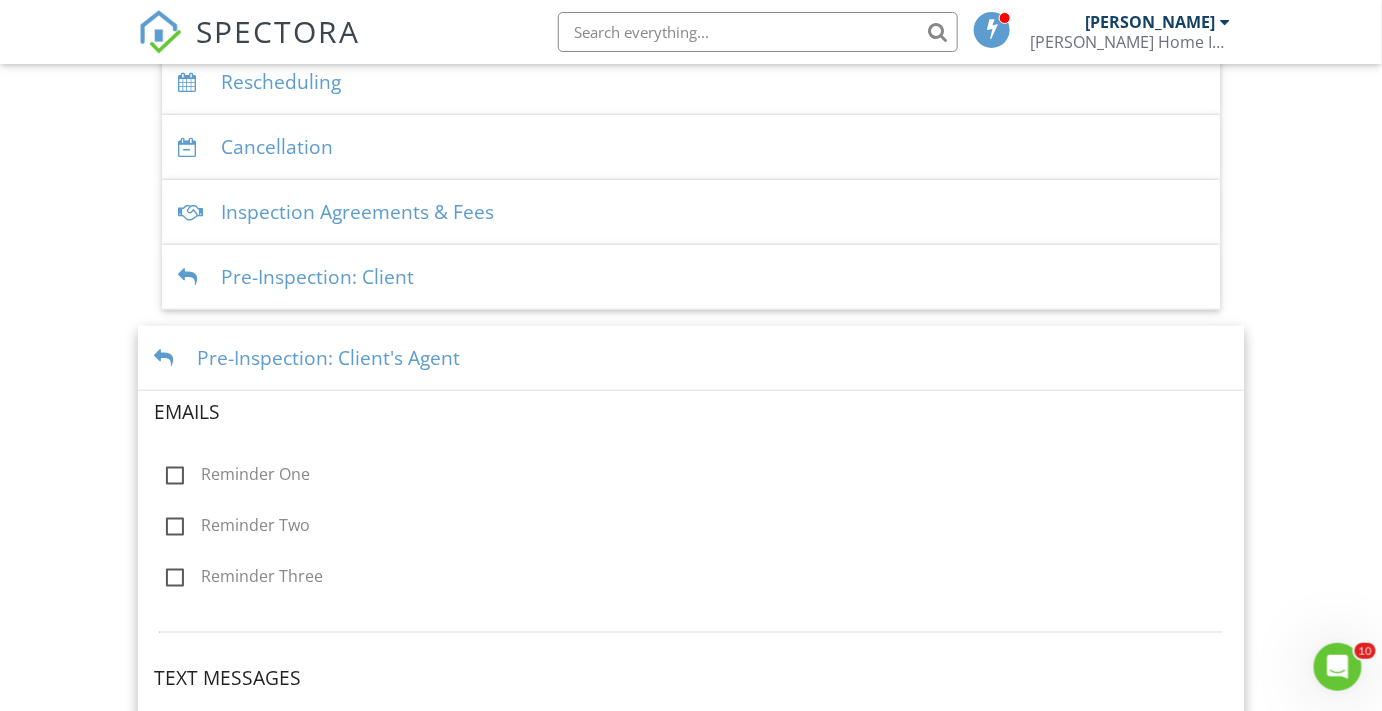 click at bounding box center (167, 358) 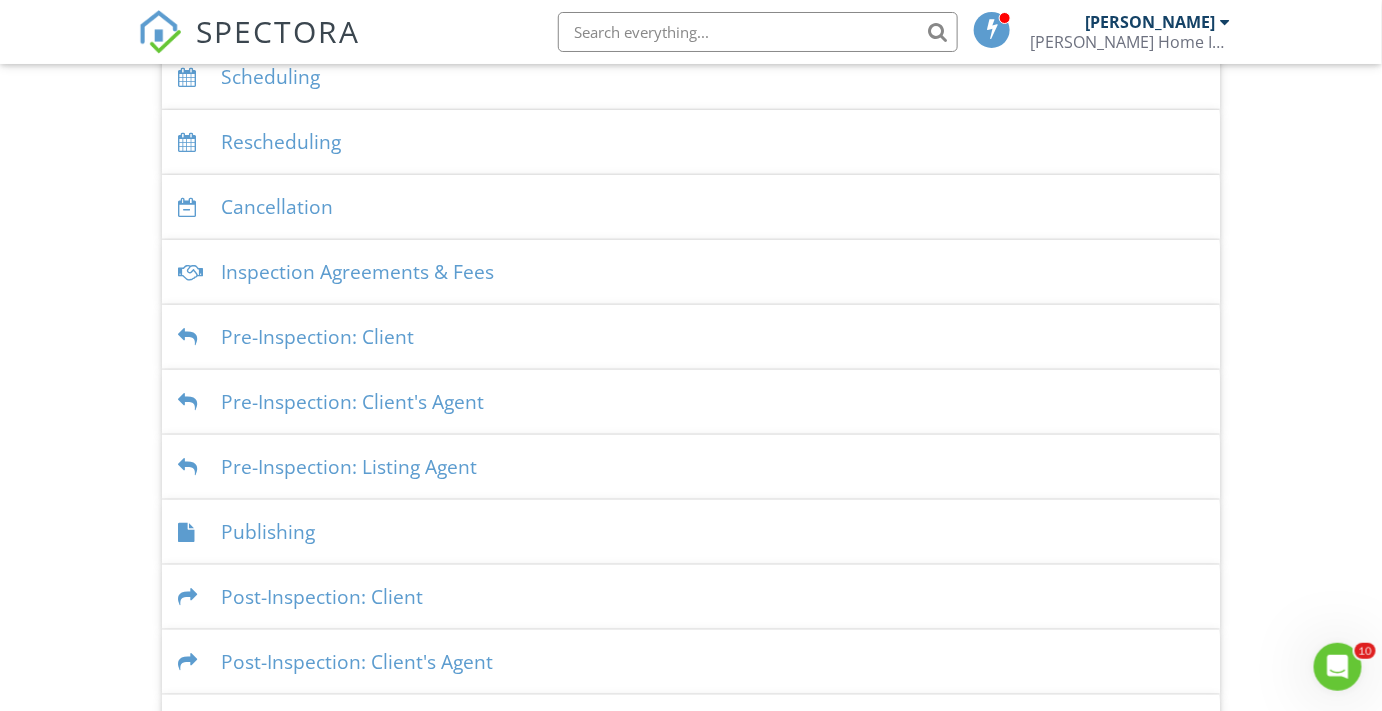 scroll, scrollTop: 426, scrollLeft: 0, axis: vertical 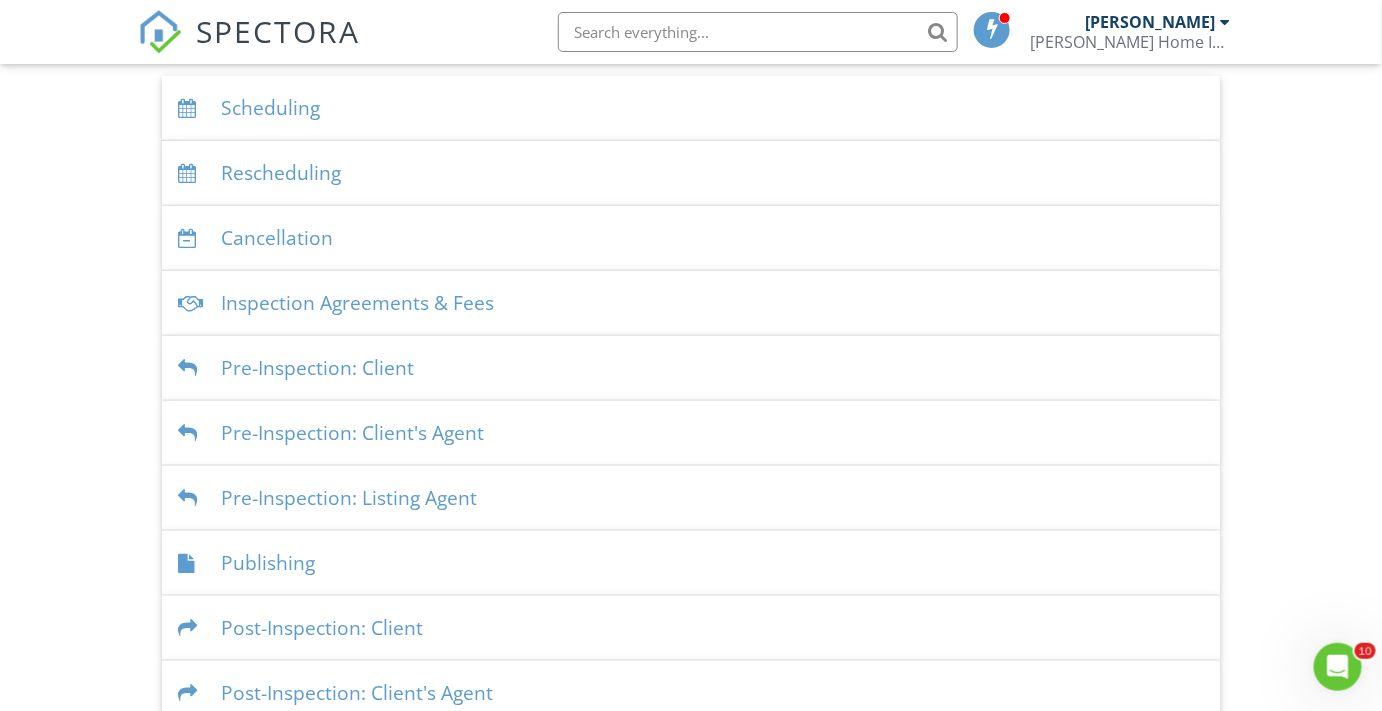 click on "Pre-Inspection: Client's Agent" at bounding box center (691, 433) 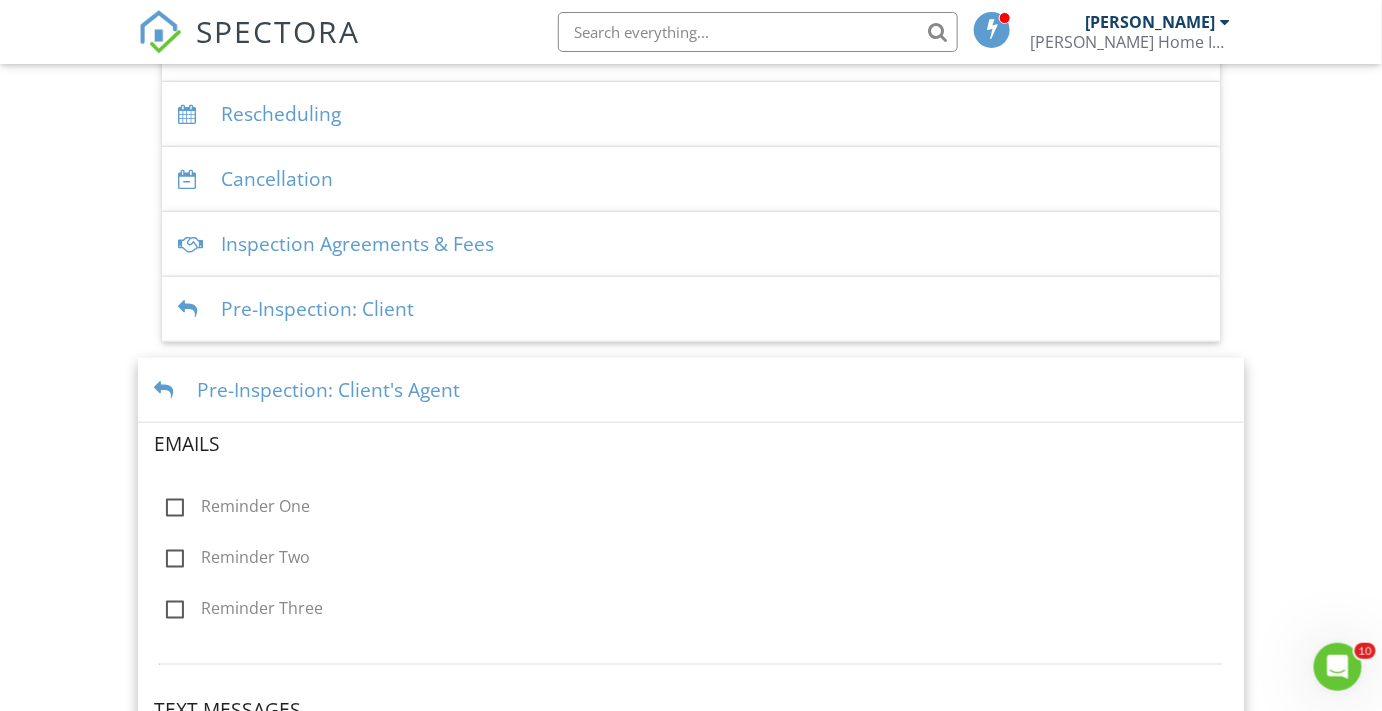 scroll, scrollTop: 517, scrollLeft: 0, axis: vertical 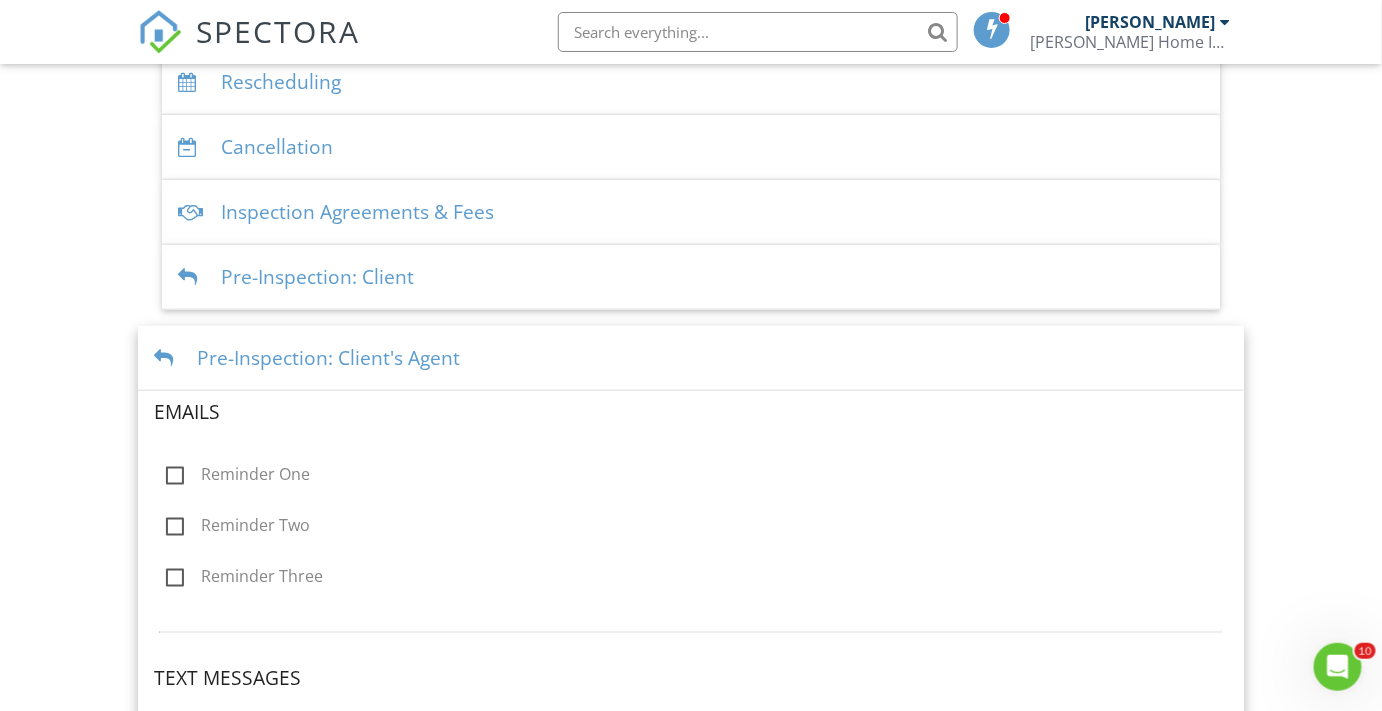 click on "Reminder One" at bounding box center (238, 477) 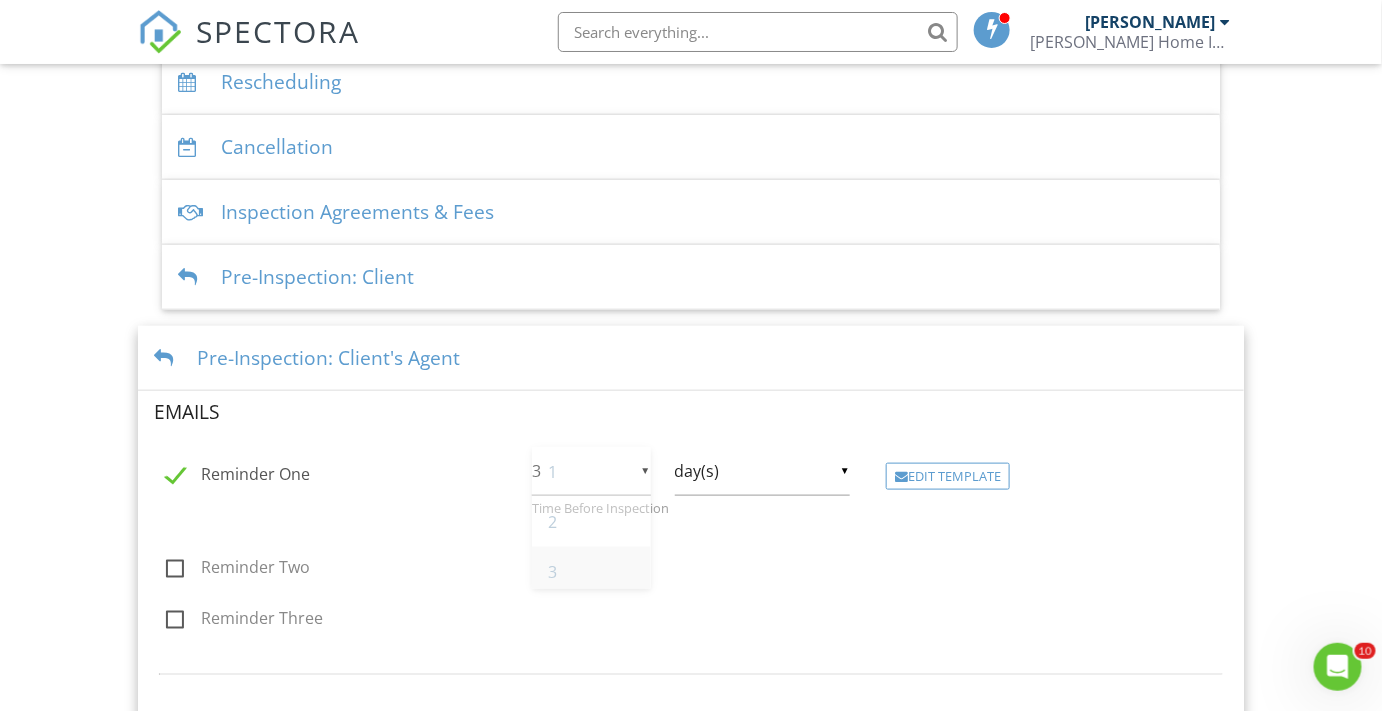 click on "▼ 3 1 2 3 4 5 6 7 8 9 10 11 12 13 14 15 16 17 18 19 20 21 22 23 24 25 26 27 28 29 30 1
2
3
4
5
6
7
8
9
10
11
12
13
14
15
16
17
18
19
20
21
22
23
24
25
26
27
28
29
30" at bounding box center (591, 471) 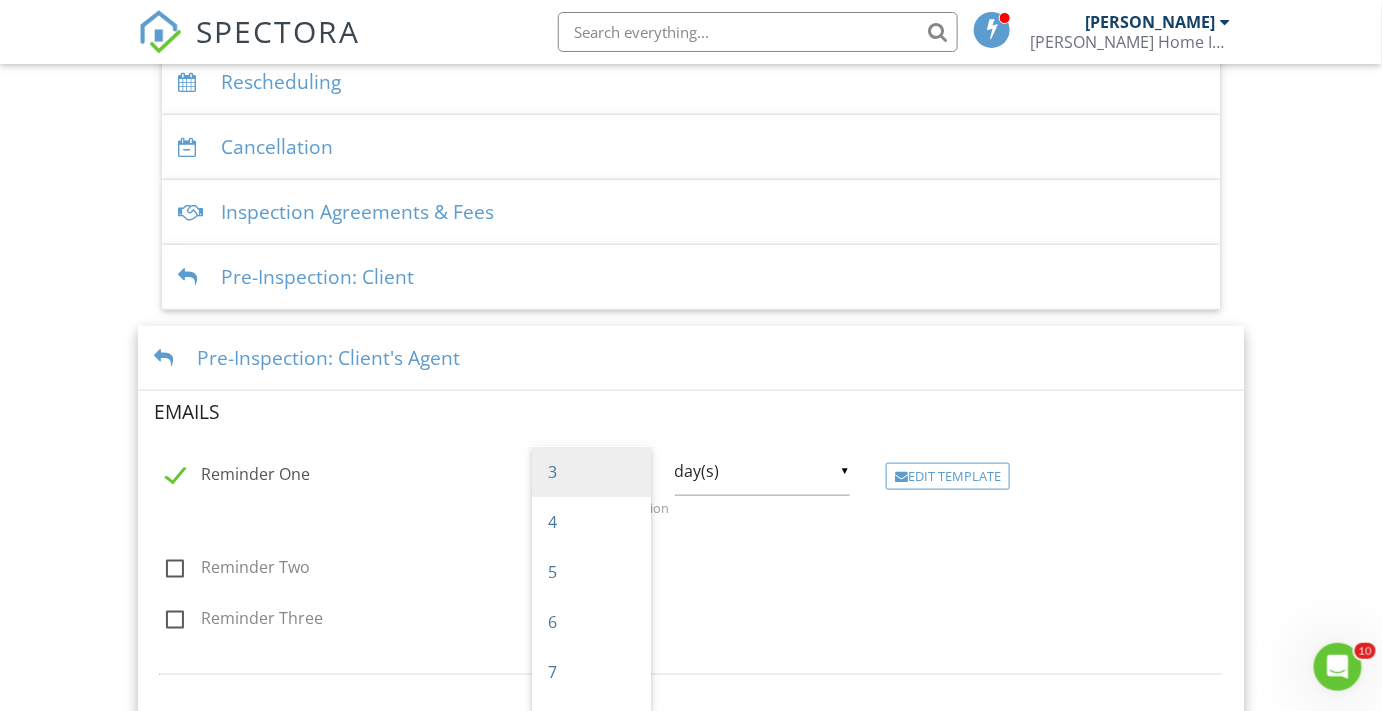 scroll, scrollTop: 26, scrollLeft: 0, axis: vertical 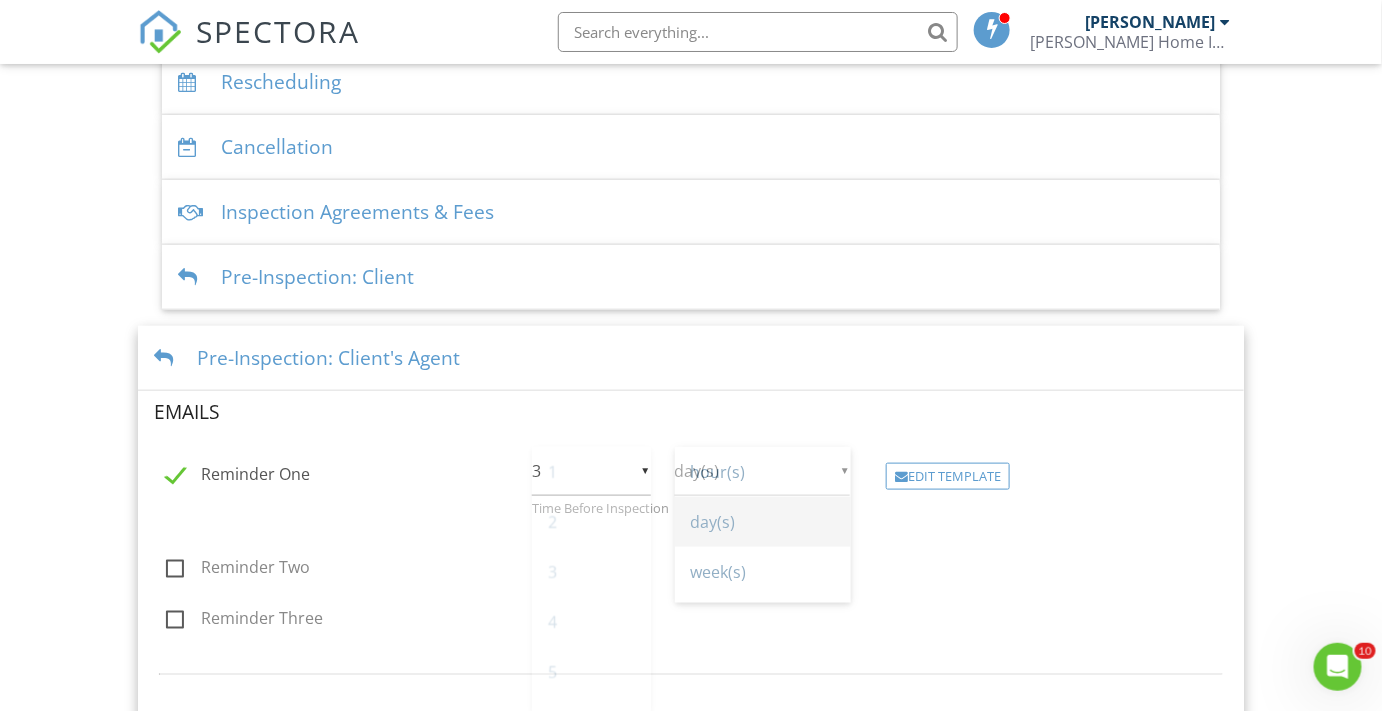 click on "▼ day(s) hour(s) day(s) week(s) month(s) hour(s)
day(s)
week(s)
month(s)" at bounding box center [762, 471] 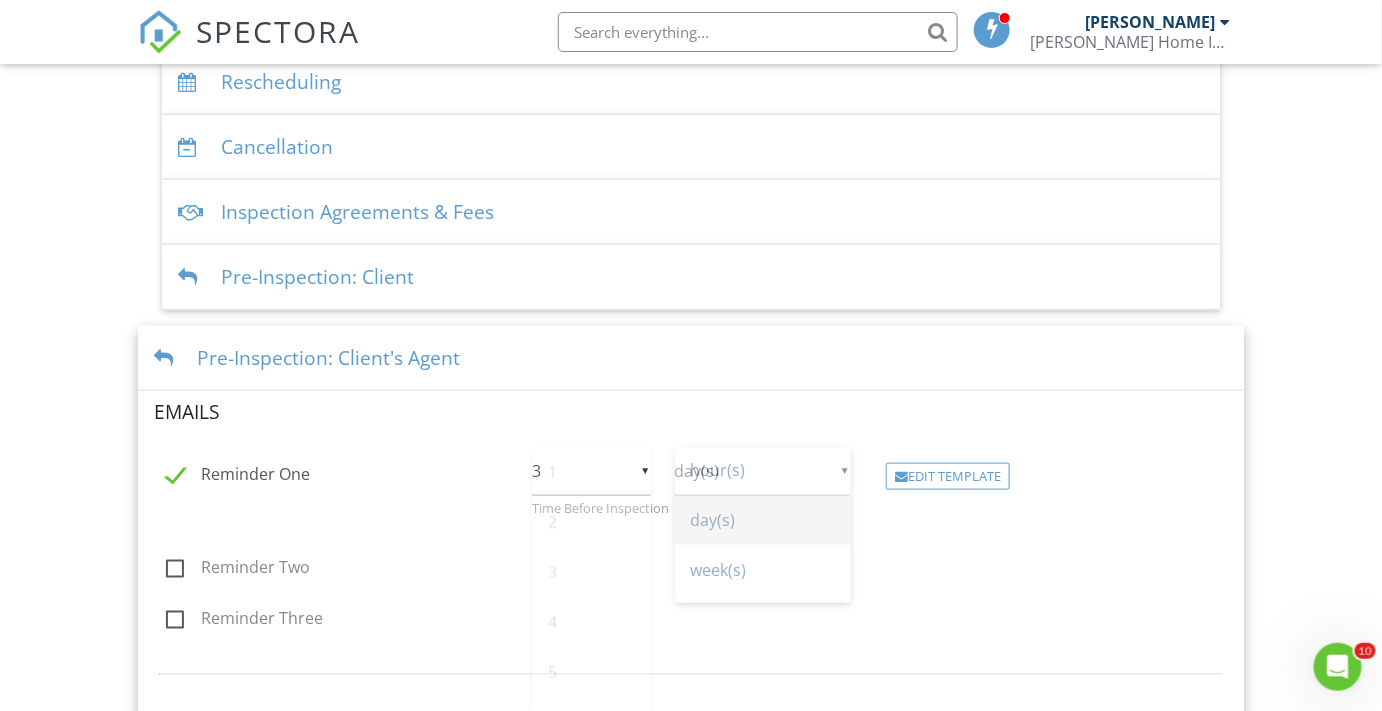 scroll, scrollTop: 0, scrollLeft: 0, axis: both 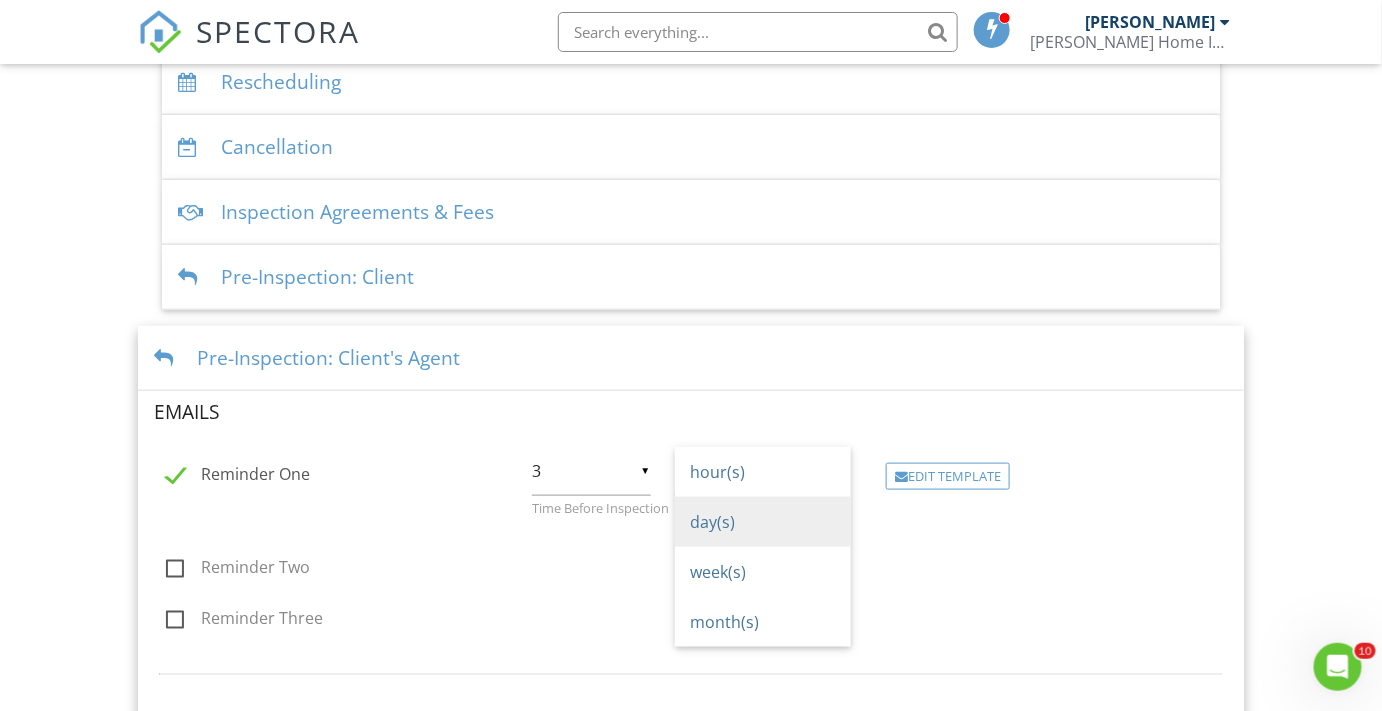 click on "▼ 3 1 2 3 4 5 6 7 8 9 10 11 12 13 14 15 16 17 18 19 20 21 22 23 24 25 26 27 28 29 30 1
2
3
4
5
6
7
8
9
10
11
12
13
14
15
16
17
18
19
20
21
22
23
24
25
26
27
28
29
30" at bounding box center (591, 471) 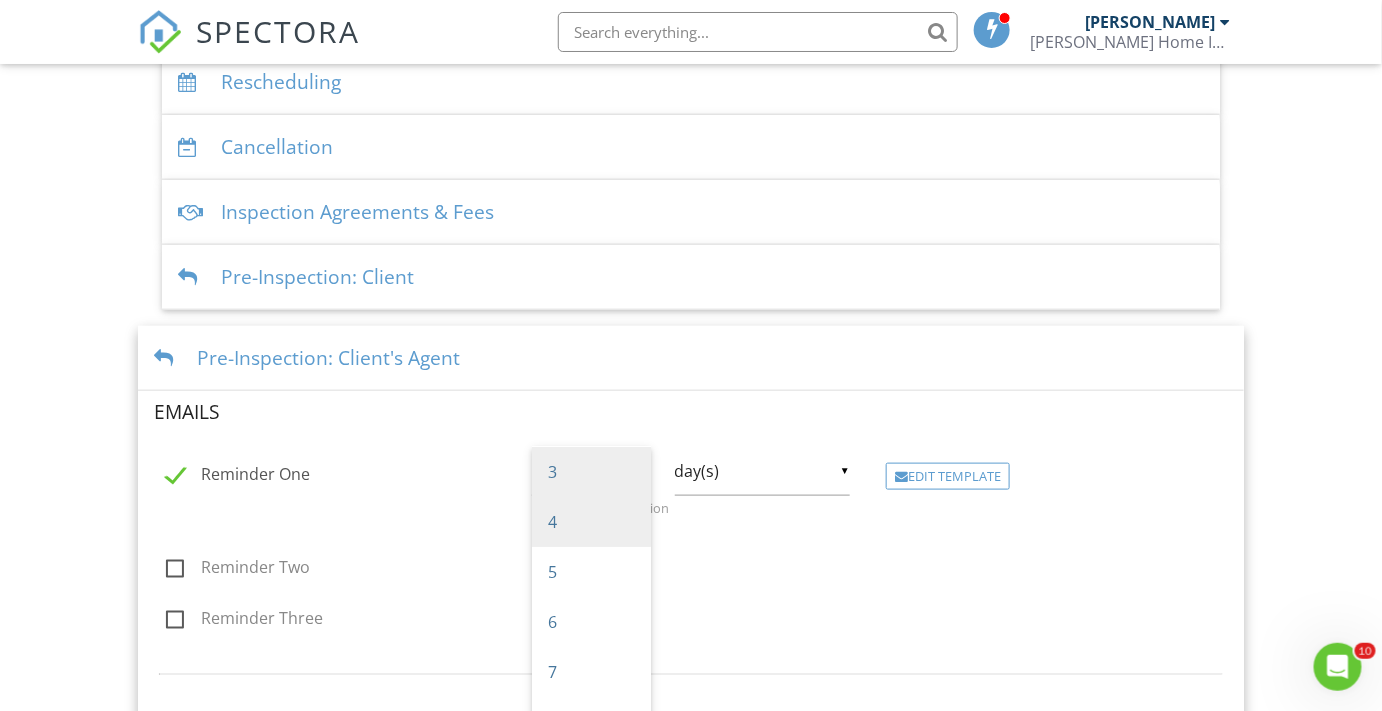 scroll, scrollTop: 0, scrollLeft: 0, axis: both 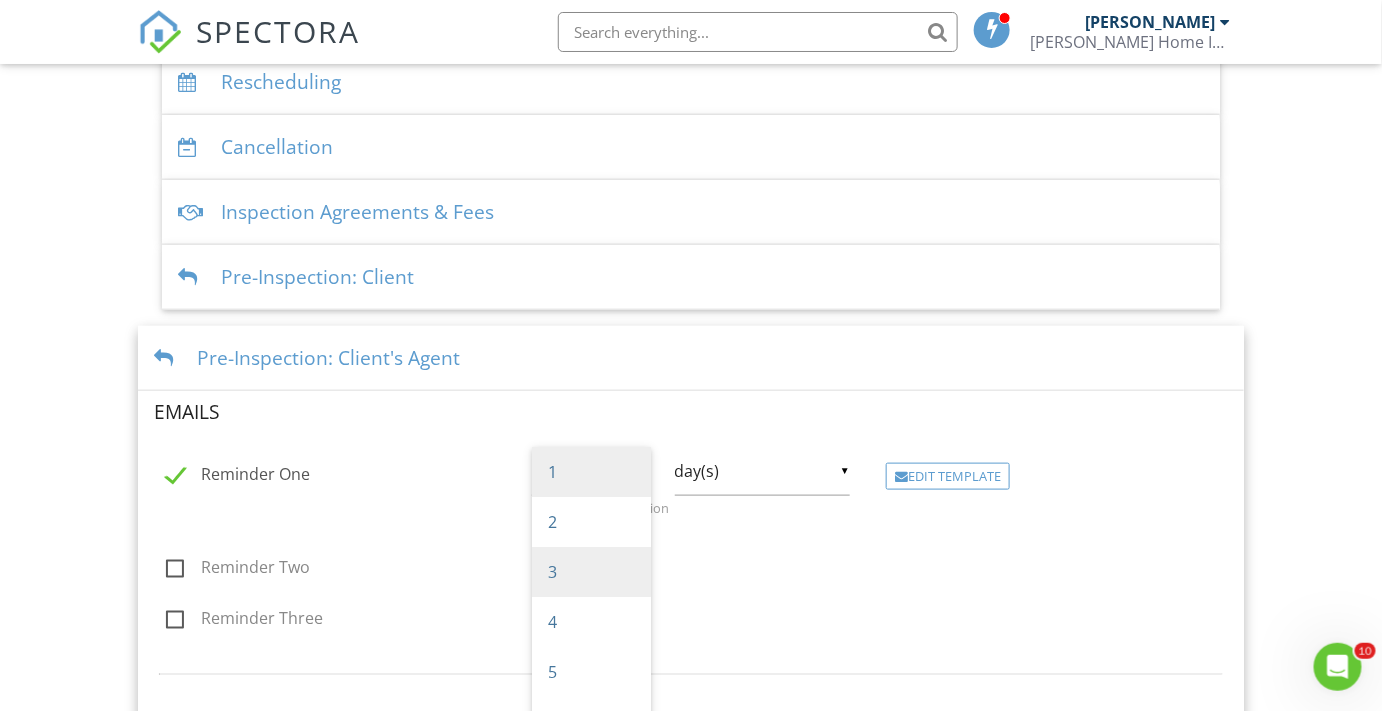 click on "1" at bounding box center (591, 472) 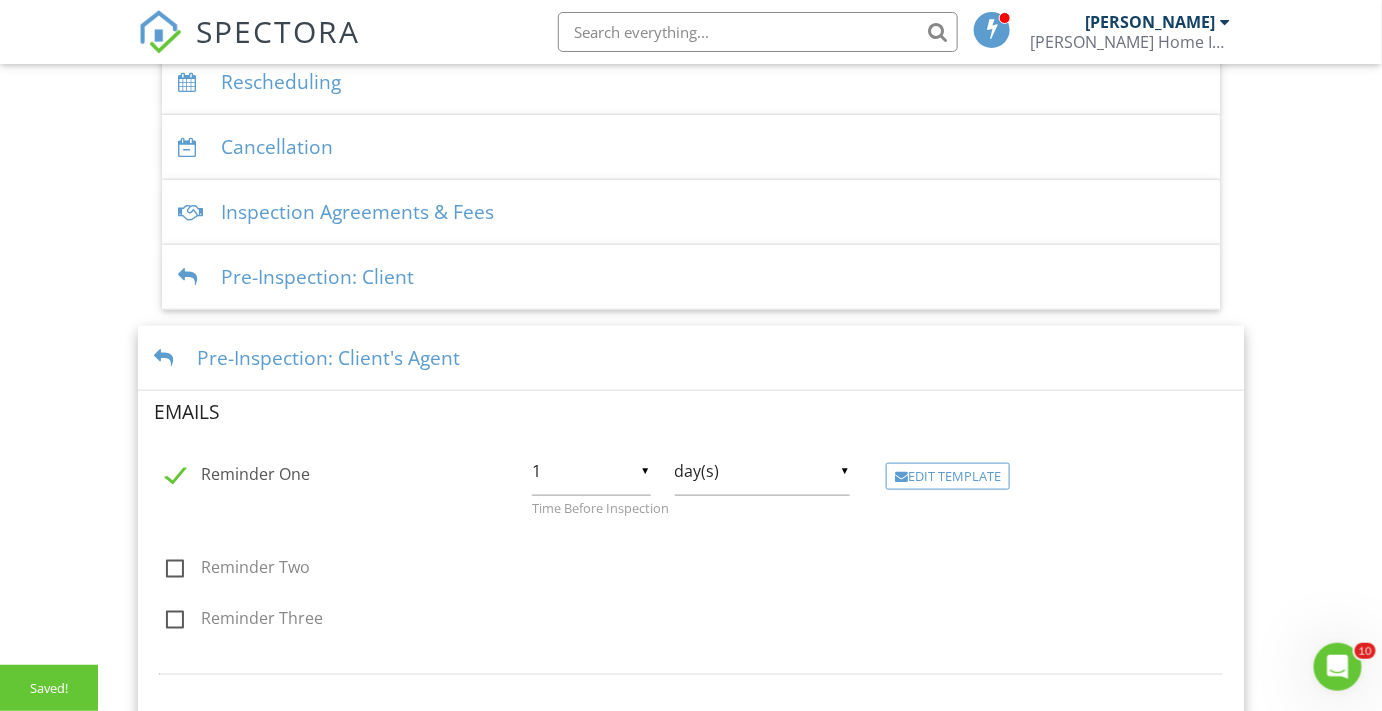 click on "Reminder Two
▼ 1 1 2 3 4 5 6 7 8 9 10 11 12 13 14 15 16 17 18 19 20 21 22 23 24 25 26 27 28 29 30 1
2
3
4
5
6
7
8
9
10
11
12
13
14
15
16
17
18
19
20
21
22
23
24
25
26
27
28
29
30
▼ day(s) hour(s) day(s) week(s) month(s) hour(s)
day(s)
week(s)
month(s)
Time Before Inspection
Edit Template" at bounding box center (691, 561) 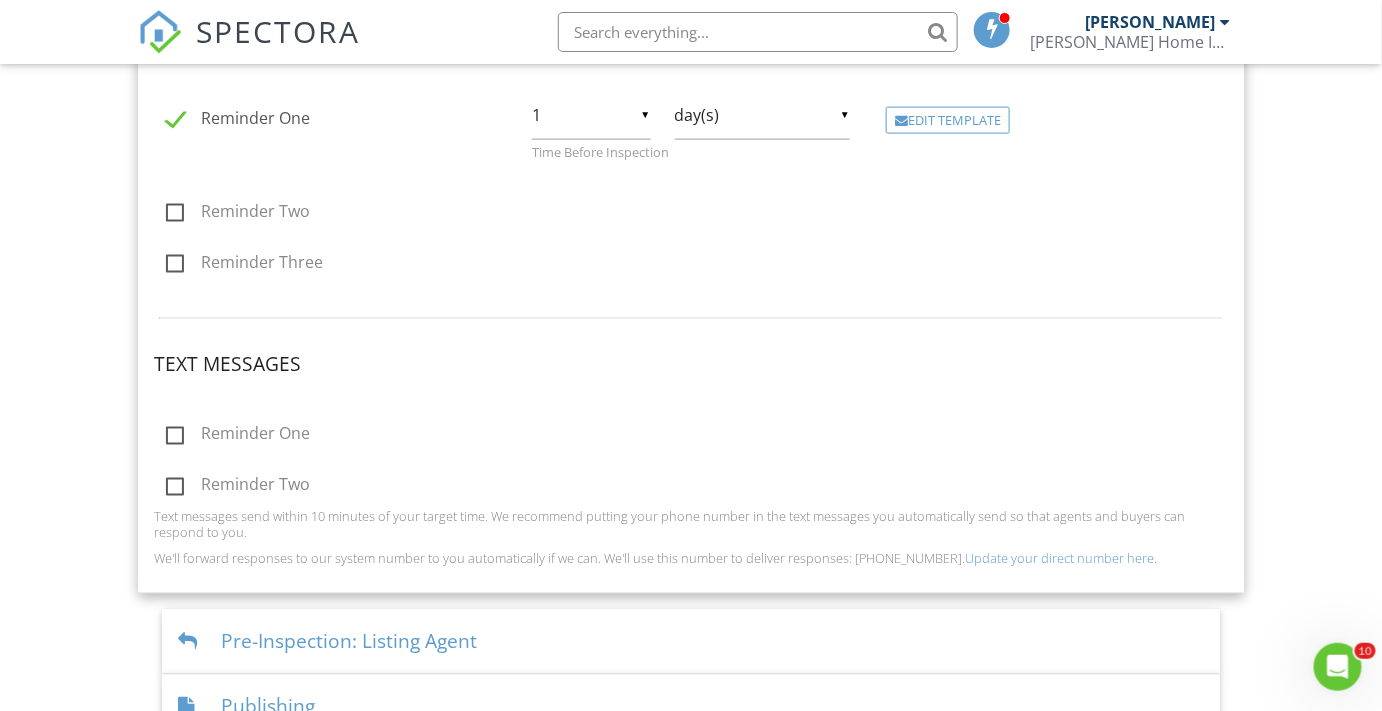 scroll, scrollTop: 881, scrollLeft: 0, axis: vertical 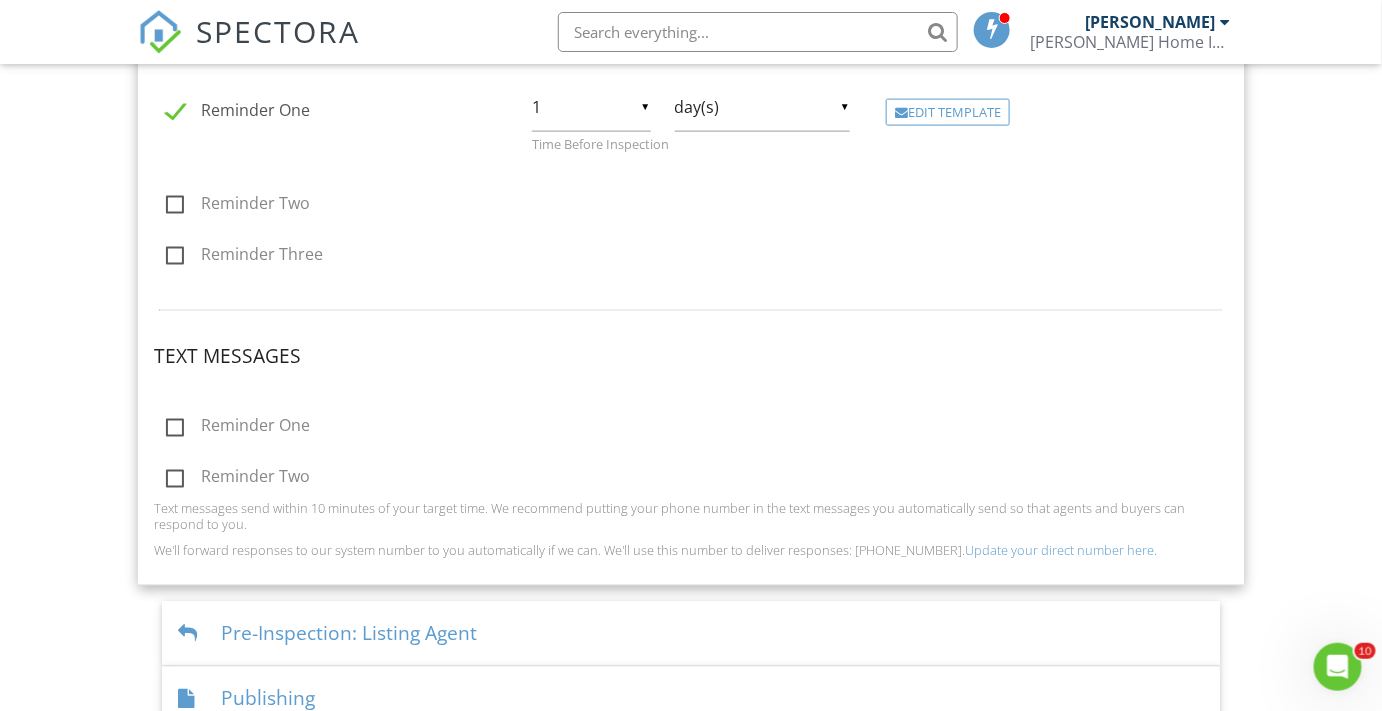 click on "Reminder One" at bounding box center [238, 429] 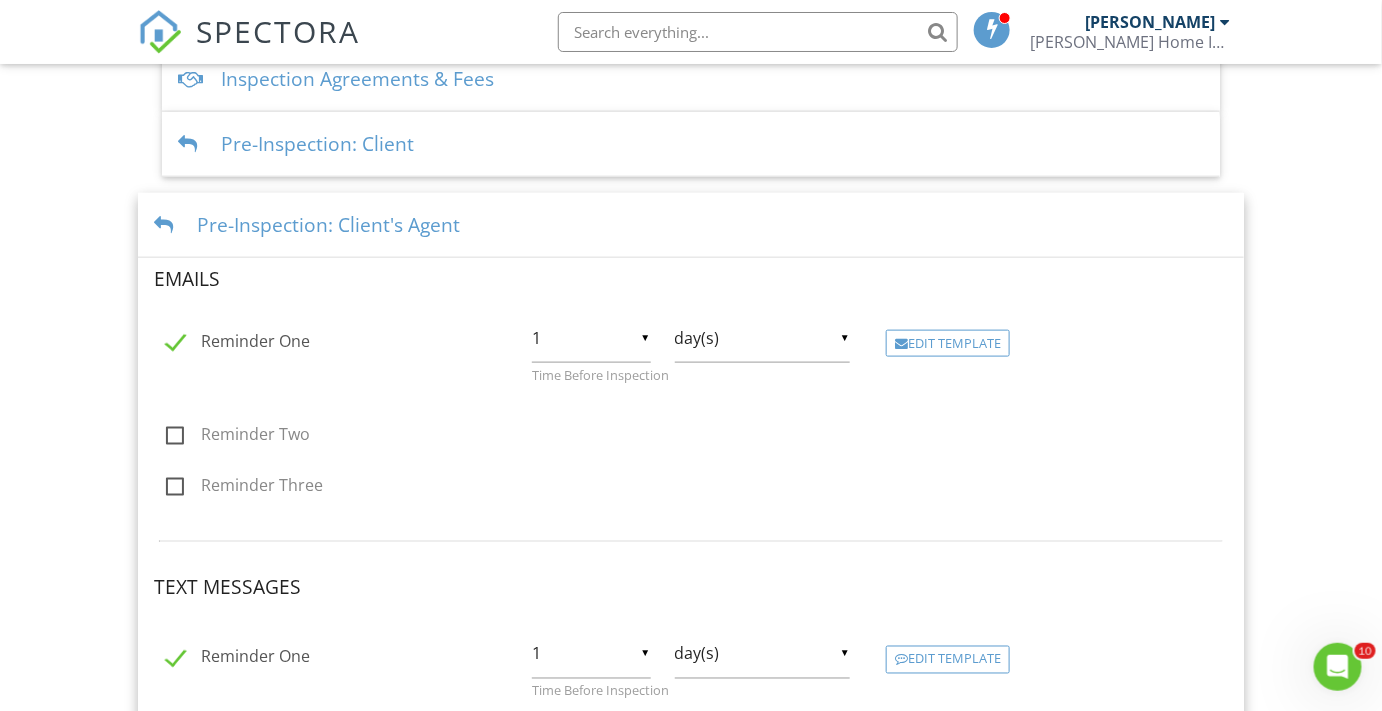scroll, scrollTop: 608, scrollLeft: 0, axis: vertical 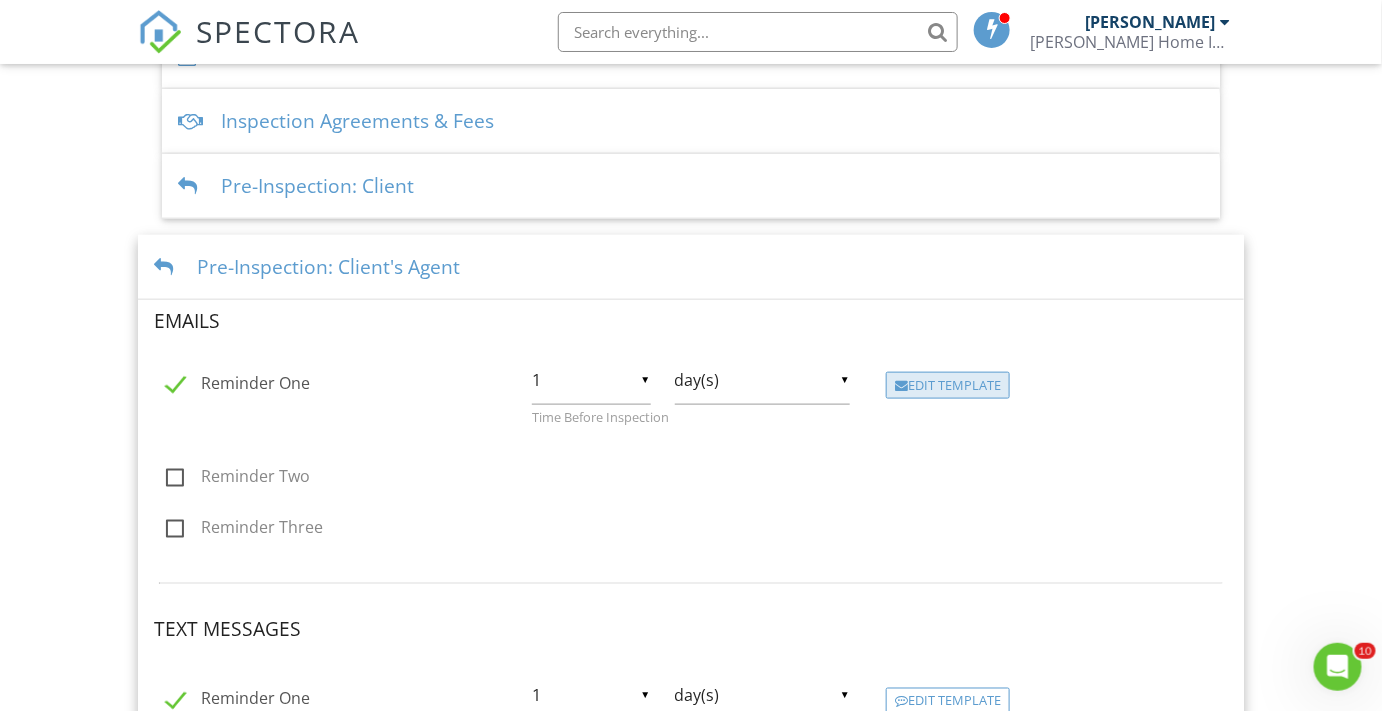 click on "Edit Template" at bounding box center (948, 386) 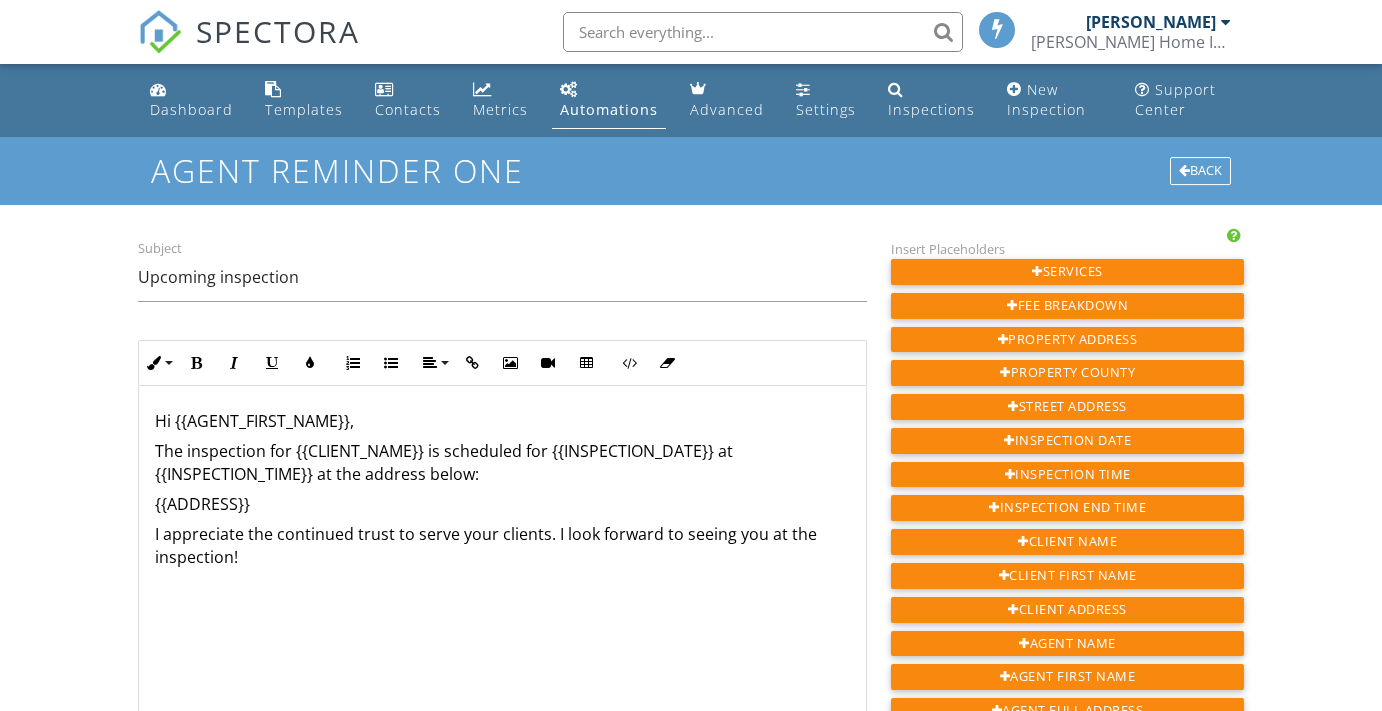 scroll, scrollTop: 0, scrollLeft: 0, axis: both 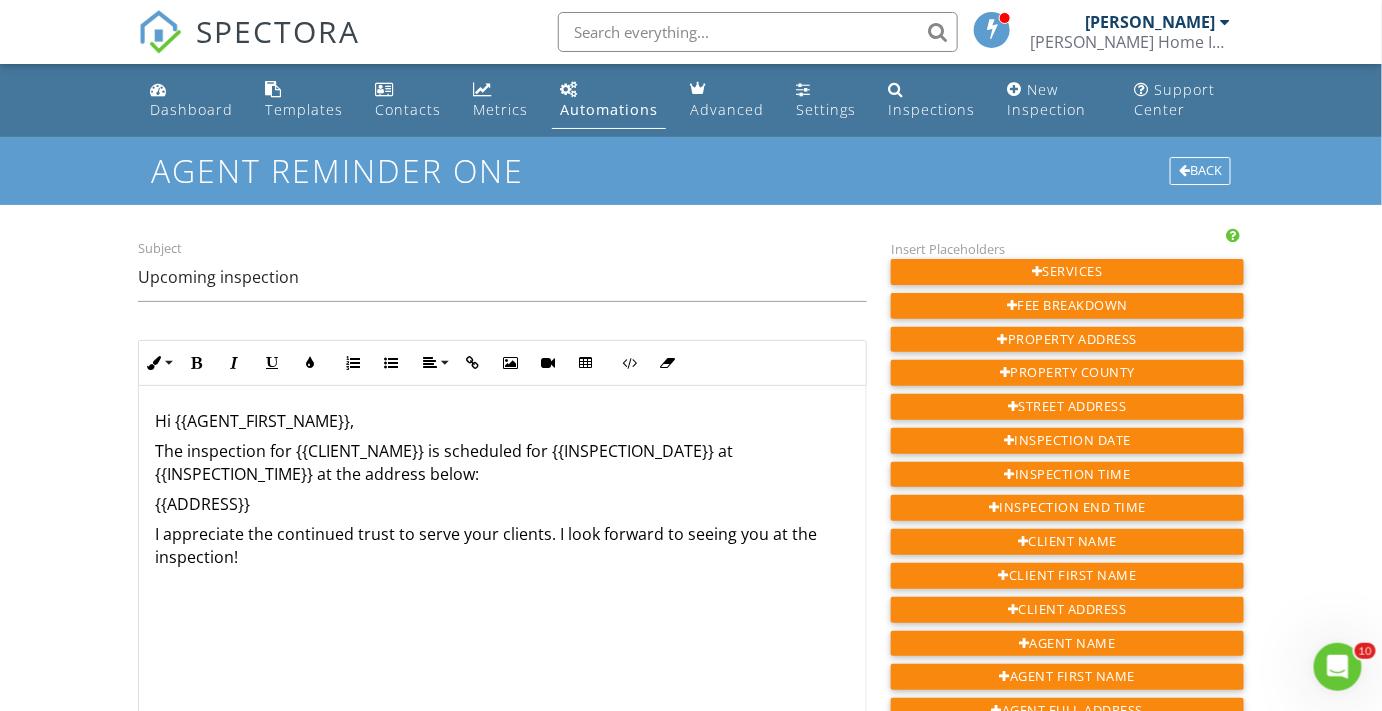 click on "{{ADDRESS}}" 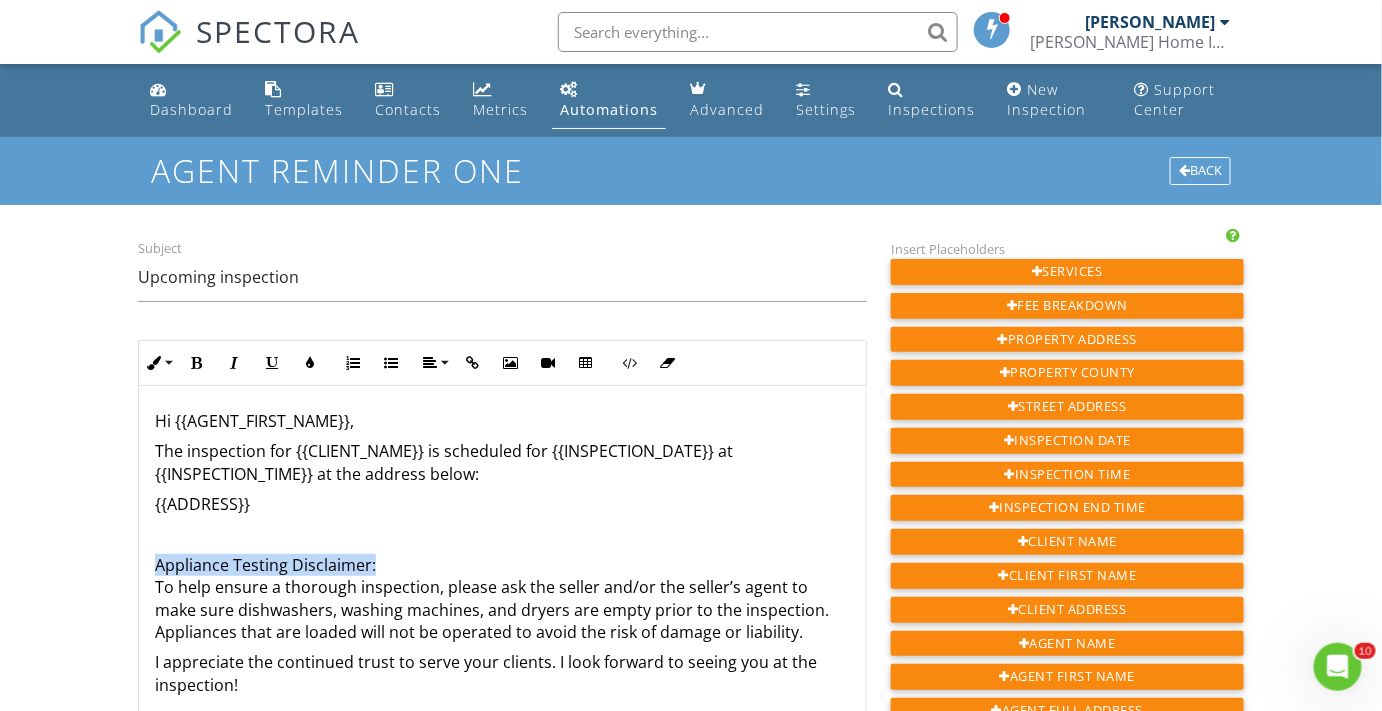 drag, startPoint x: 376, startPoint y: 564, endPoint x: 127, endPoint y: 565, distance: 249.00201 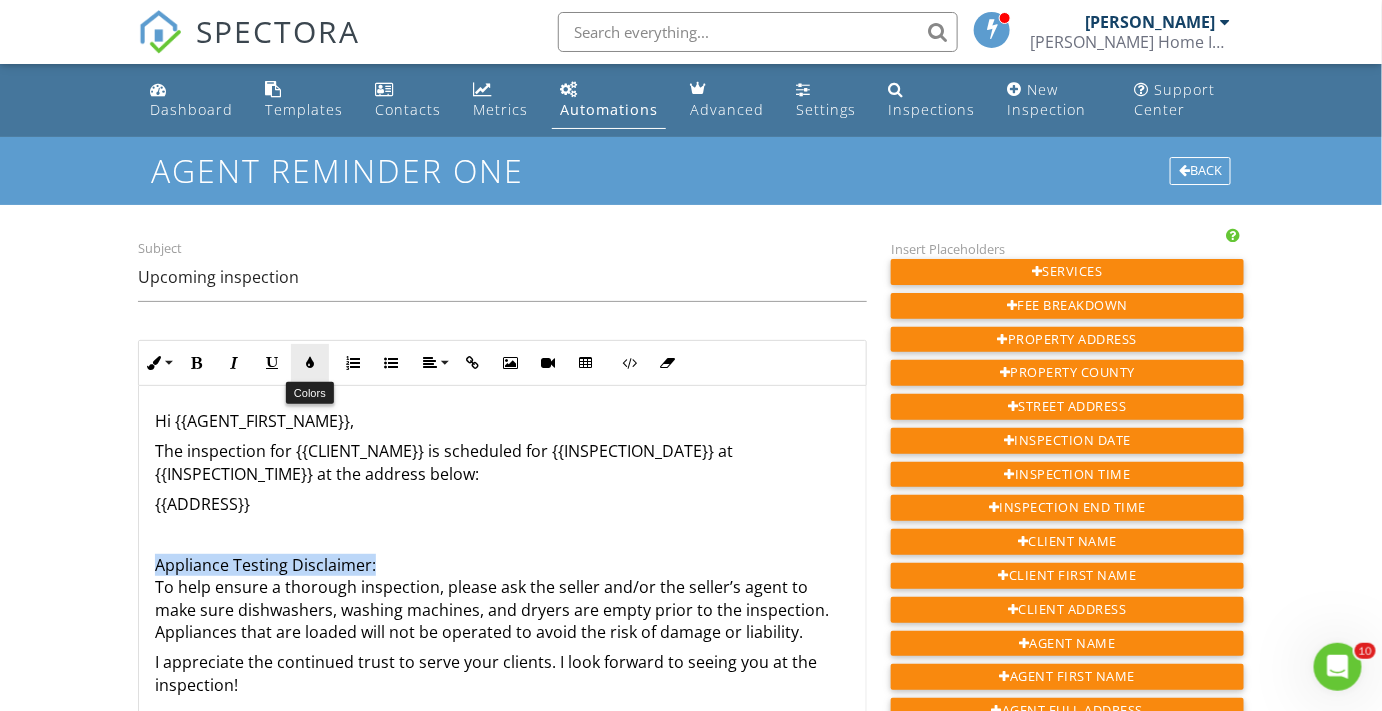 click at bounding box center (310, 363) 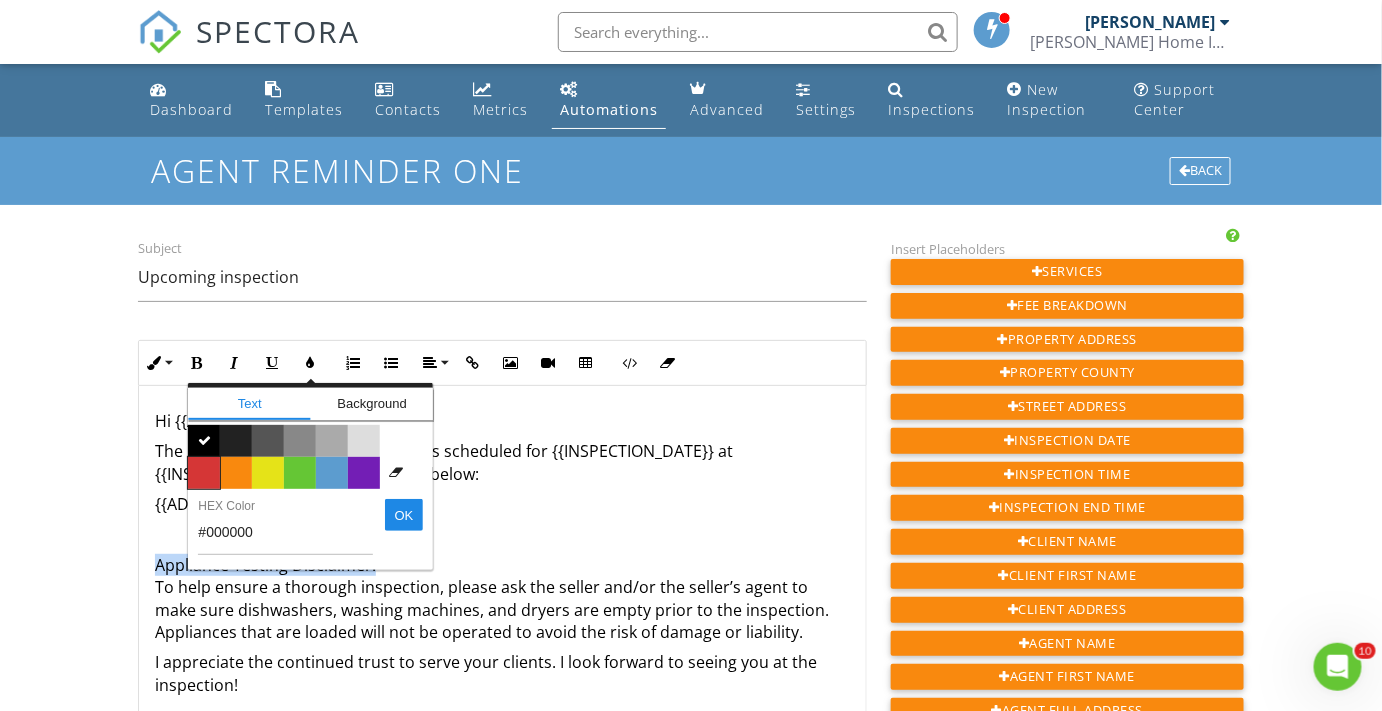 click on "Color #d53636" at bounding box center [204, 473] 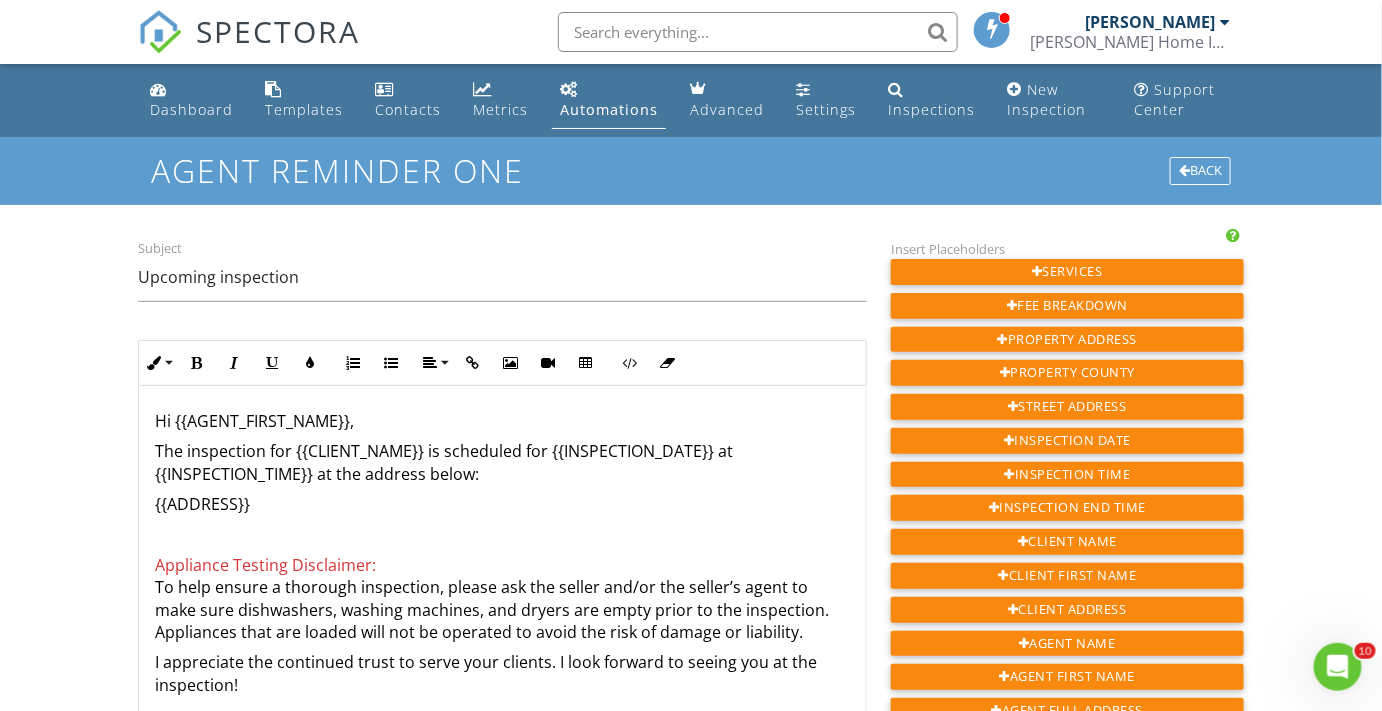 click on "Hi {{AGENT_FIRST_NAME}}, The inspection for {{CLIENT_NAME}} is scheduled for {{INSPECTION_DATE}} at {{INSPECTION_TIME}} at the address below: {{ADDRESS}} Appliance Testing Disclaimer: To help ensure a thorough inspection, please ask the seller and/or the seller’s agent to make sure dishwashers, washing machines, and dryers are empty prior to the inspection. Appliances that are loaded will not be operated to avoid the risk of damage or liability. I appreciate the continued trust to serve your clients. I look forward to seeing you at the inspection!" at bounding box center (502, 586) 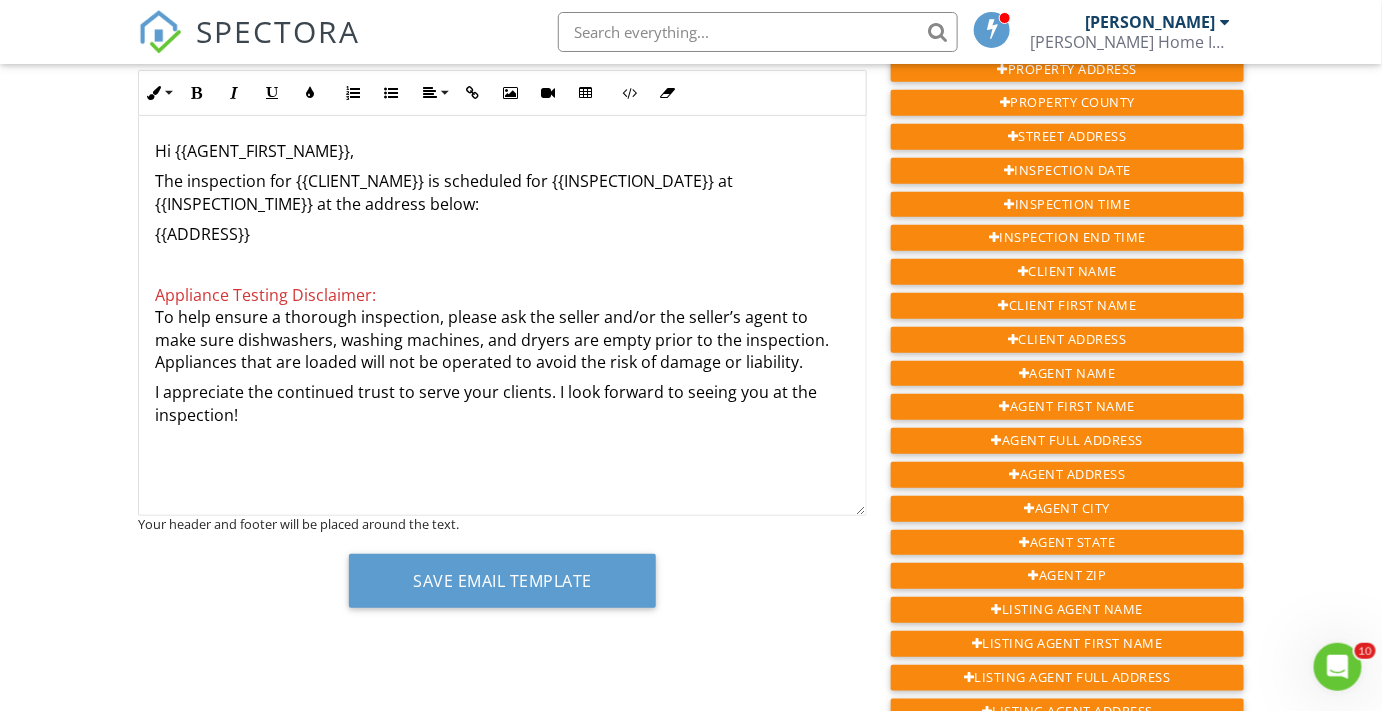 scroll, scrollTop: 272, scrollLeft: 0, axis: vertical 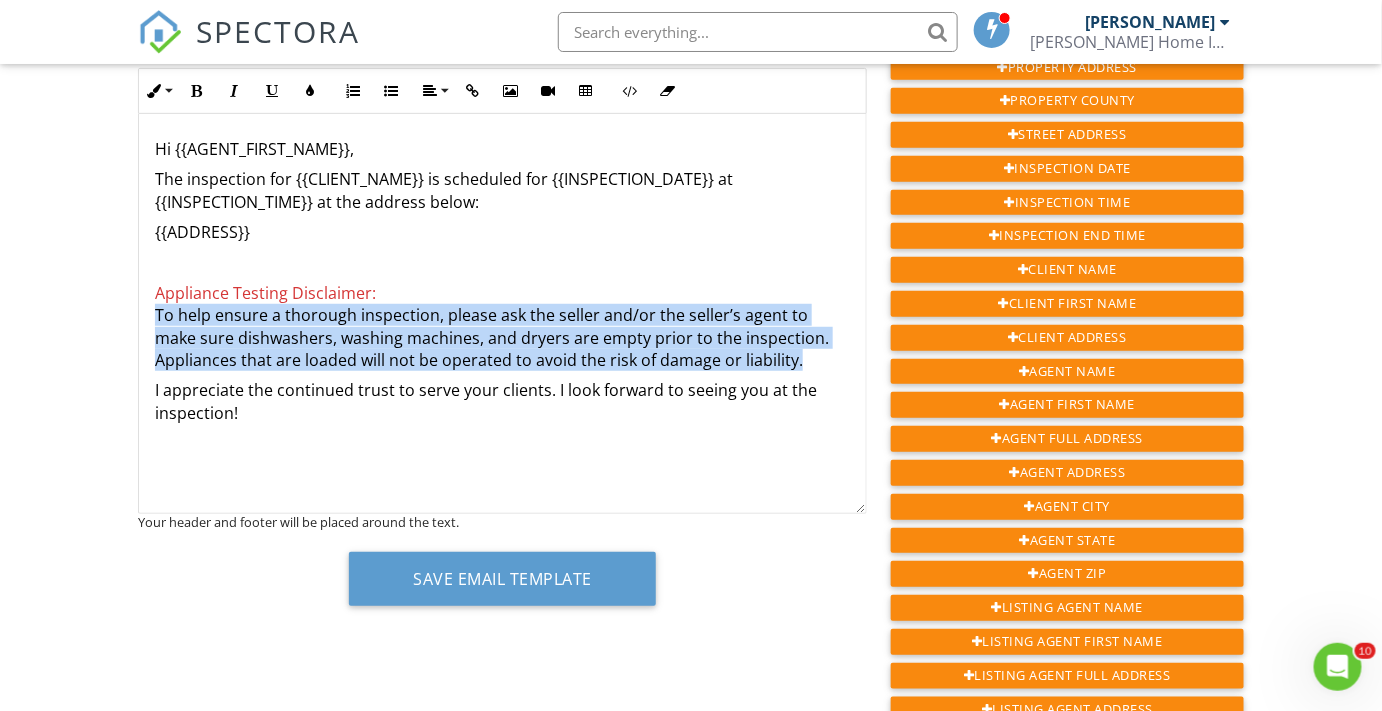 drag, startPoint x: 797, startPoint y: 366, endPoint x: 137, endPoint y: 315, distance: 661.9675 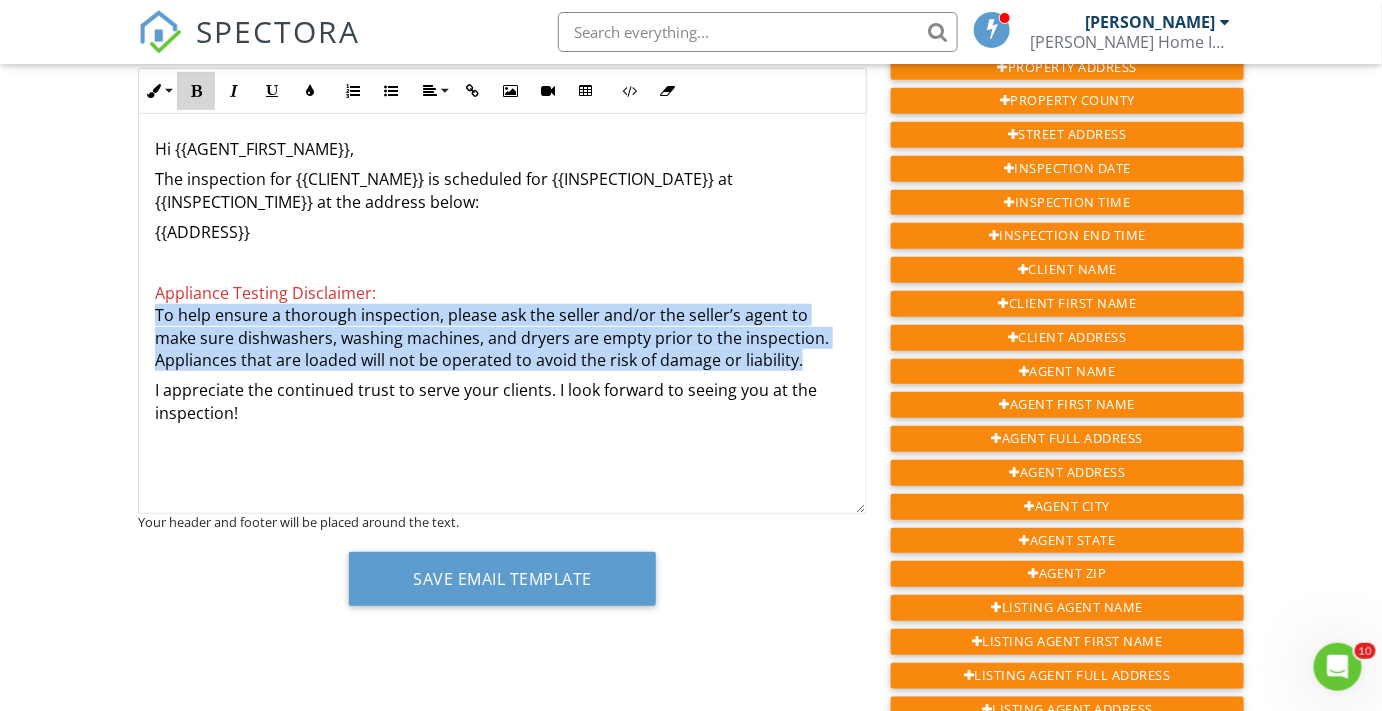click at bounding box center (196, 91) 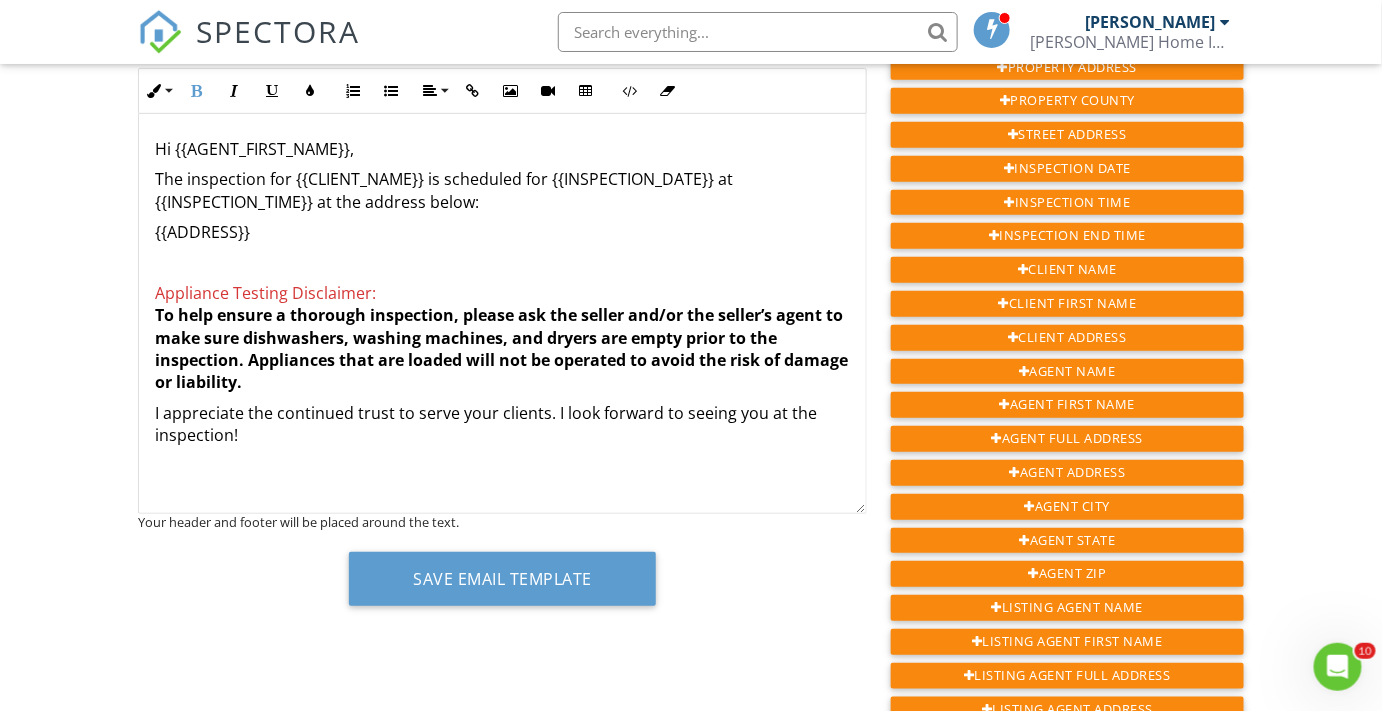 scroll, scrollTop: 0, scrollLeft: 0, axis: both 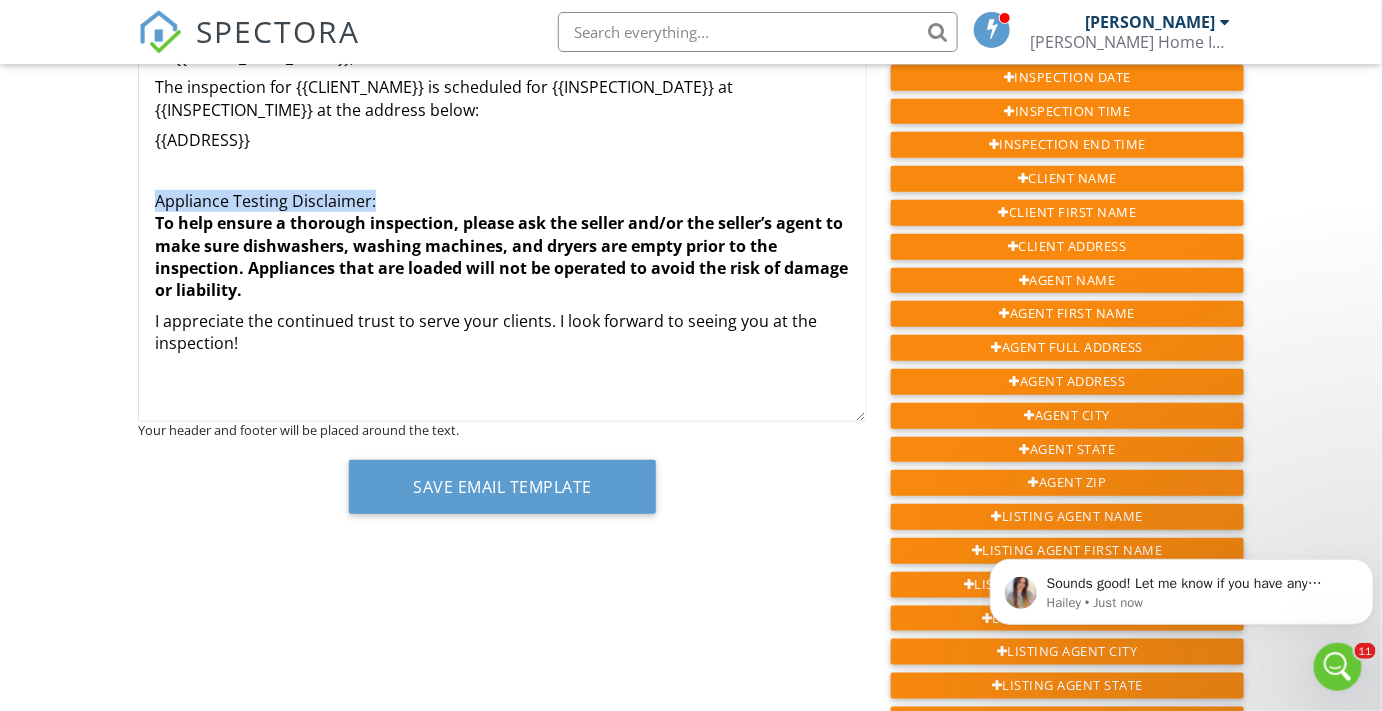 drag, startPoint x: 377, startPoint y: 196, endPoint x: 134, endPoint y: 186, distance: 243.20567 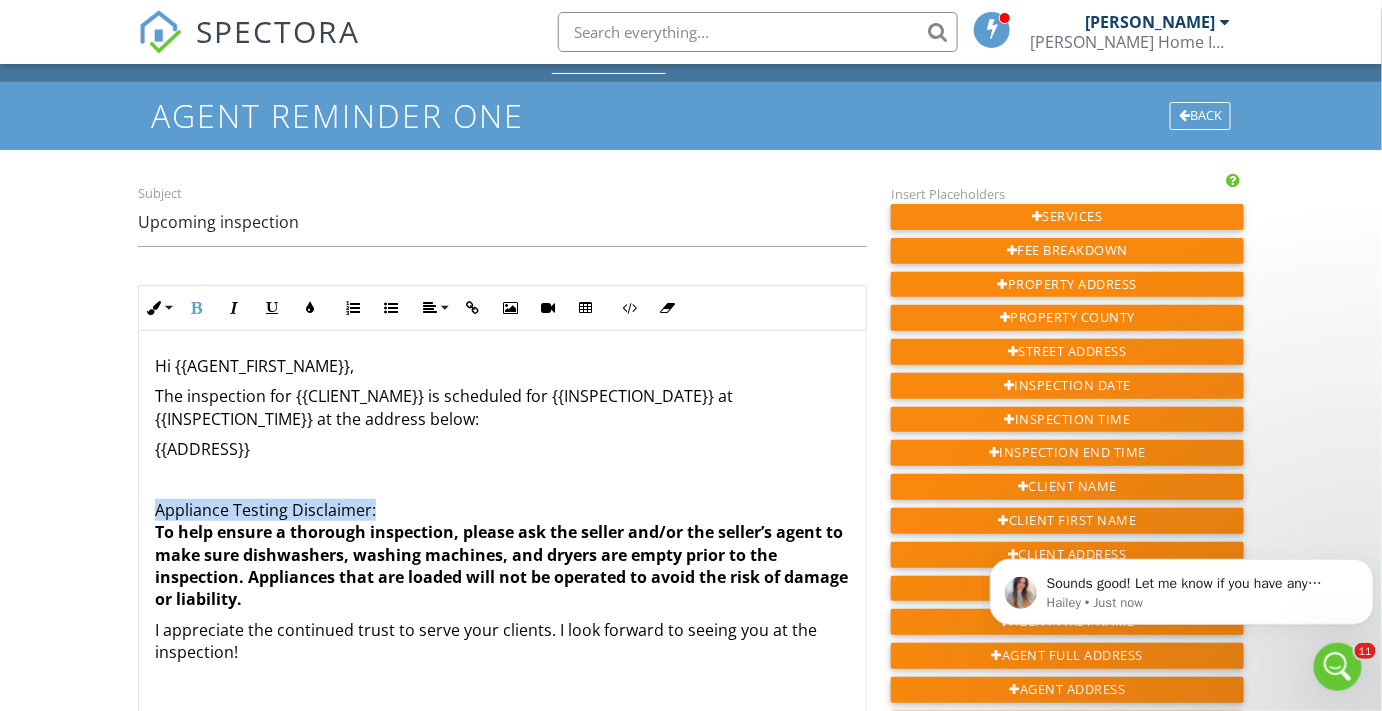 scroll, scrollTop: 0, scrollLeft: 0, axis: both 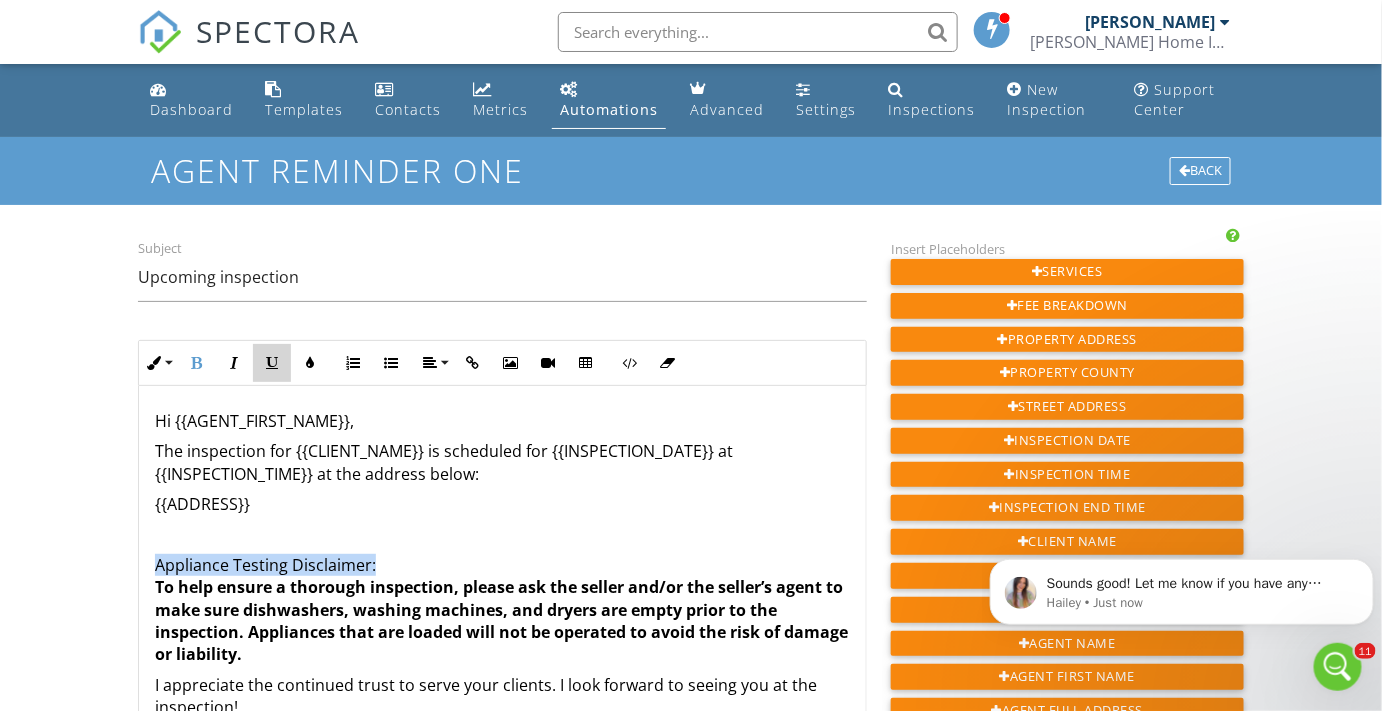 click at bounding box center [272, 363] 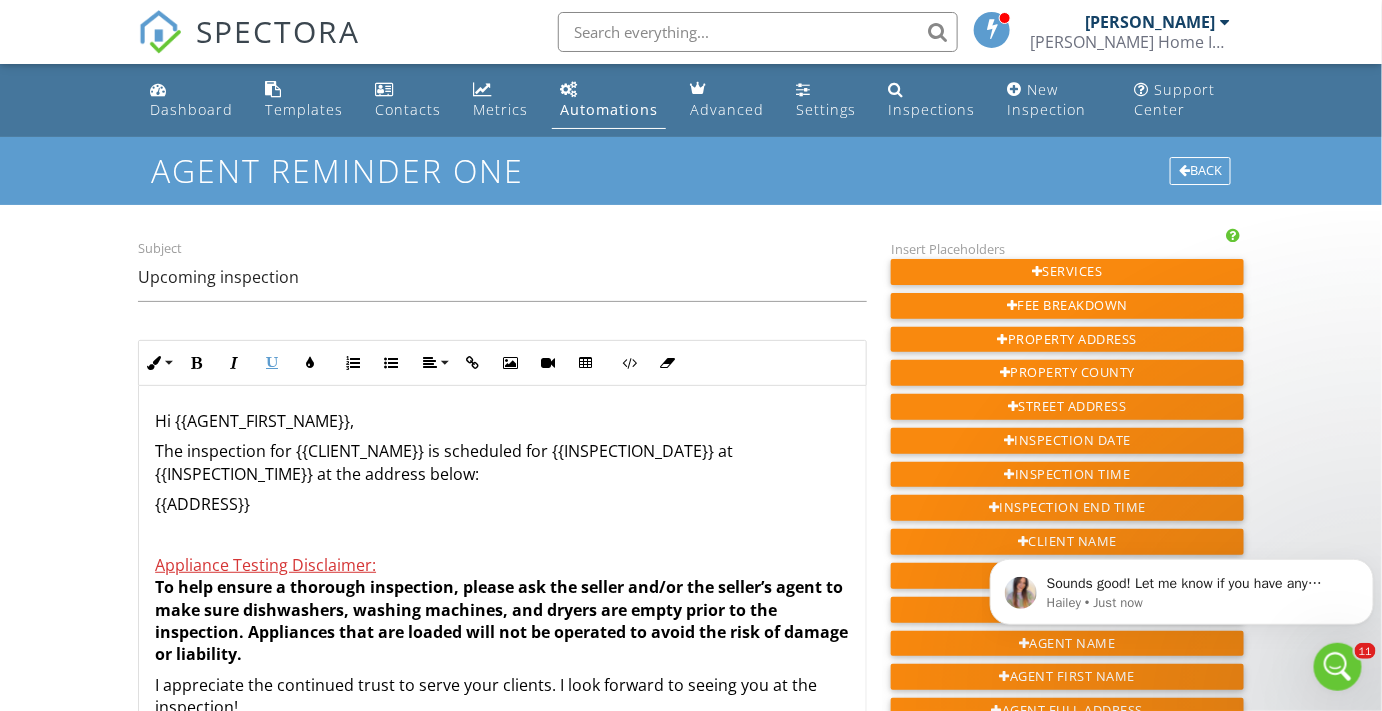 scroll, scrollTop: 0, scrollLeft: 0, axis: both 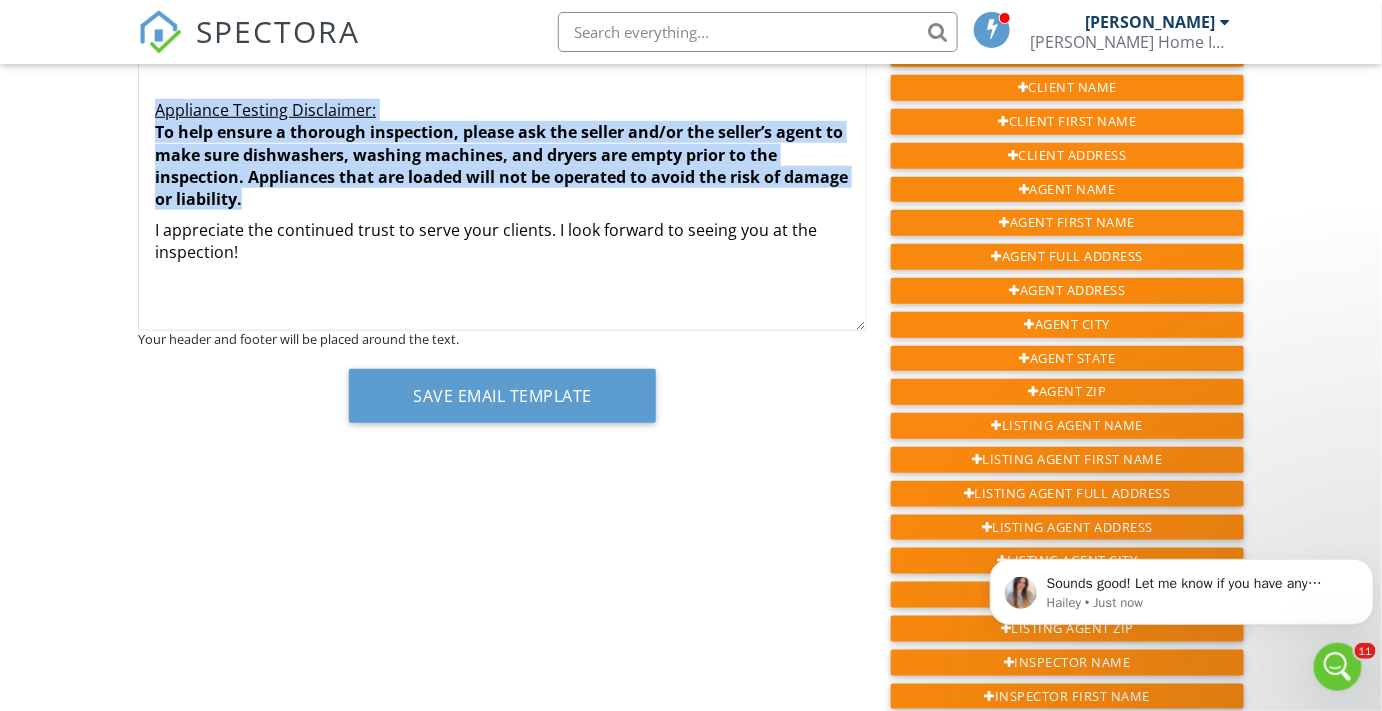 drag, startPoint x: 342, startPoint y: 200, endPoint x: 141, endPoint y: 97, distance: 225.85393 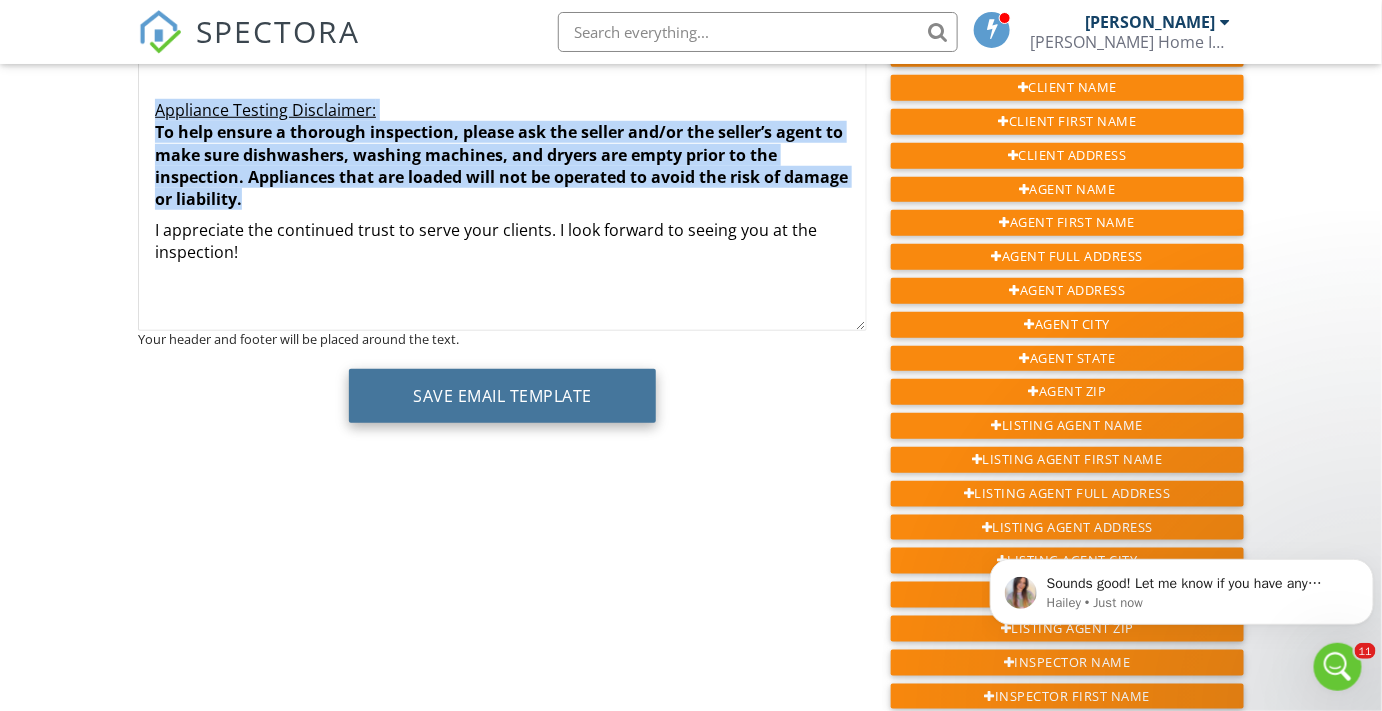 click on "Save Email Template" at bounding box center [502, 396] 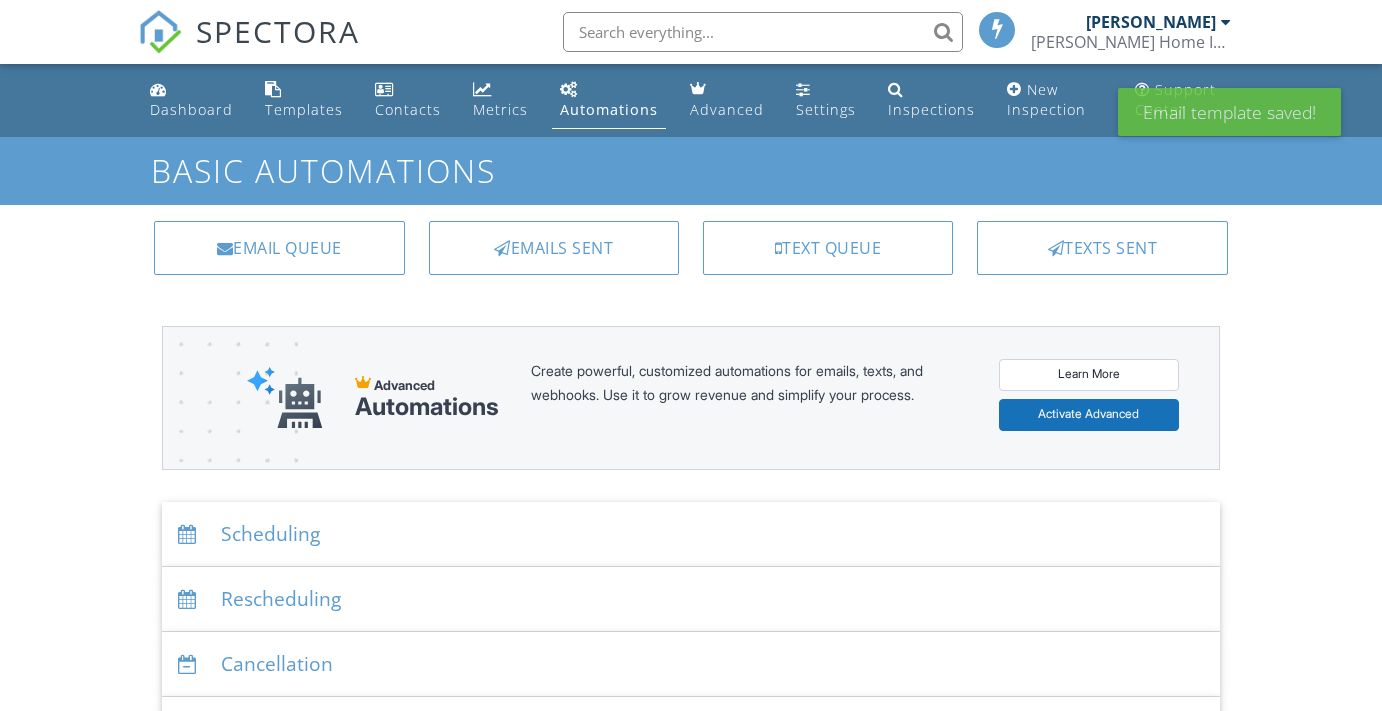 scroll, scrollTop: 0, scrollLeft: 0, axis: both 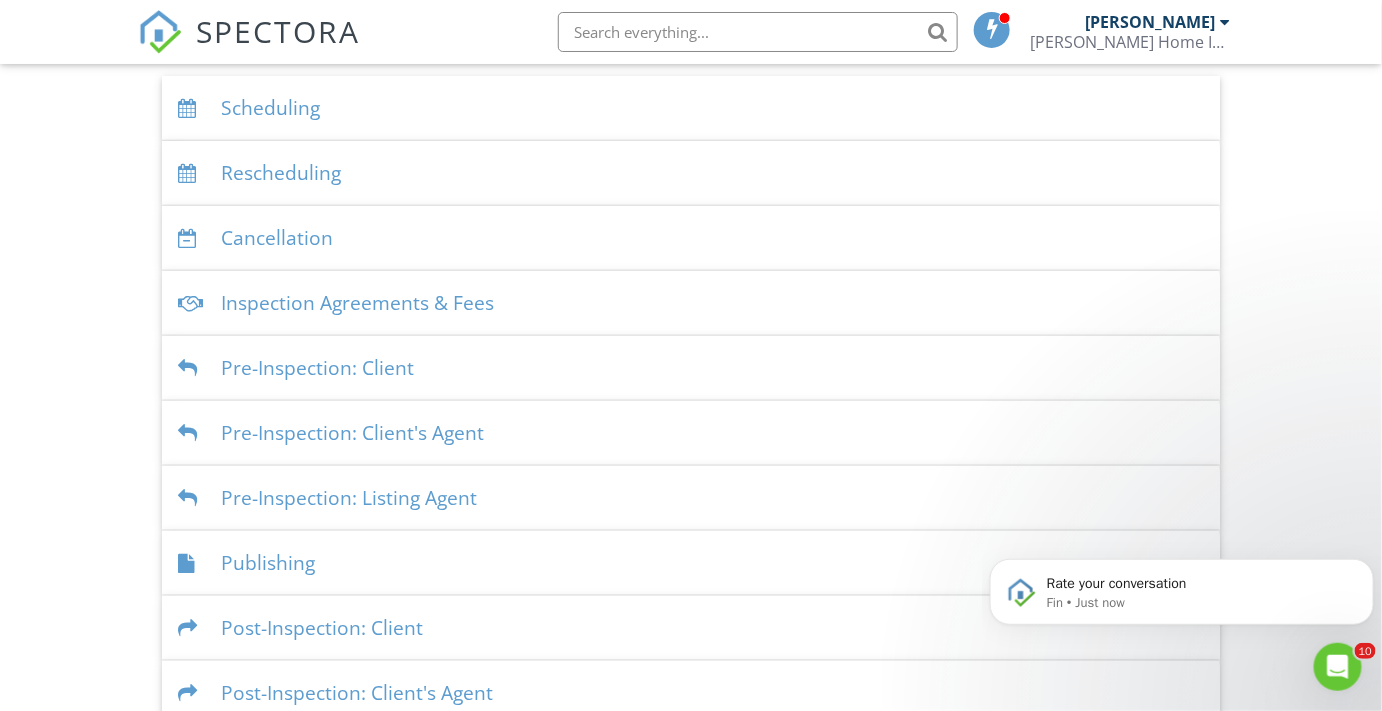 click on "Pre-Inspection: Client's Agent" at bounding box center [691, 433] 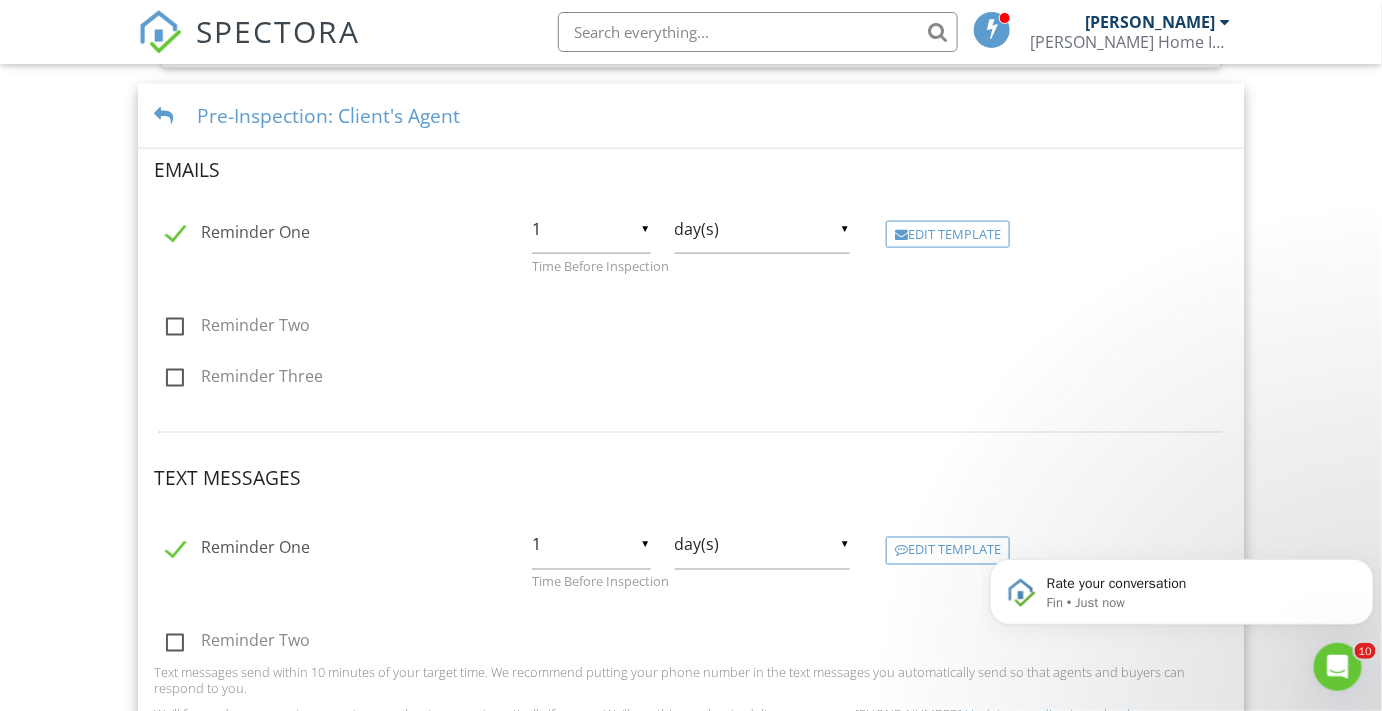 scroll, scrollTop: 790, scrollLeft: 0, axis: vertical 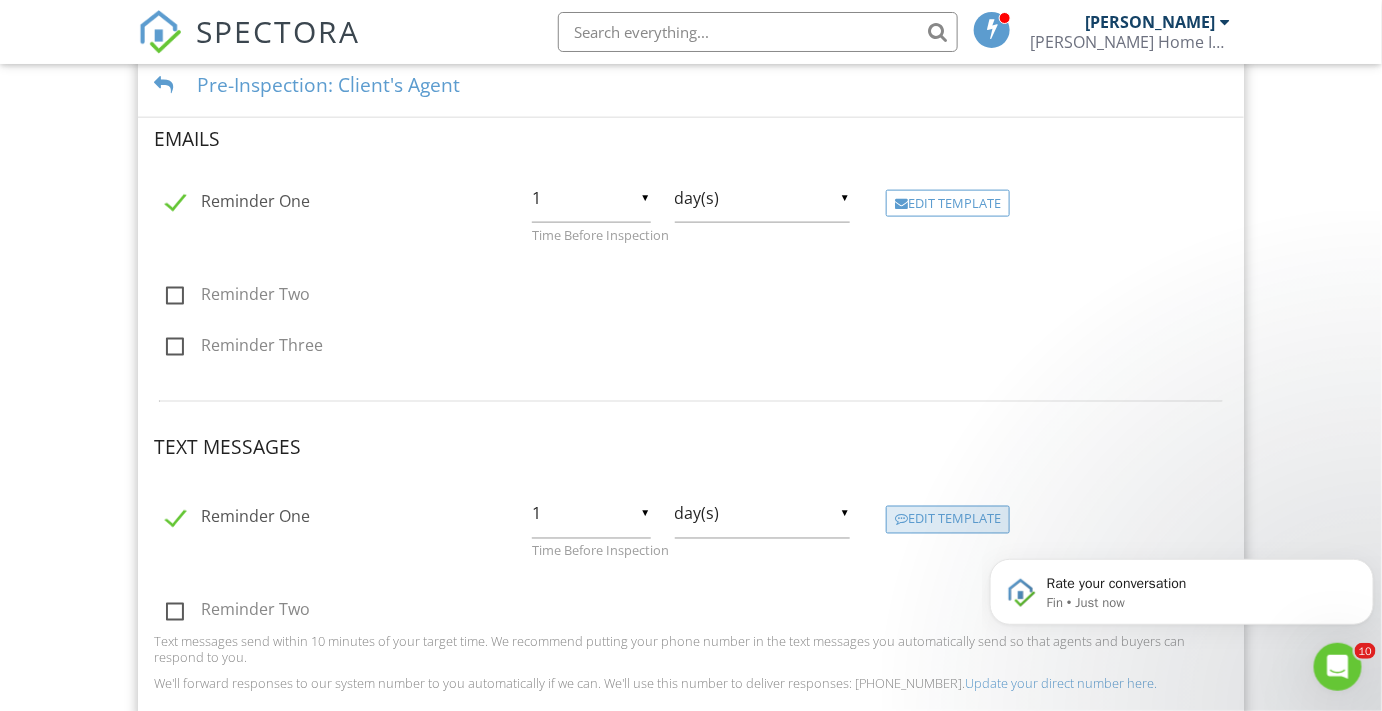 click on "Edit Template" at bounding box center [948, 520] 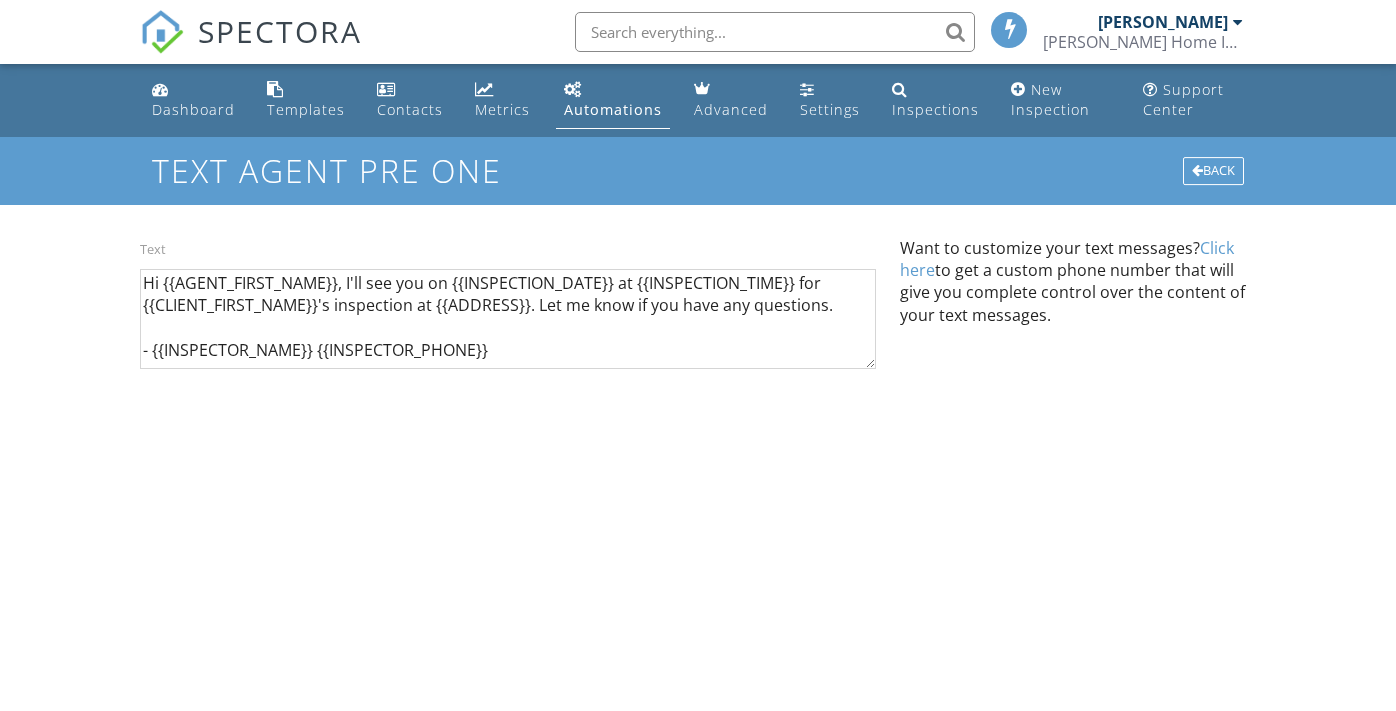 scroll, scrollTop: 0, scrollLeft: 0, axis: both 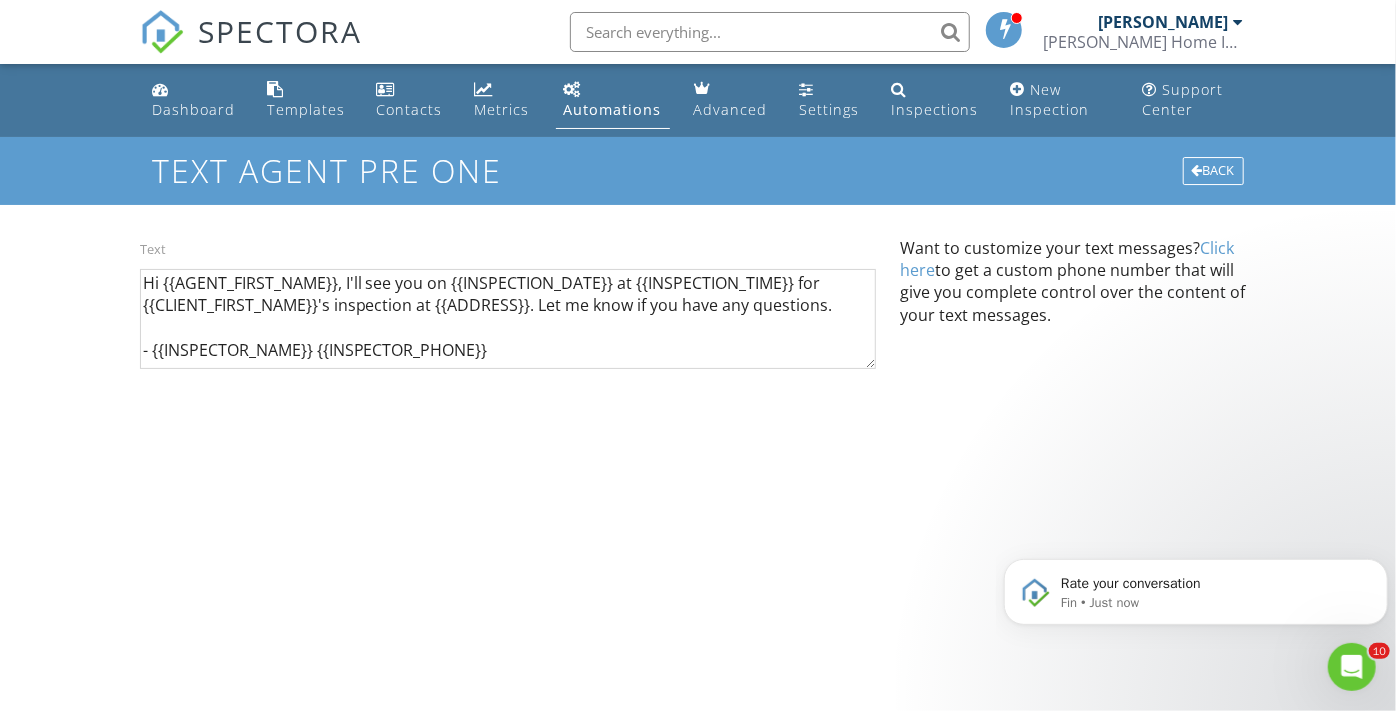 click on "Click here" at bounding box center (1067, 259) 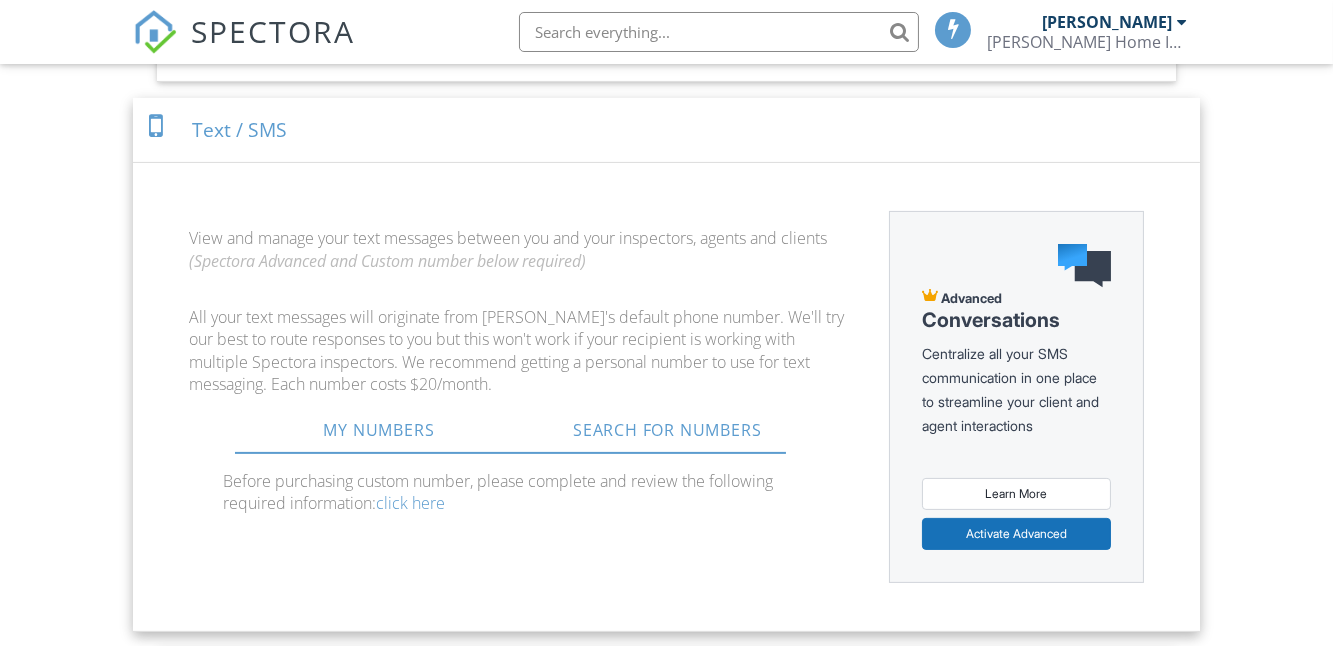 scroll, scrollTop: 1087, scrollLeft: 0, axis: vertical 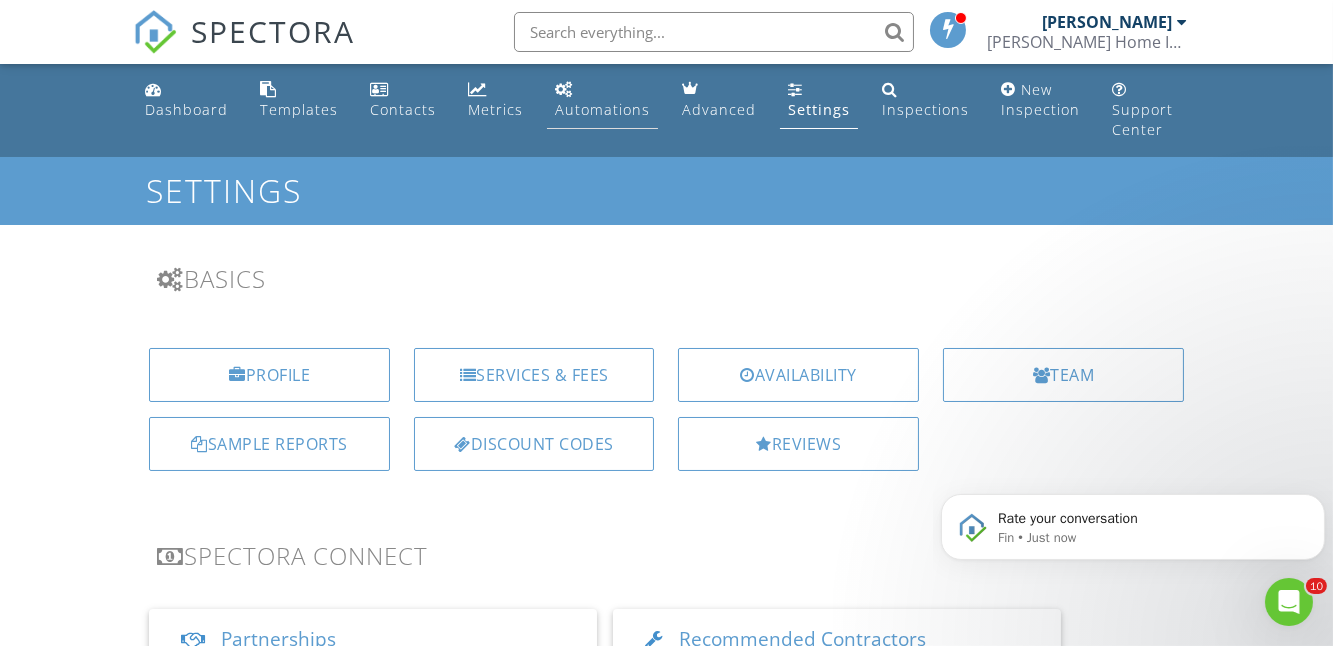 click on "Automations" at bounding box center (602, 109) 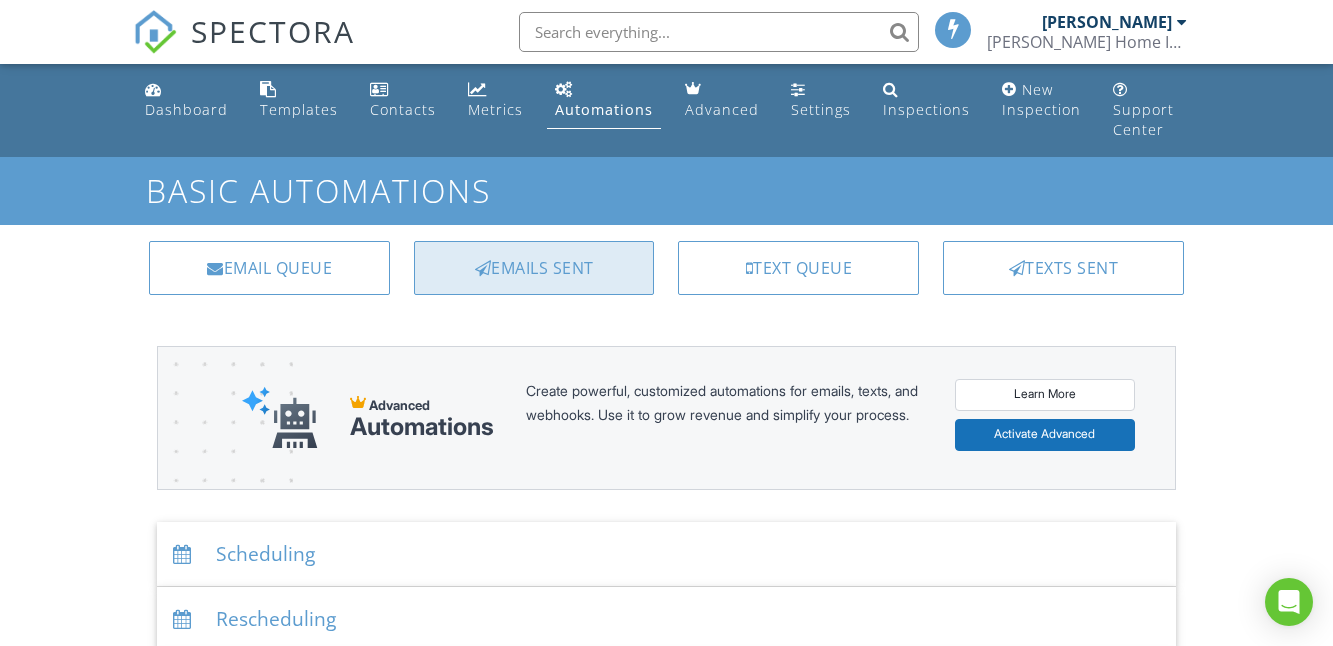 scroll, scrollTop: 0, scrollLeft: 0, axis: both 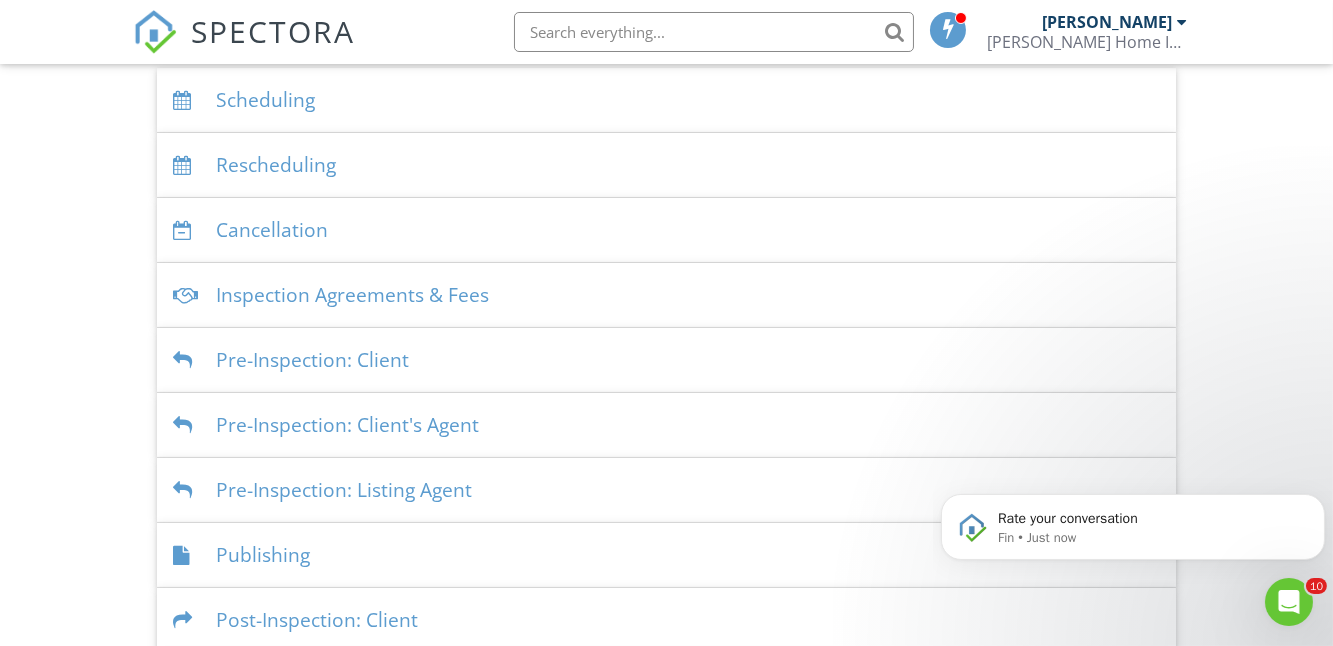 click on "Pre-Inspection: Client's Agent" at bounding box center (666, 425) 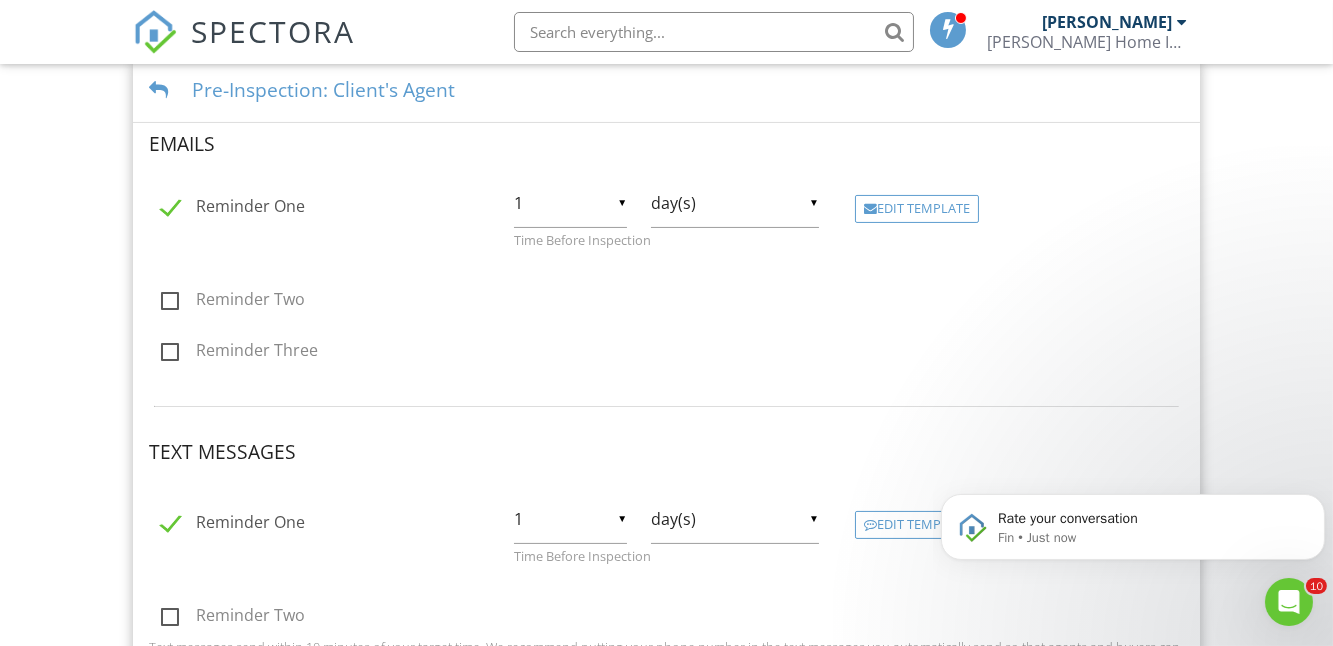 scroll, scrollTop: 818, scrollLeft: 0, axis: vertical 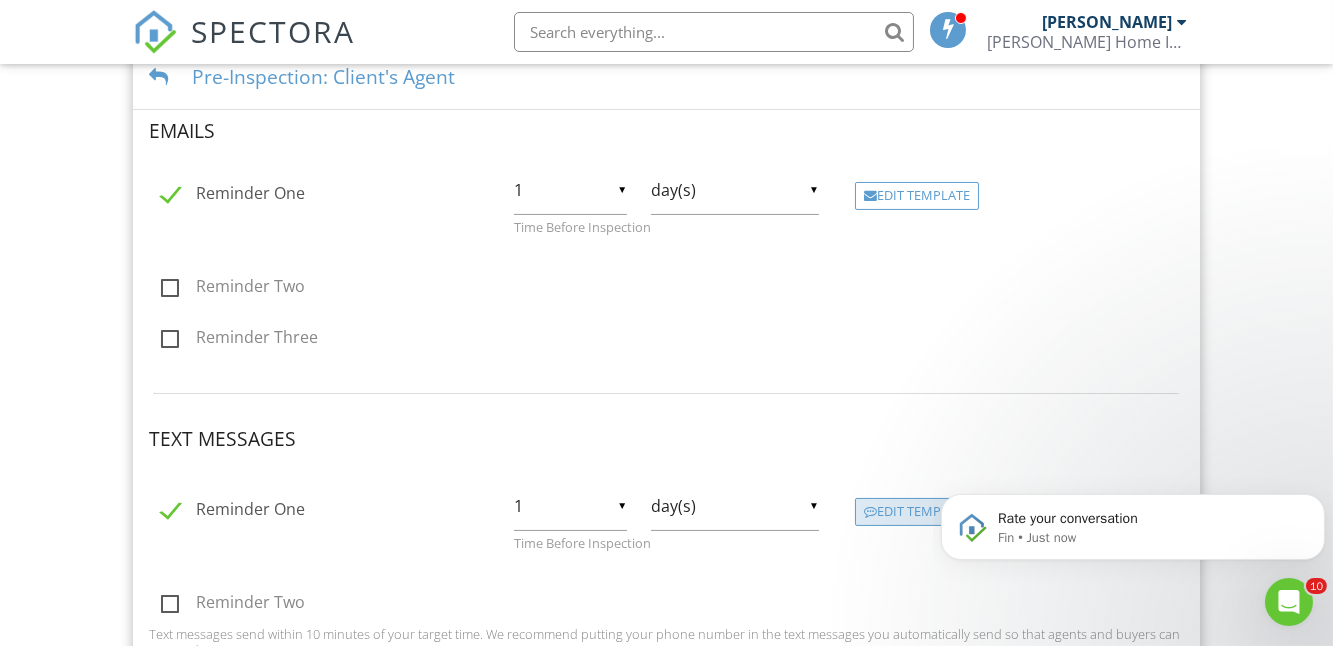 click on "Edit Template" at bounding box center (917, 512) 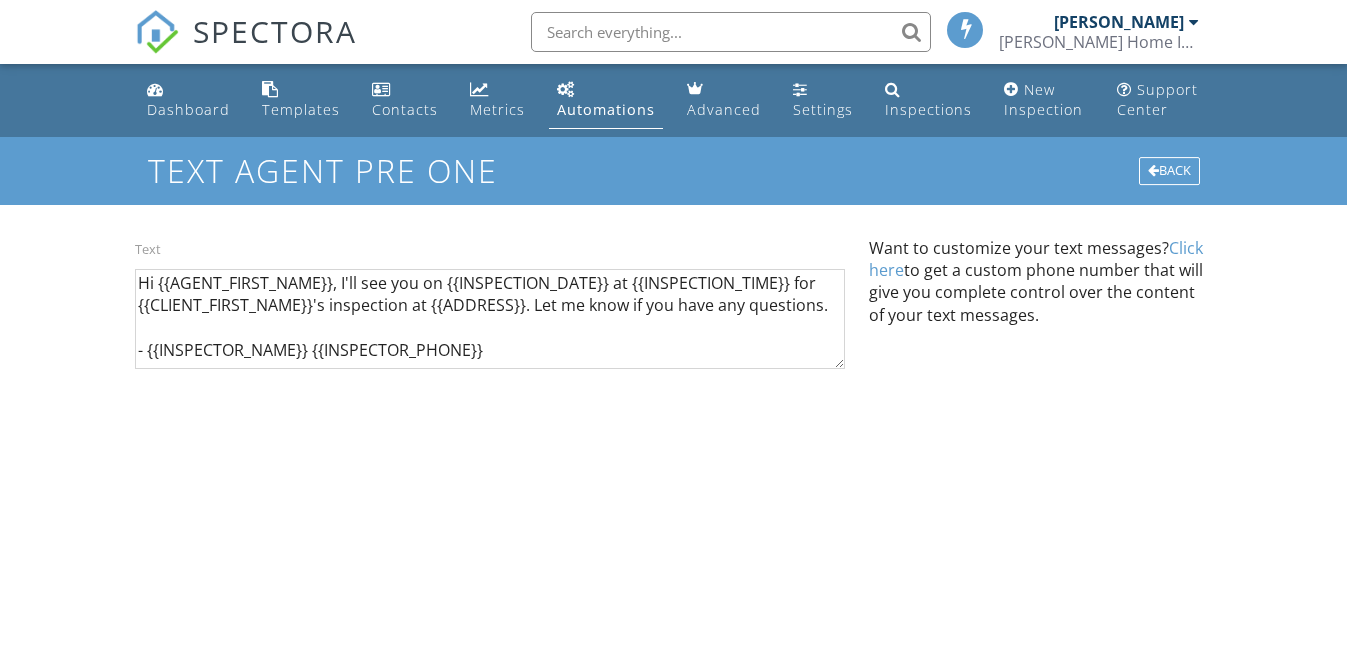 scroll, scrollTop: 0, scrollLeft: 0, axis: both 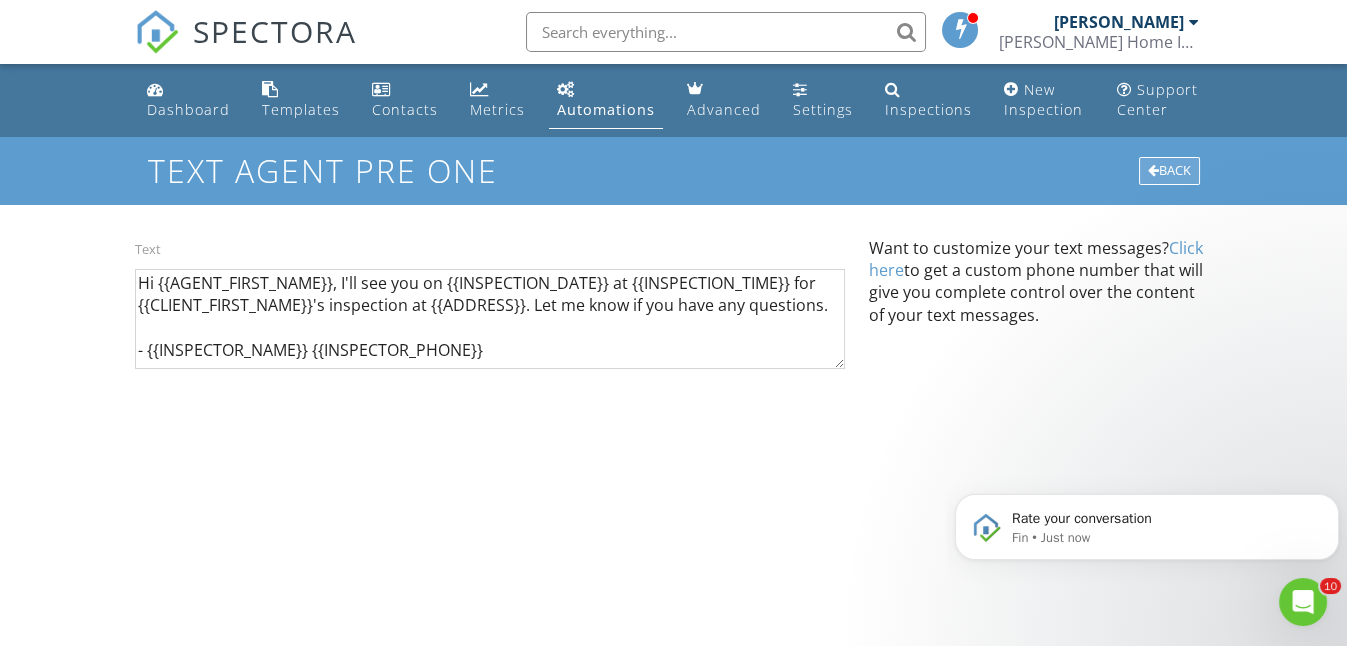 click on "Back" at bounding box center [1169, 171] 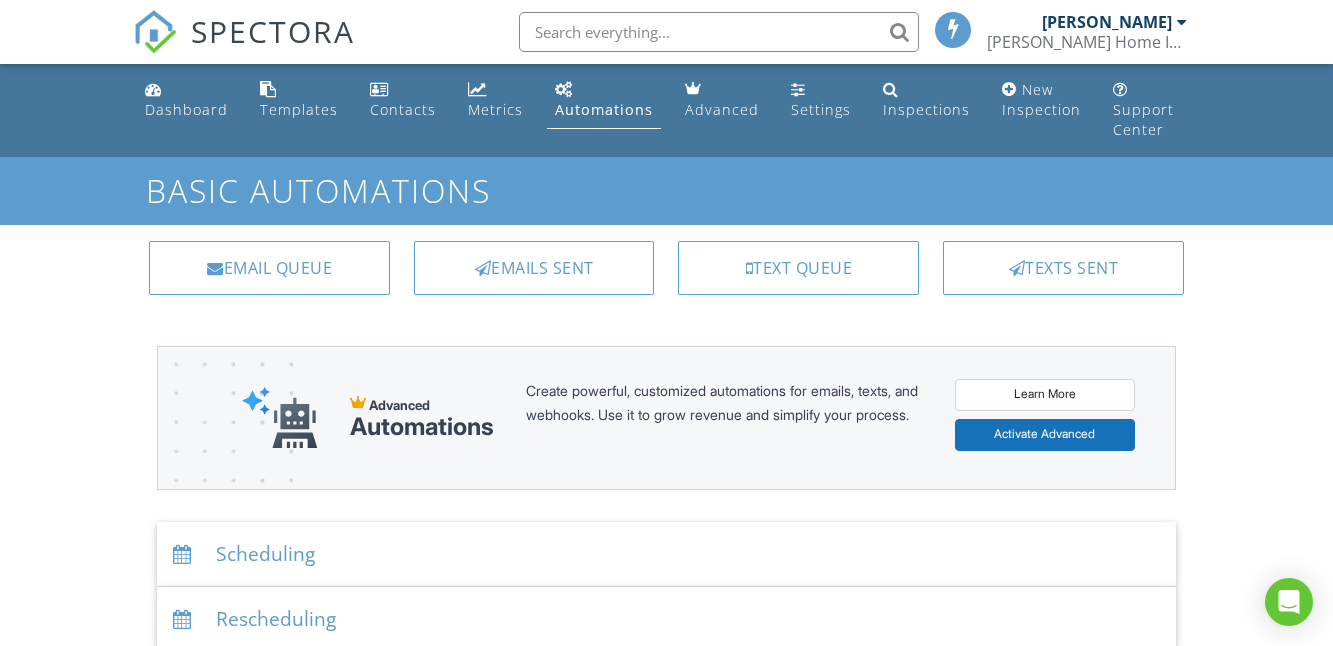 scroll, scrollTop: 0, scrollLeft: 0, axis: both 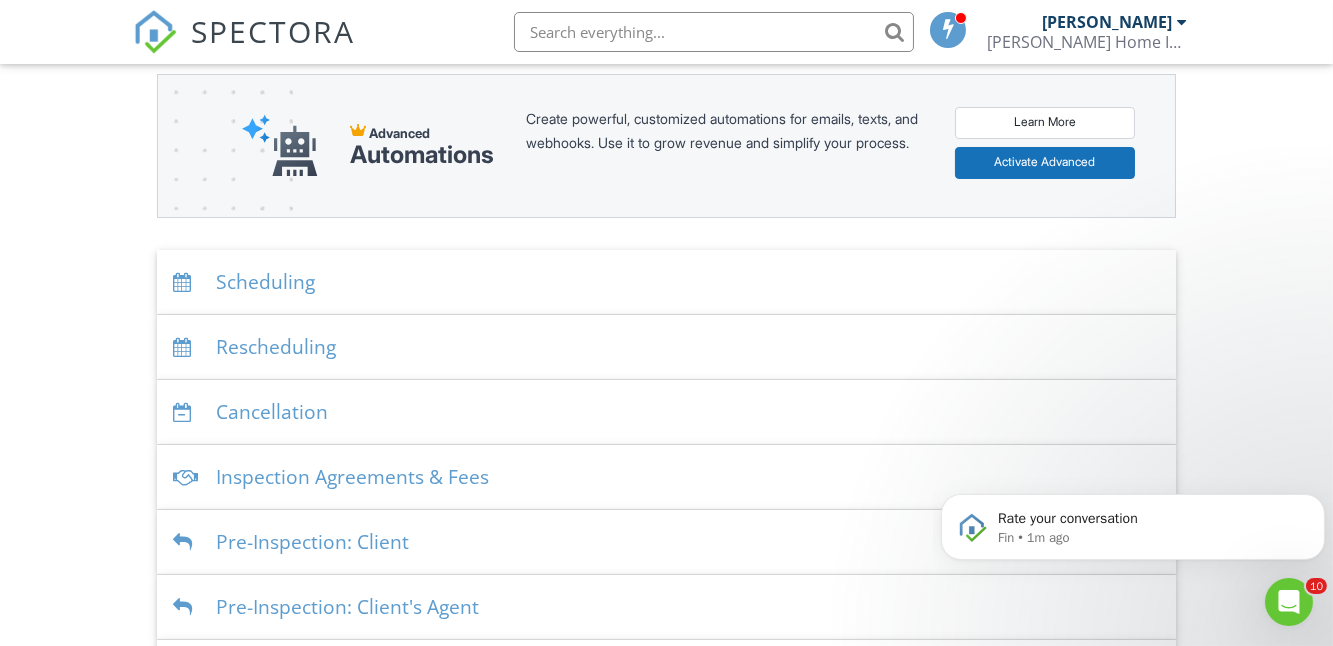 click on "Scheduling" at bounding box center (666, 282) 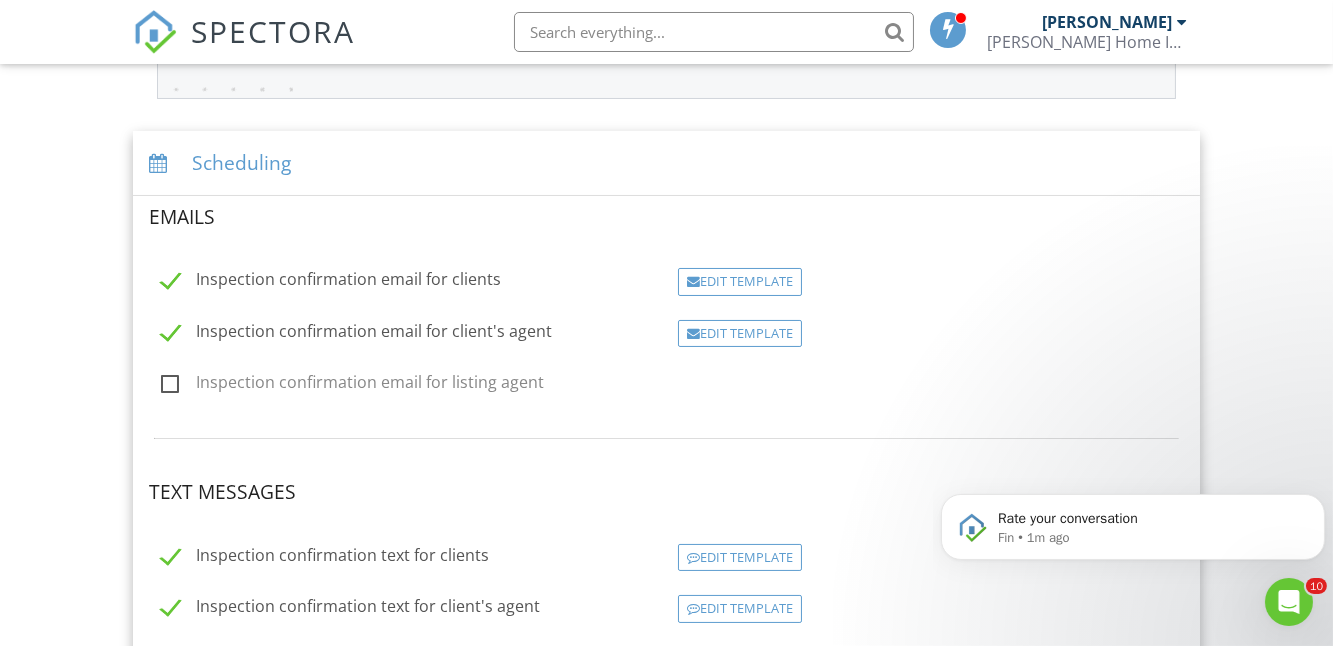 scroll, scrollTop: 363, scrollLeft: 0, axis: vertical 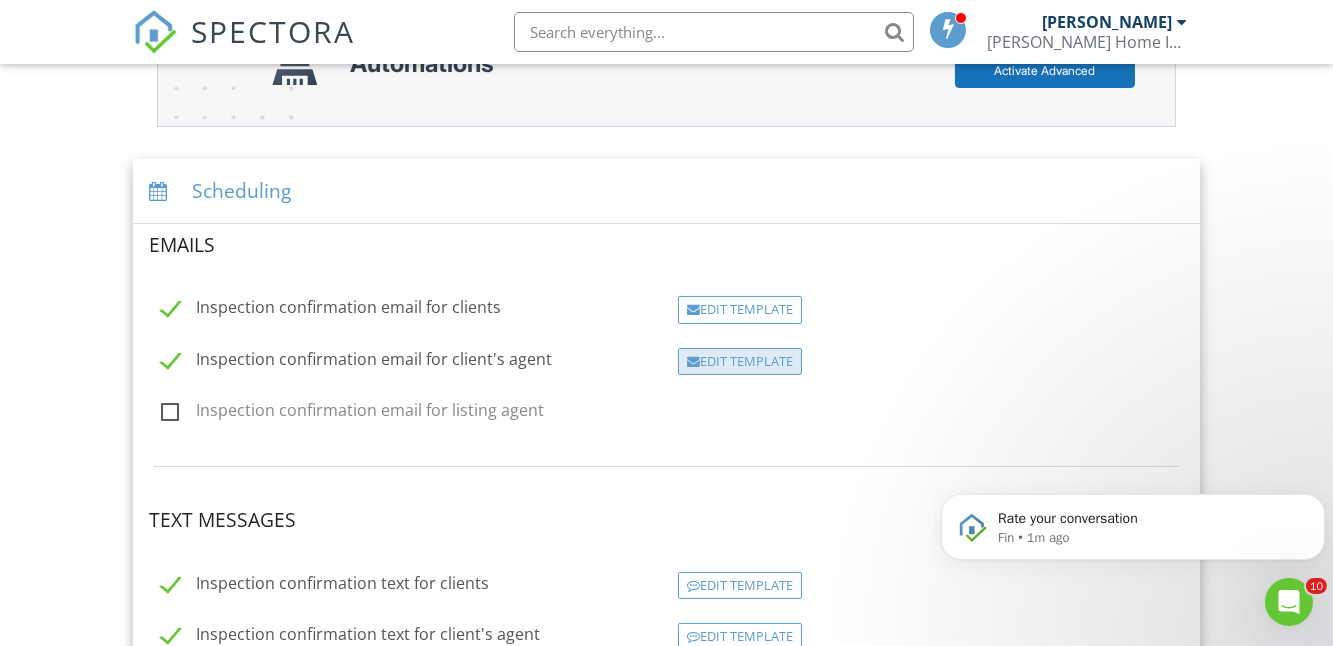 click on "Edit Template" at bounding box center (740, 362) 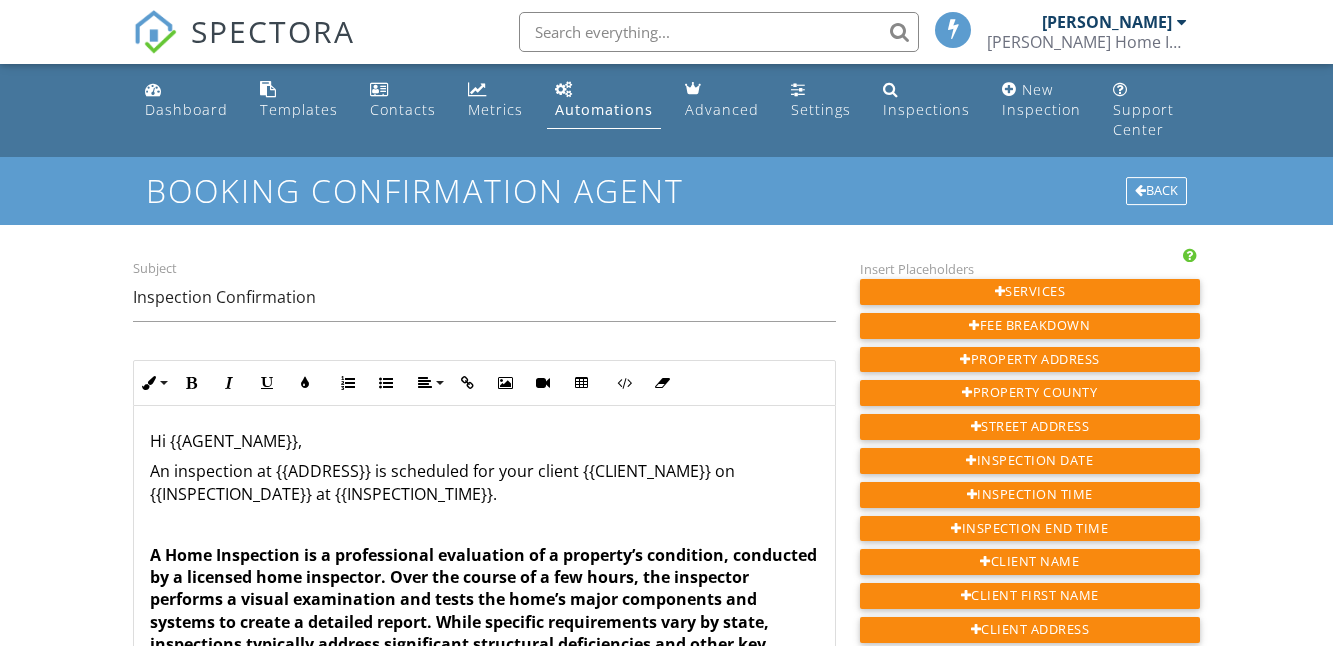 scroll, scrollTop: 0, scrollLeft: 0, axis: both 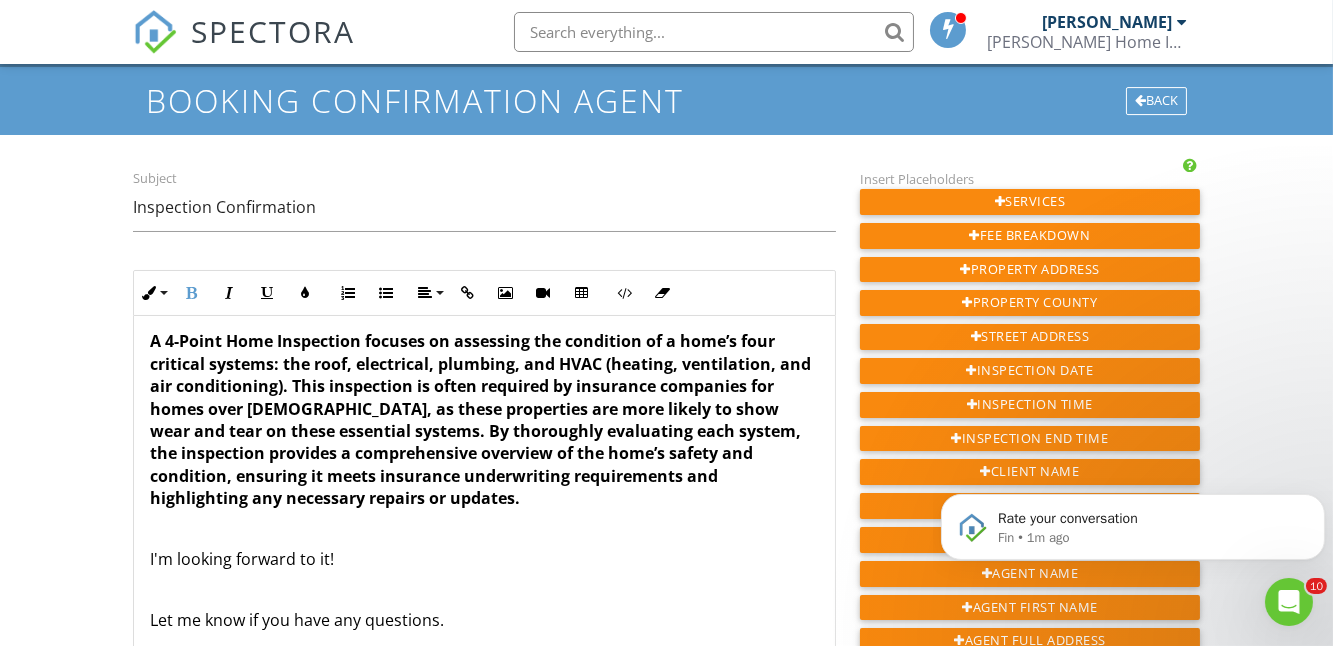 click on "A 4-Point Home Inspection focuses on assessing the condition of a home’s four critical systems: the roof, electrical, plumbing, and HVAC (heating, ventilation, and air conditioning). This inspection is often required by insurance companies for homes over [DEMOGRAPHIC_DATA], as these properties are more likely to show wear and tear on these essential systems. By thoroughly evaluating each system, the inspection provides a comprehensive overview of the home’s safety and condition, ensuring it meets insurance underwriting requirements and highlighting any necessary repairs or updates." at bounding box center [484, 419] 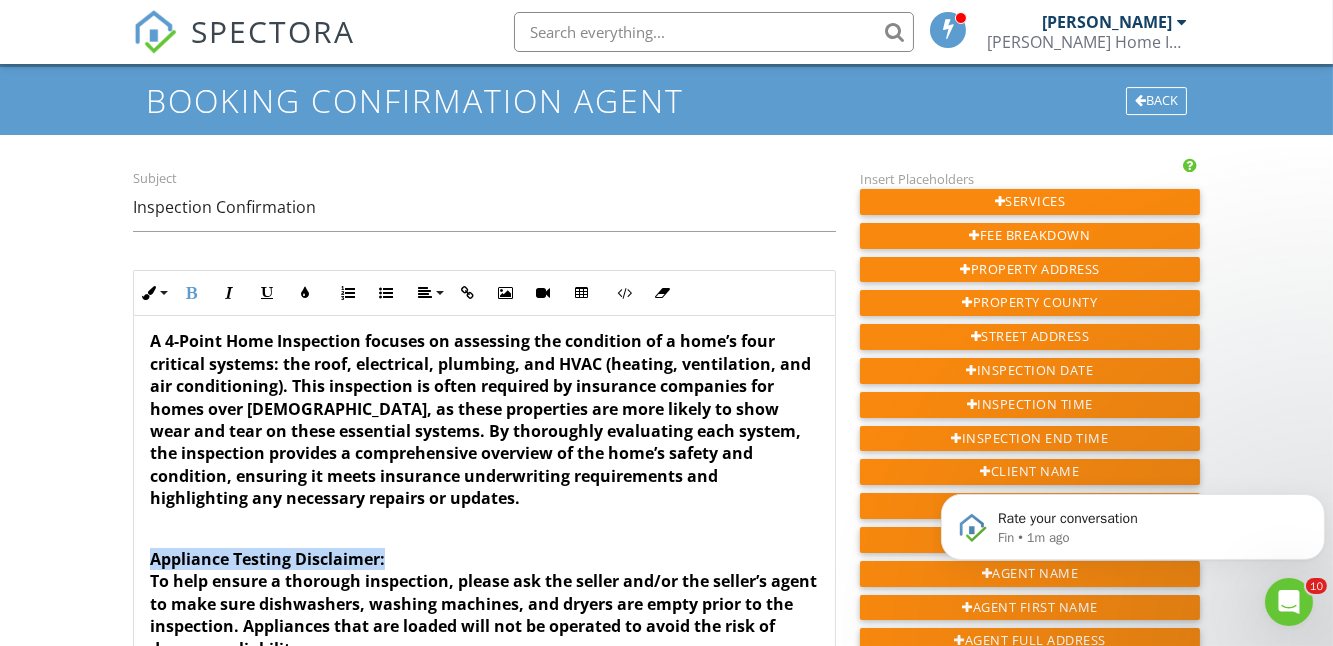 drag, startPoint x: 411, startPoint y: 532, endPoint x: 0, endPoint y: 524, distance: 411.07785 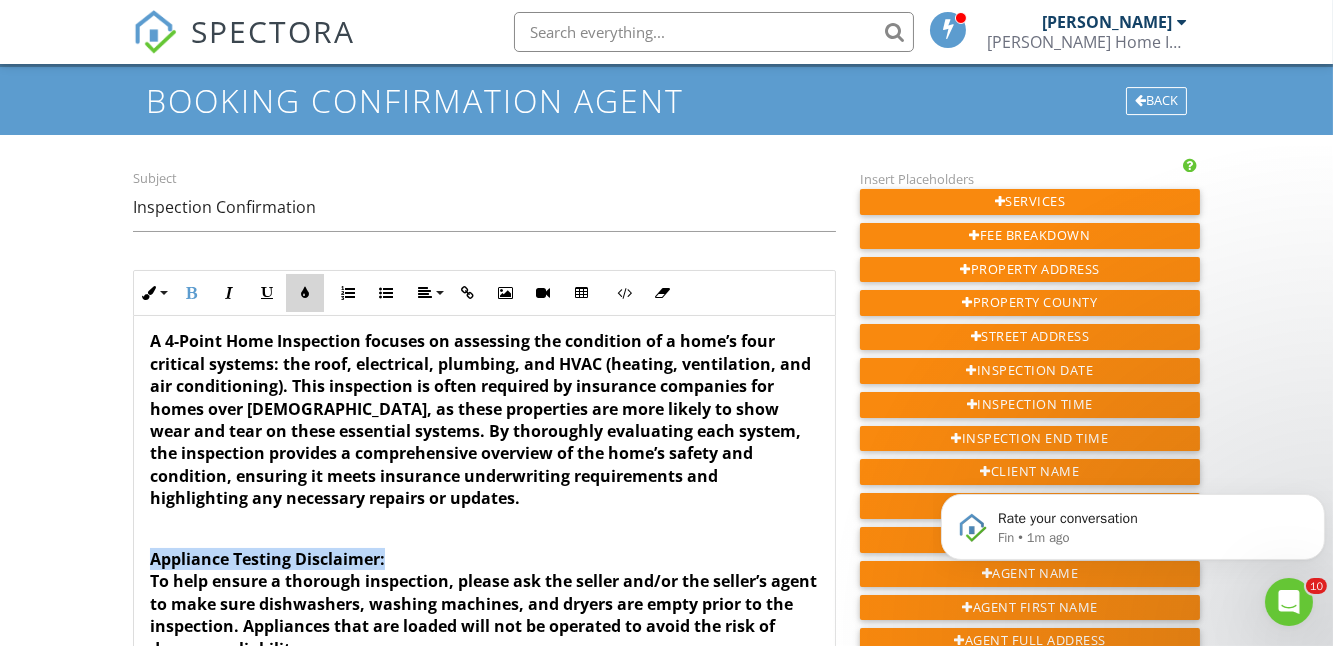click at bounding box center [305, 293] 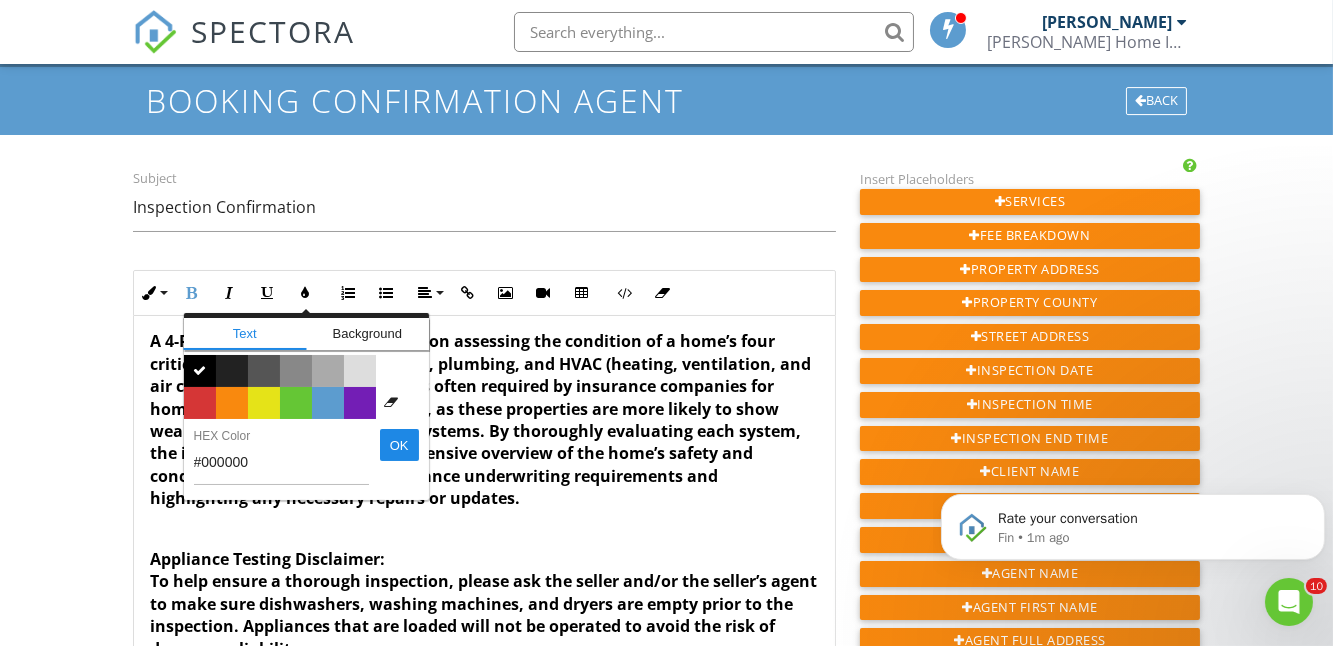 click on "Color #d53636" at bounding box center [200, 403] 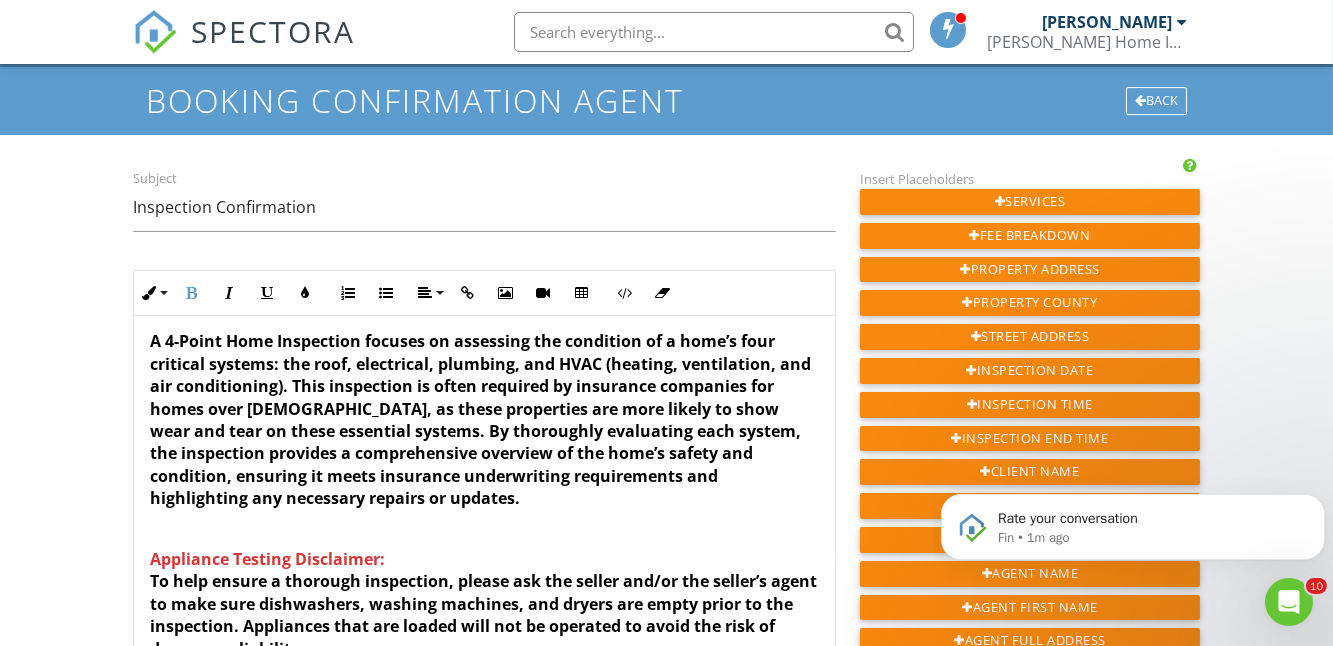 click on "Appliance Testing Disclaimer: To help ensure a thorough inspection, please ask the seller and/or the seller’s agent to make sure dishwashers, washing machines, and dryers are empty prior to the inspection. Appliances that are loaded will not be operated to avoid the risk of damage or liability." at bounding box center [484, 604] 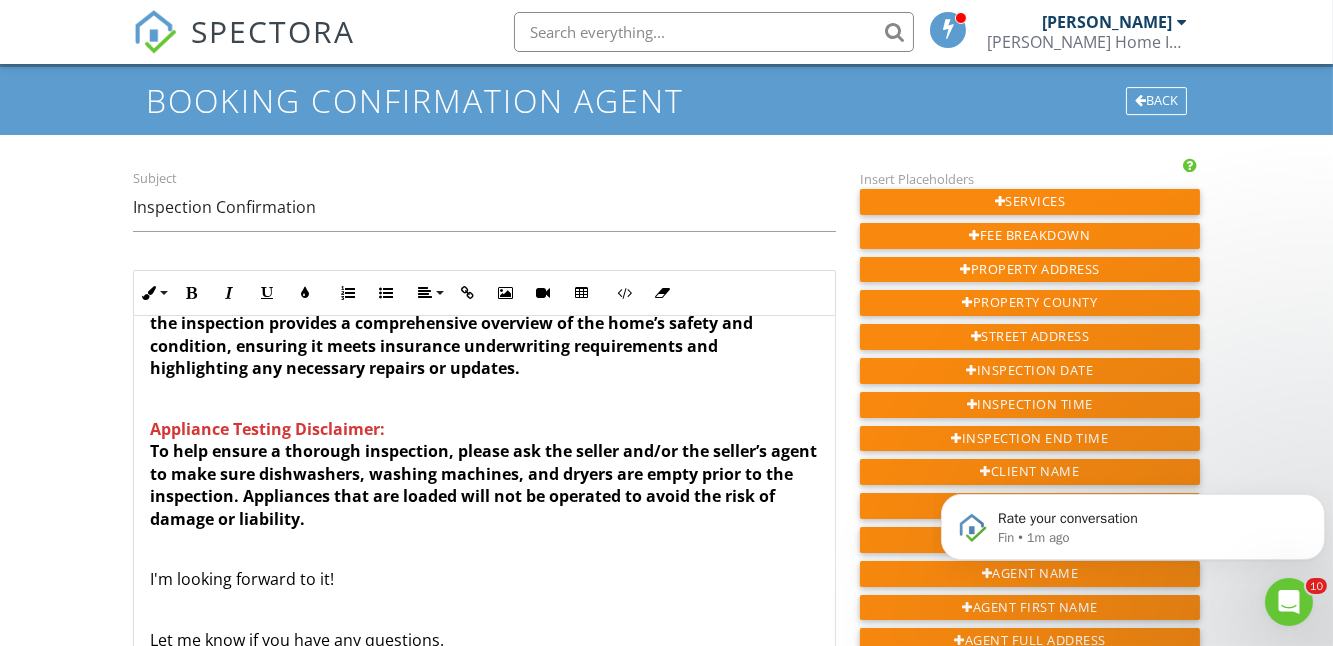 scroll, scrollTop: 754, scrollLeft: 0, axis: vertical 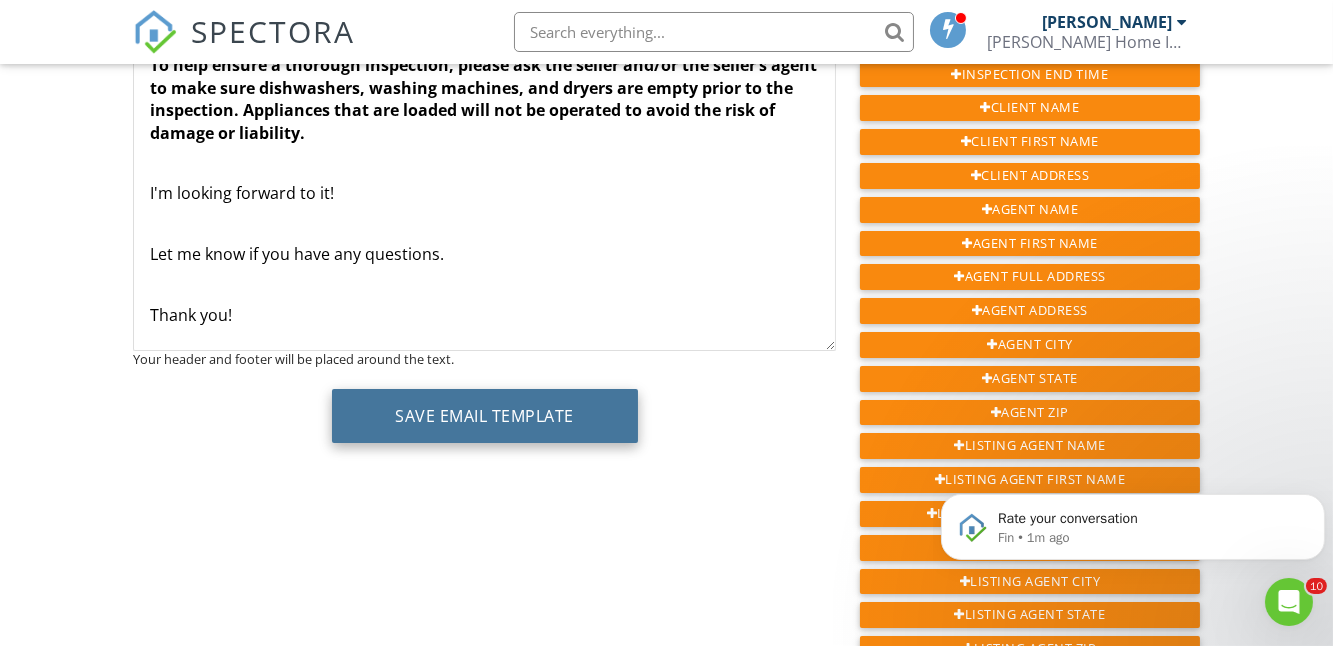 click on "Save Email Template" at bounding box center (485, 416) 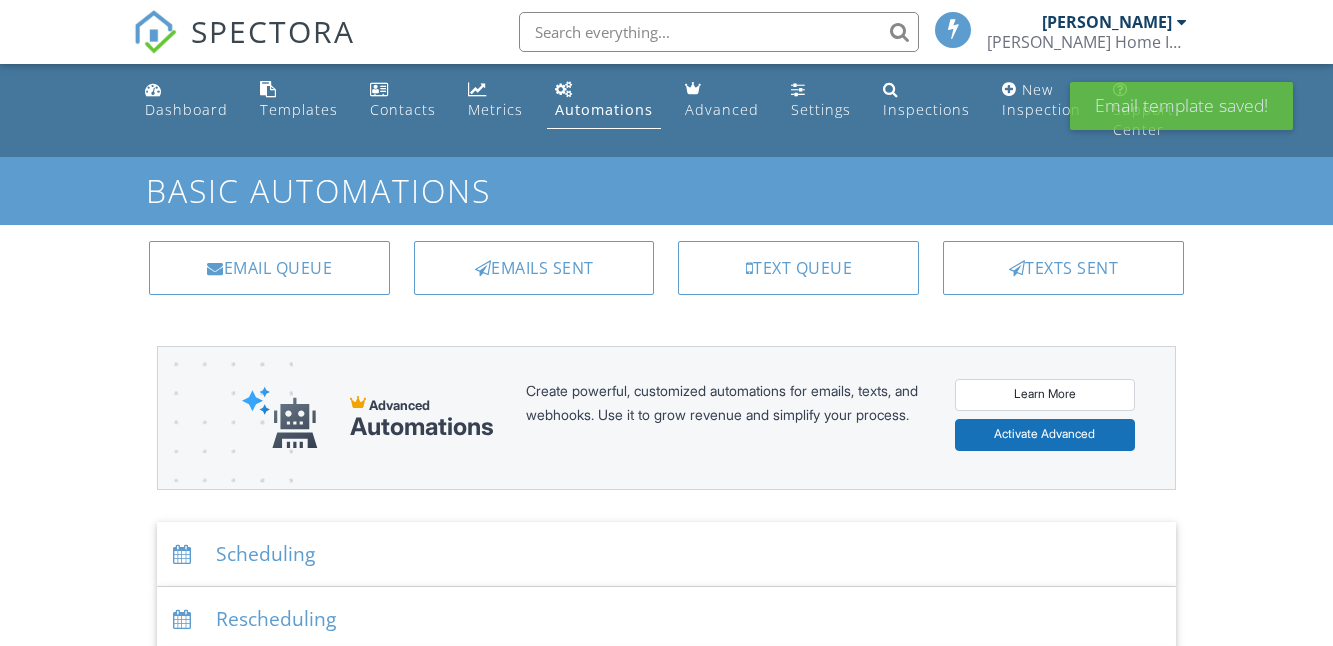 scroll, scrollTop: 0, scrollLeft: 0, axis: both 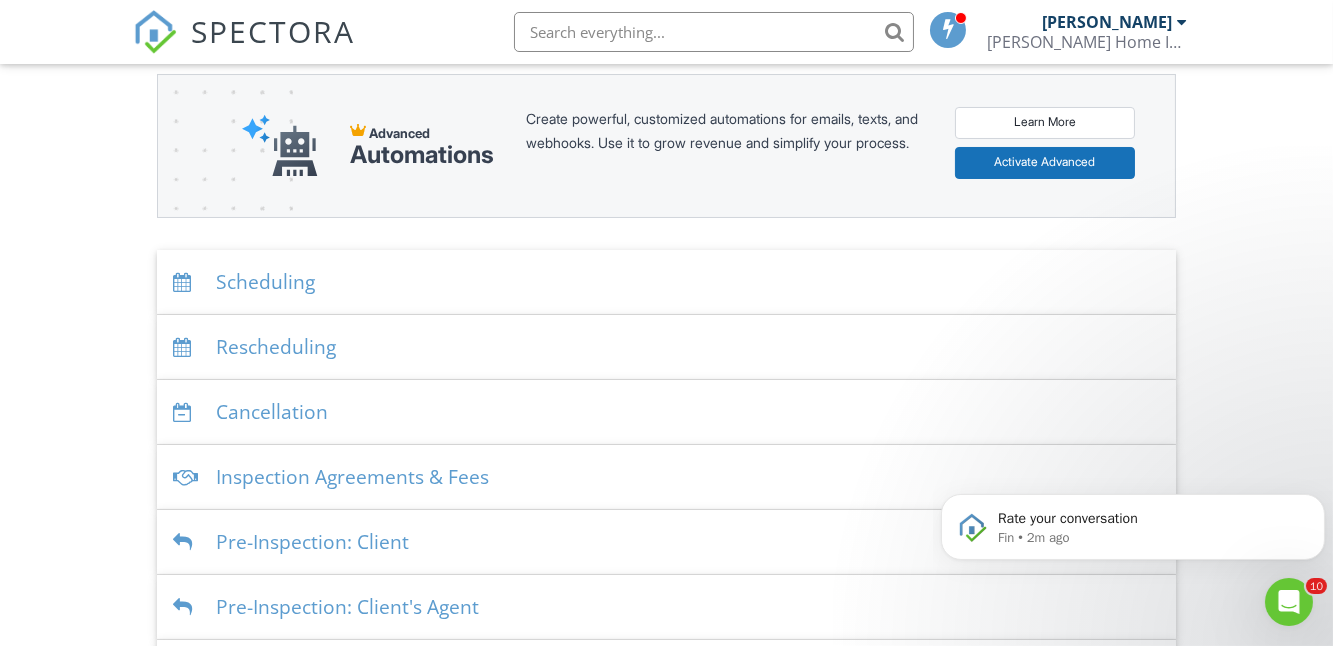 click on "Scheduling" at bounding box center (666, 282) 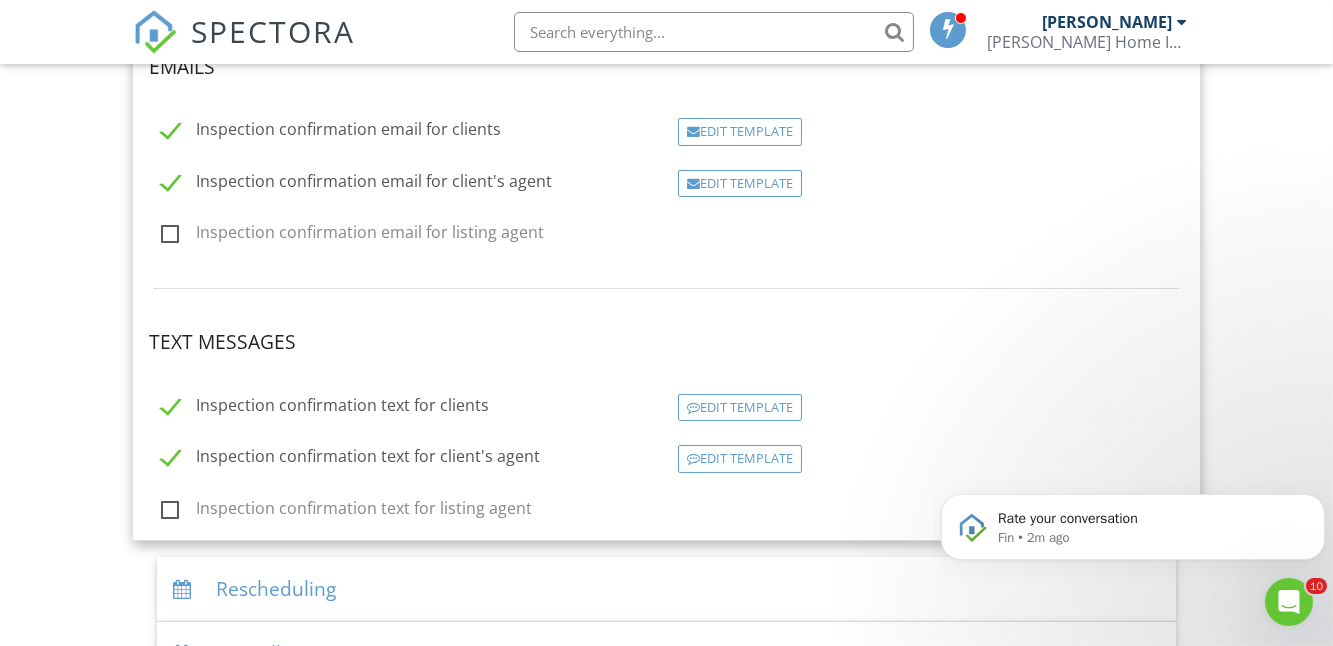 scroll, scrollTop: 545, scrollLeft: 0, axis: vertical 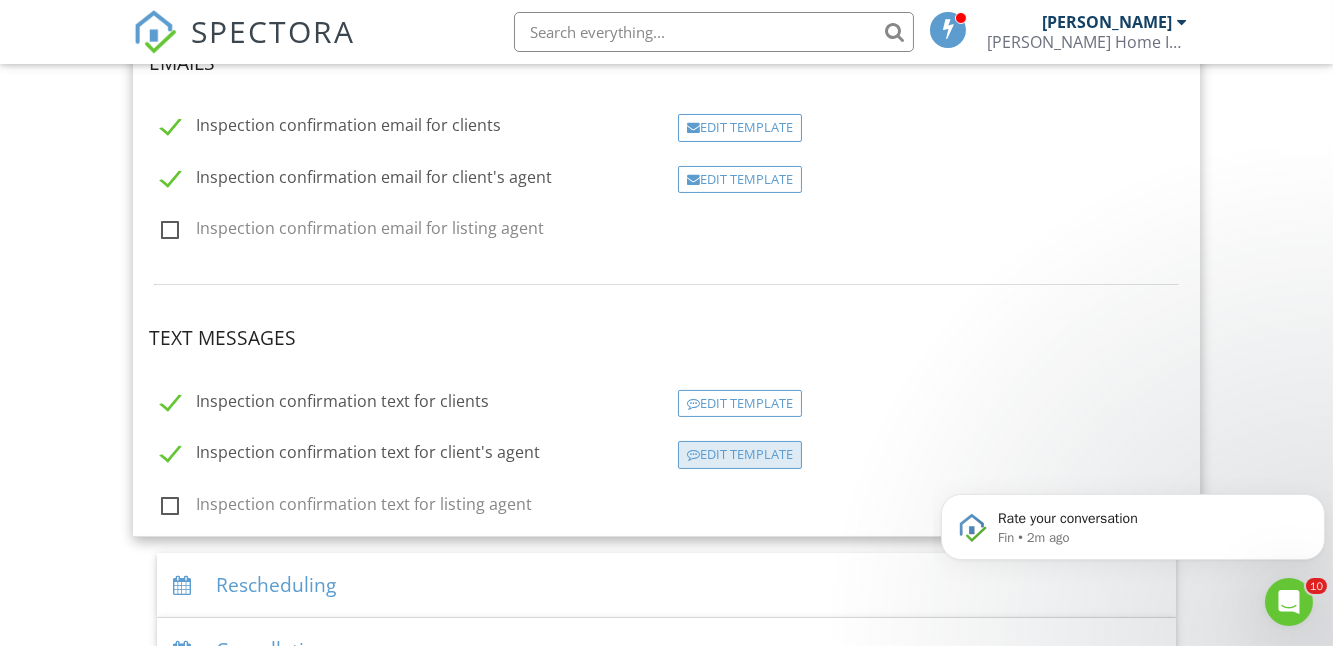 click on "Edit Template" at bounding box center (740, 455) 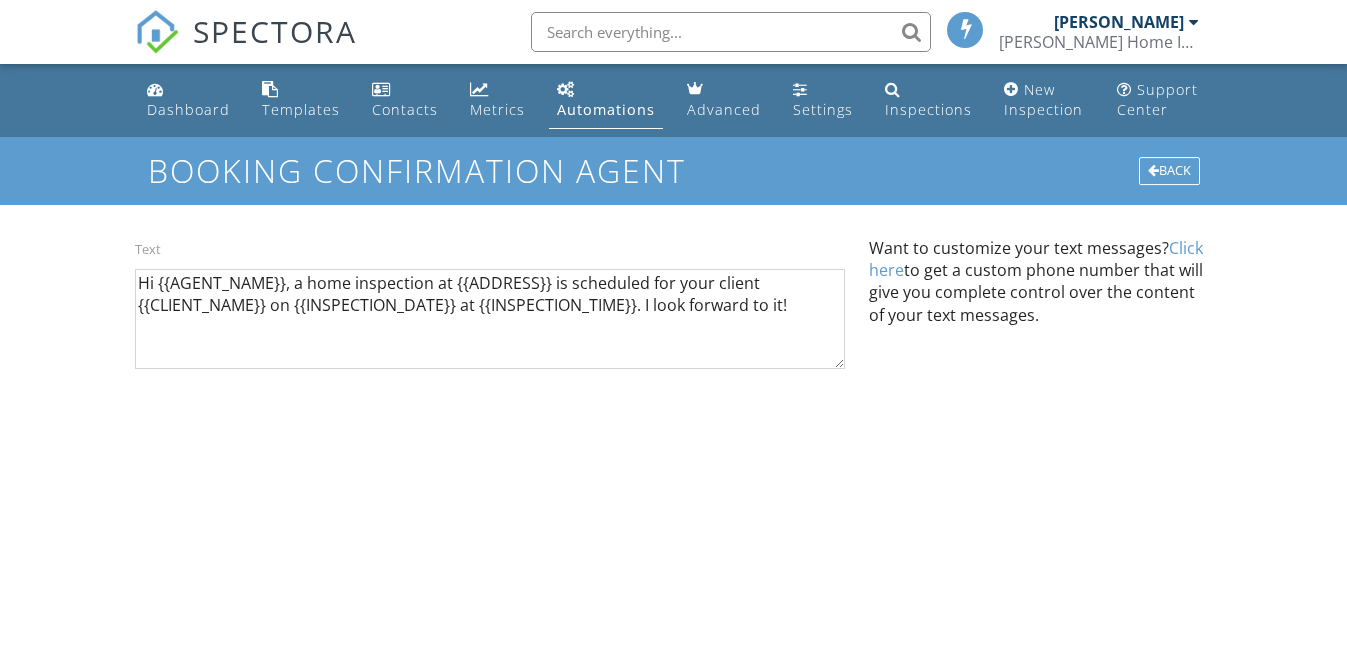 scroll, scrollTop: 0, scrollLeft: 0, axis: both 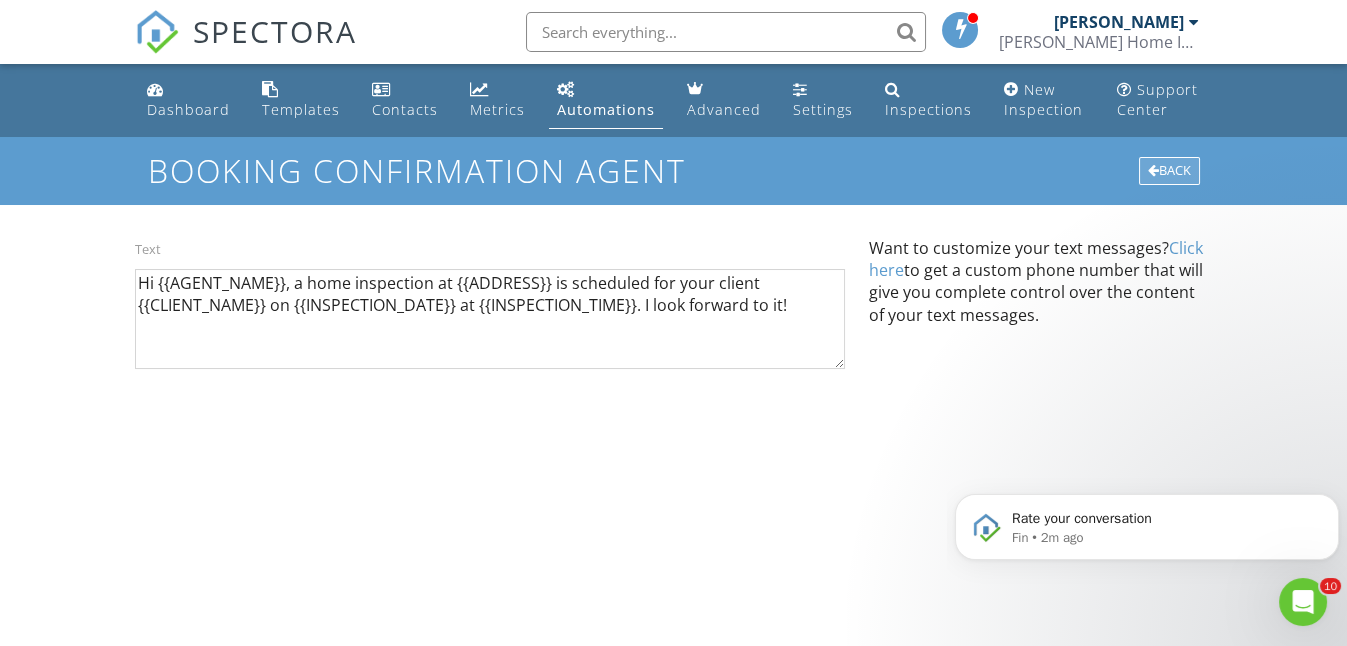 click on "Back" at bounding box center (1169, 171) 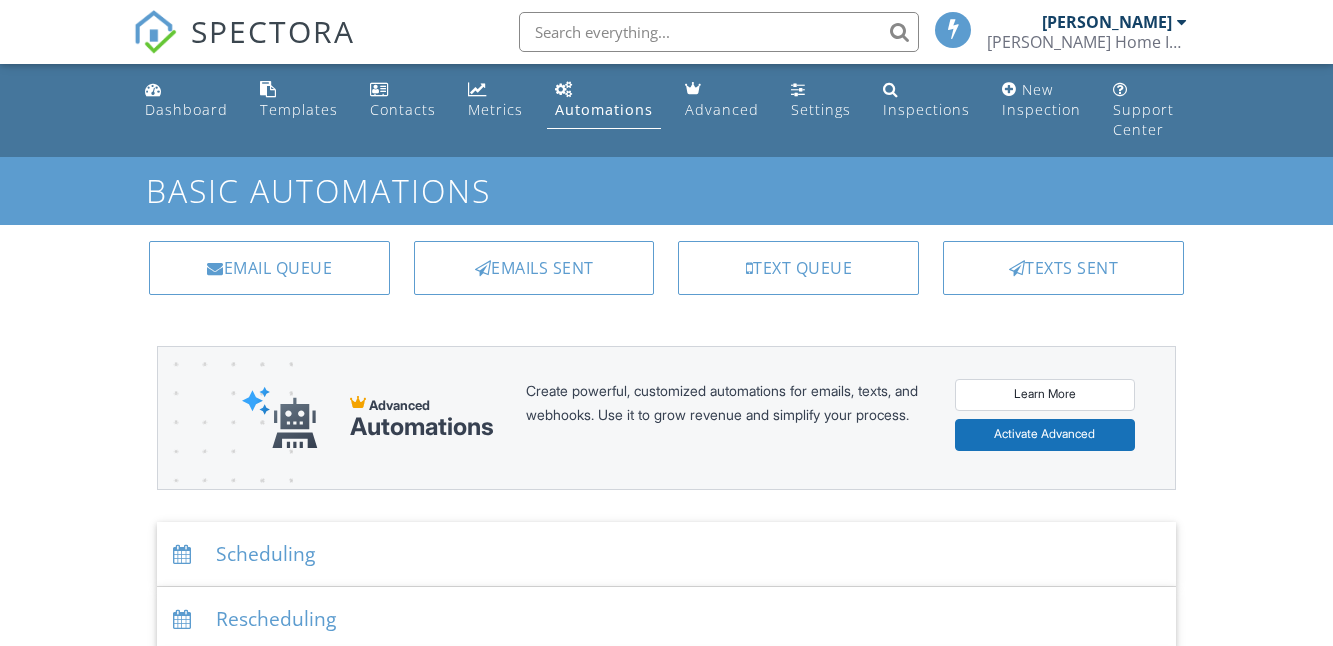 scroll, scrollTop: 0, scrollLeft: 0, axis: both 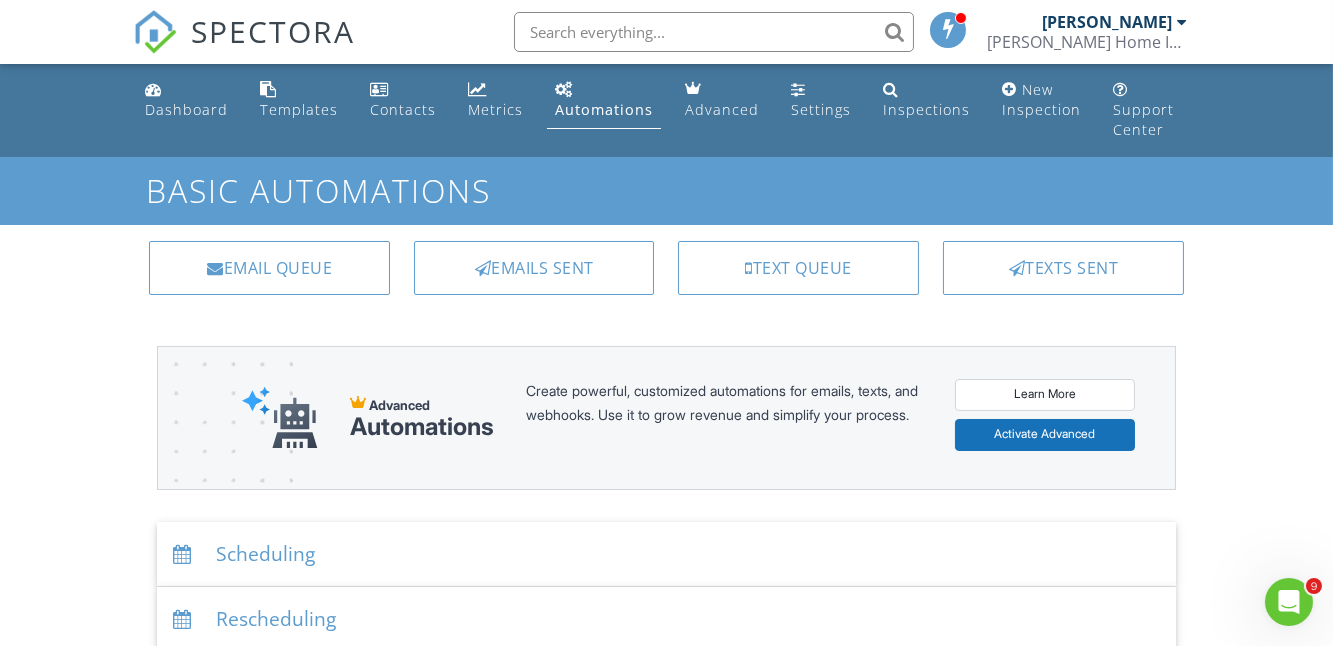 click 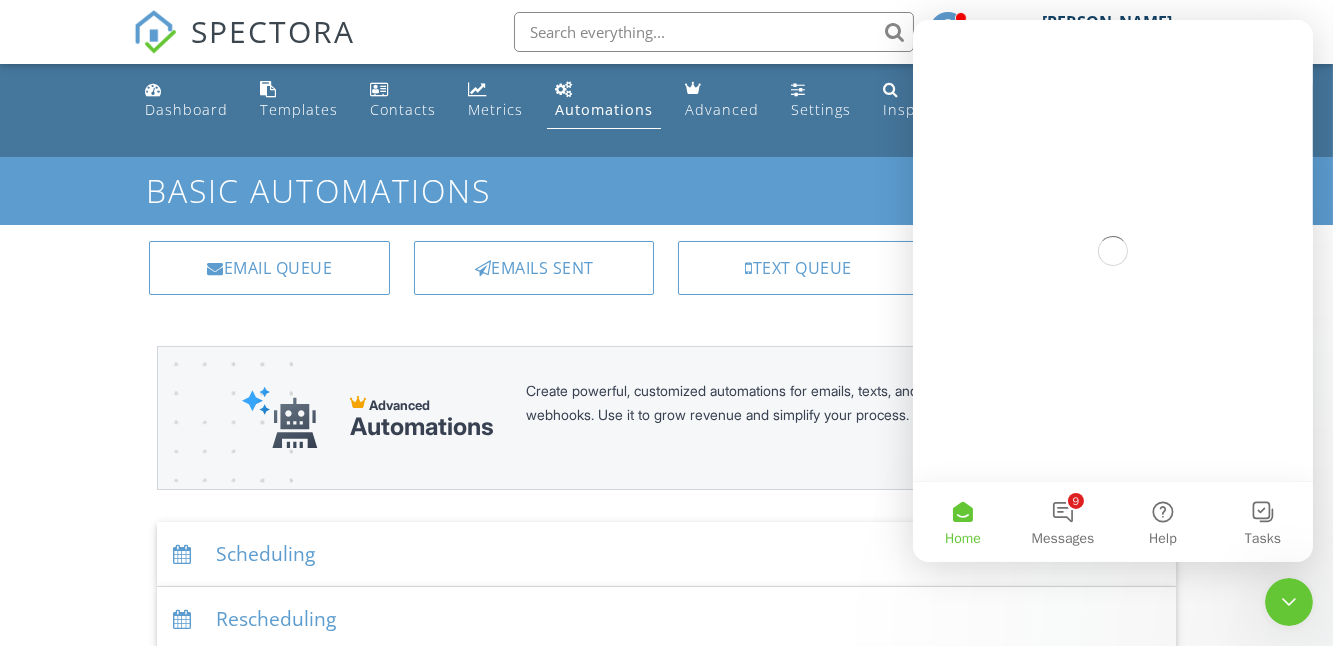 scroll, scrollTop: 0, scrollLeft: 0, axis: both 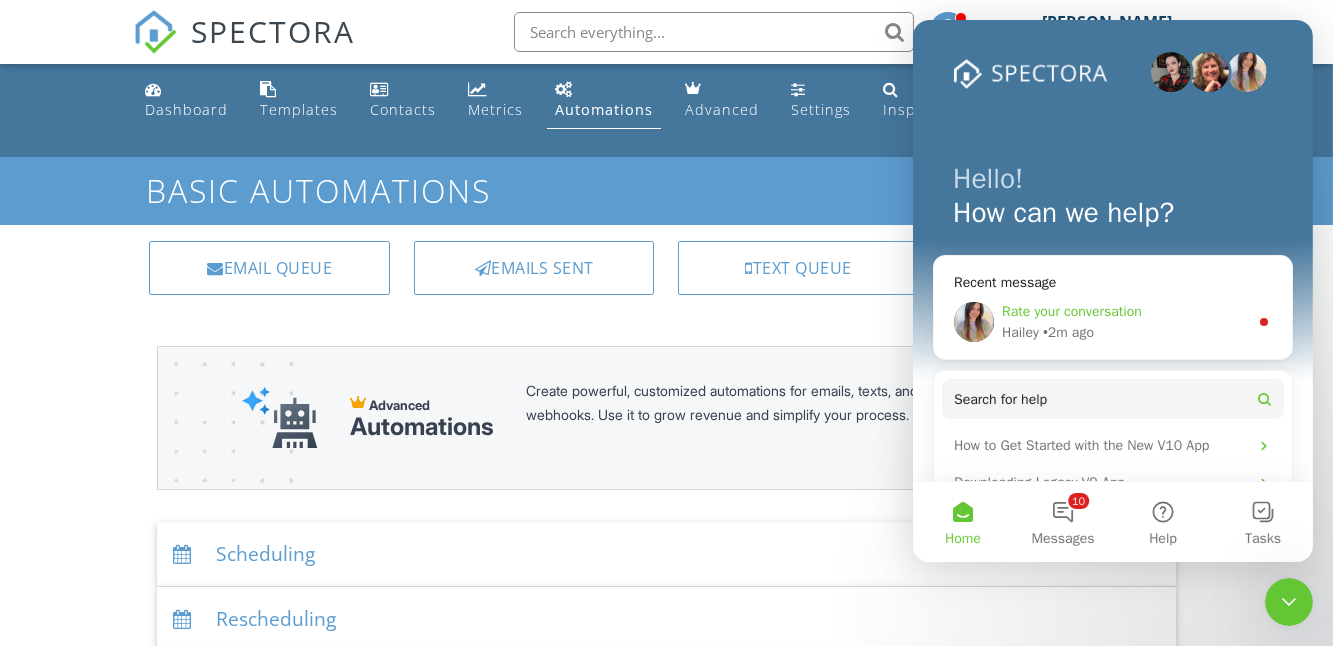 click on "Rate your conversation" at bounding box center [1124, 311] 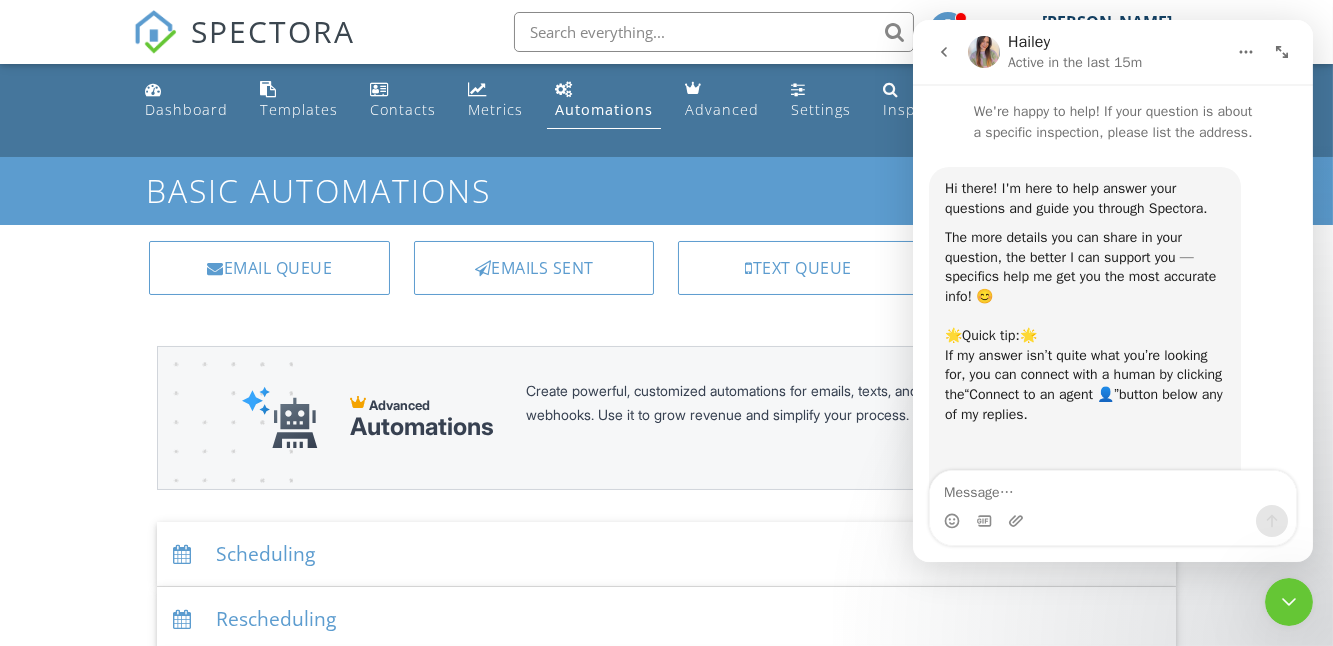scroll, scrollTop: 2, scrollLeft: 0, axis: vertical 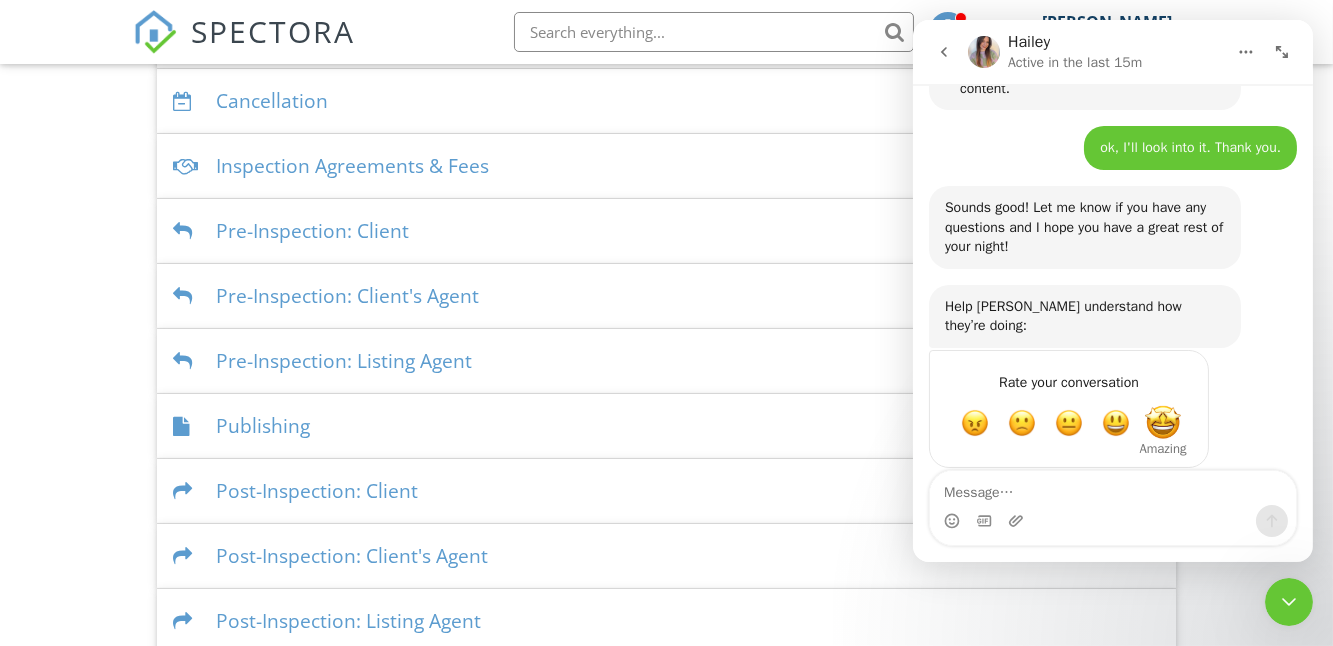 click at bounding box center [1162, 423] 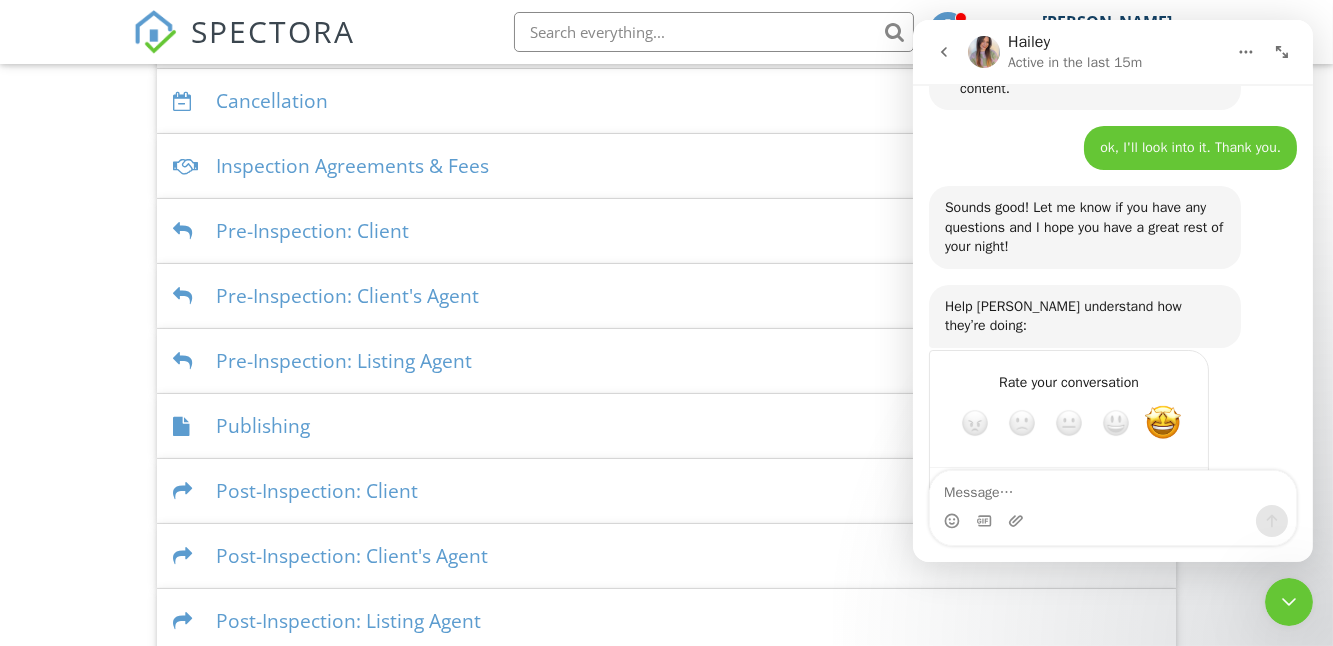 scroll, scrollTop: 1720, scrollLeft: 0, axis: vertical 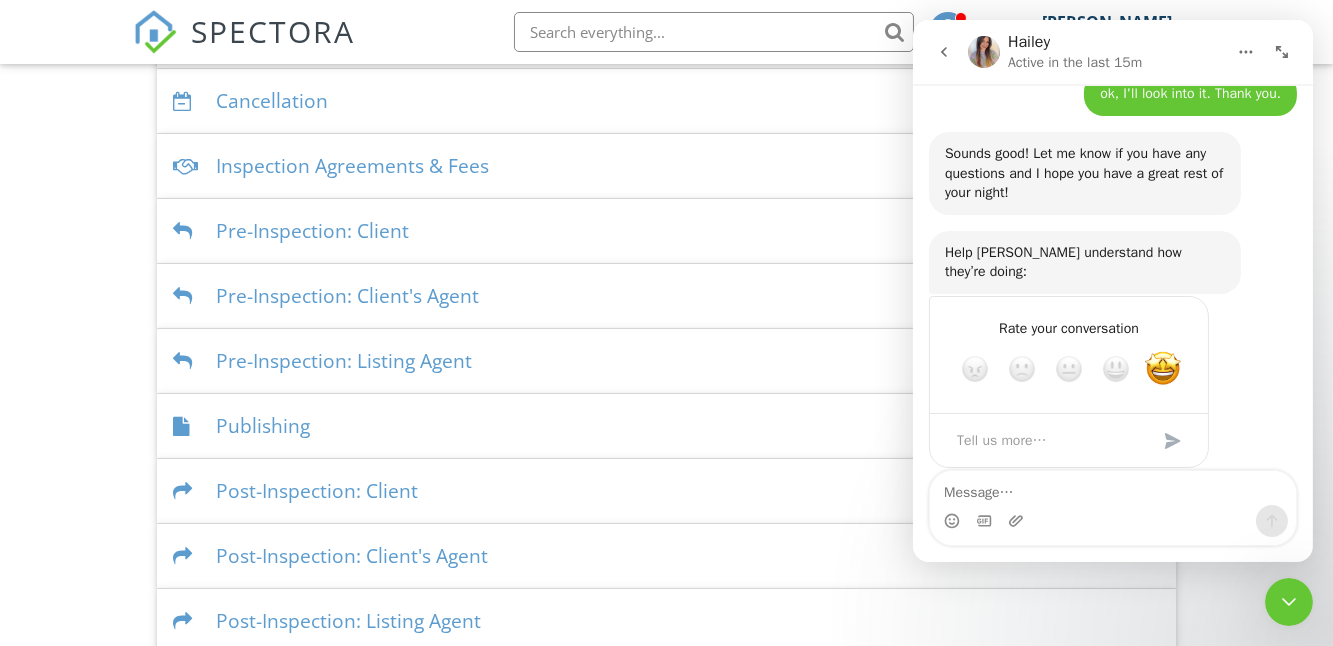 click at bounding box center [1172, 441] 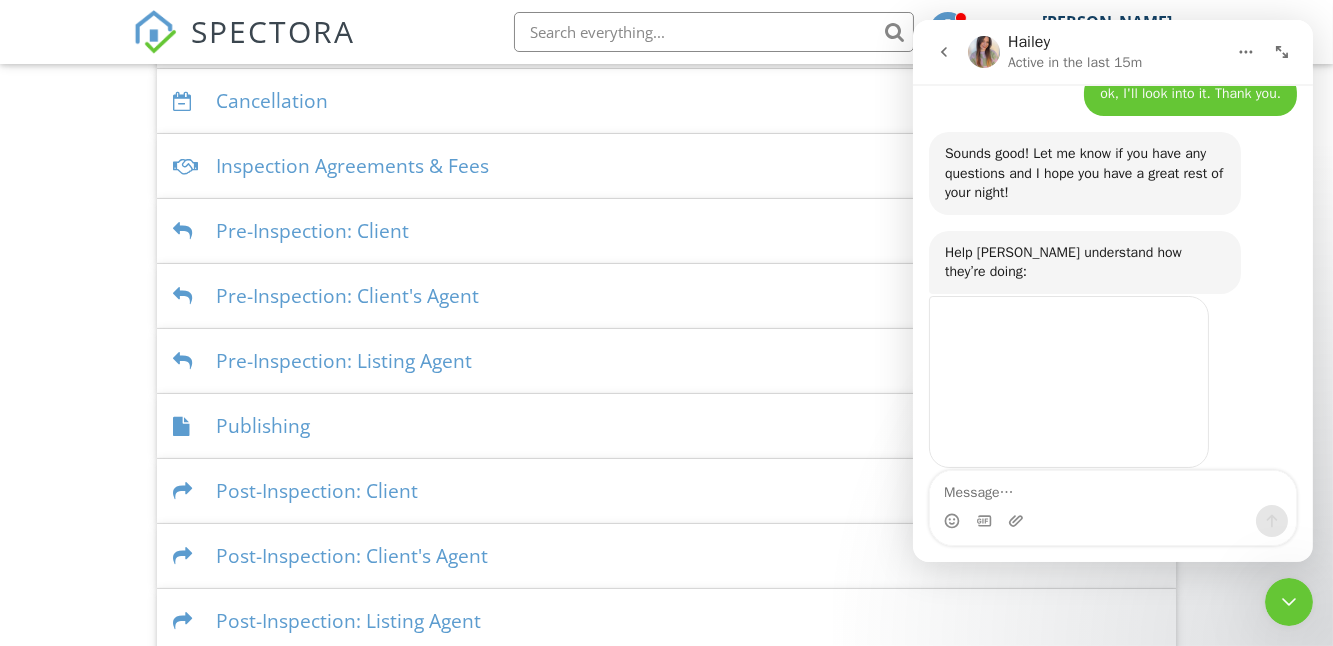 scroll, scrollTop: 1642, scrollLeft: 0, axis: vertical 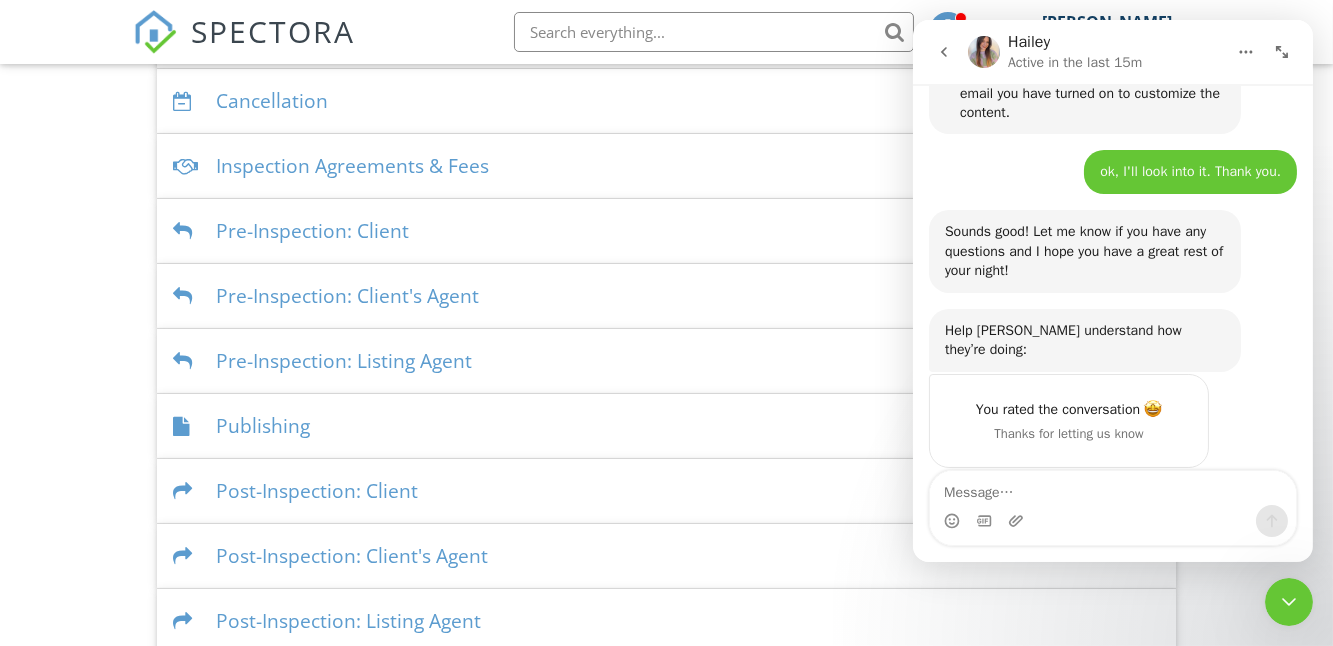 click 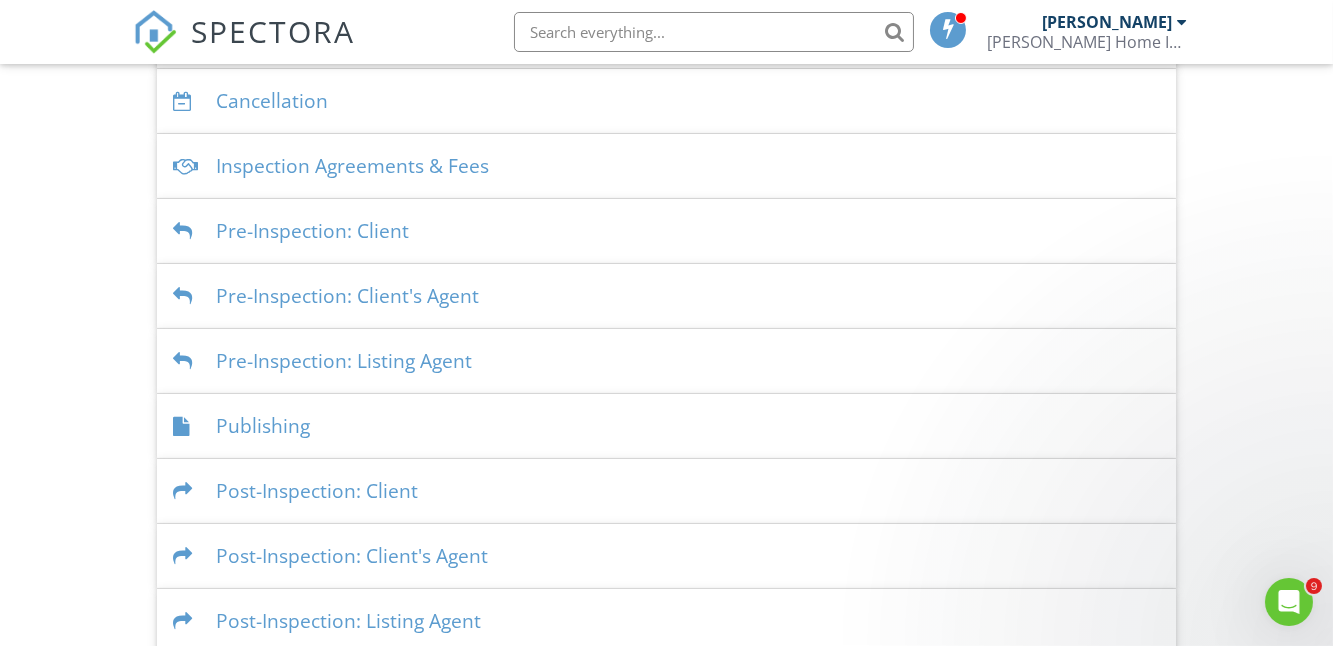 scroll, scrollTop: 0, scrollLeft: 0, axis: both 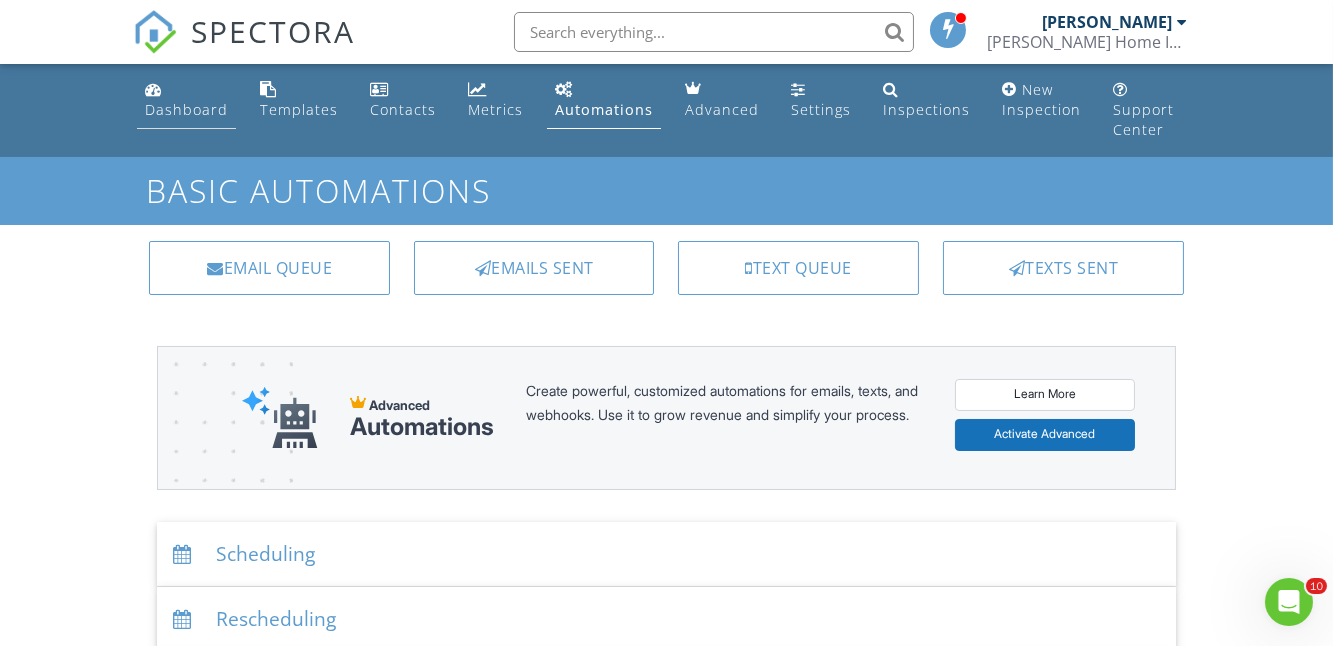 click on "Dashboard" at bounding box center [186, 109] 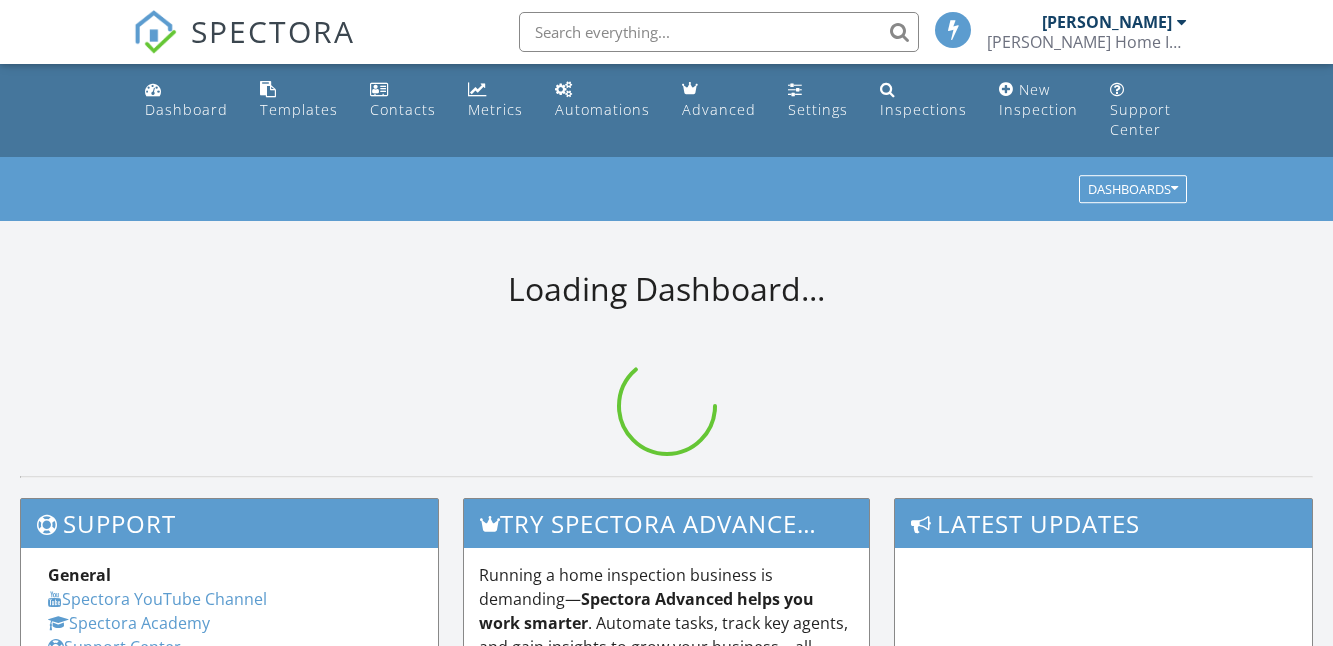 scroll, scrollTop: 0, scrollLeft: 0, axis: both 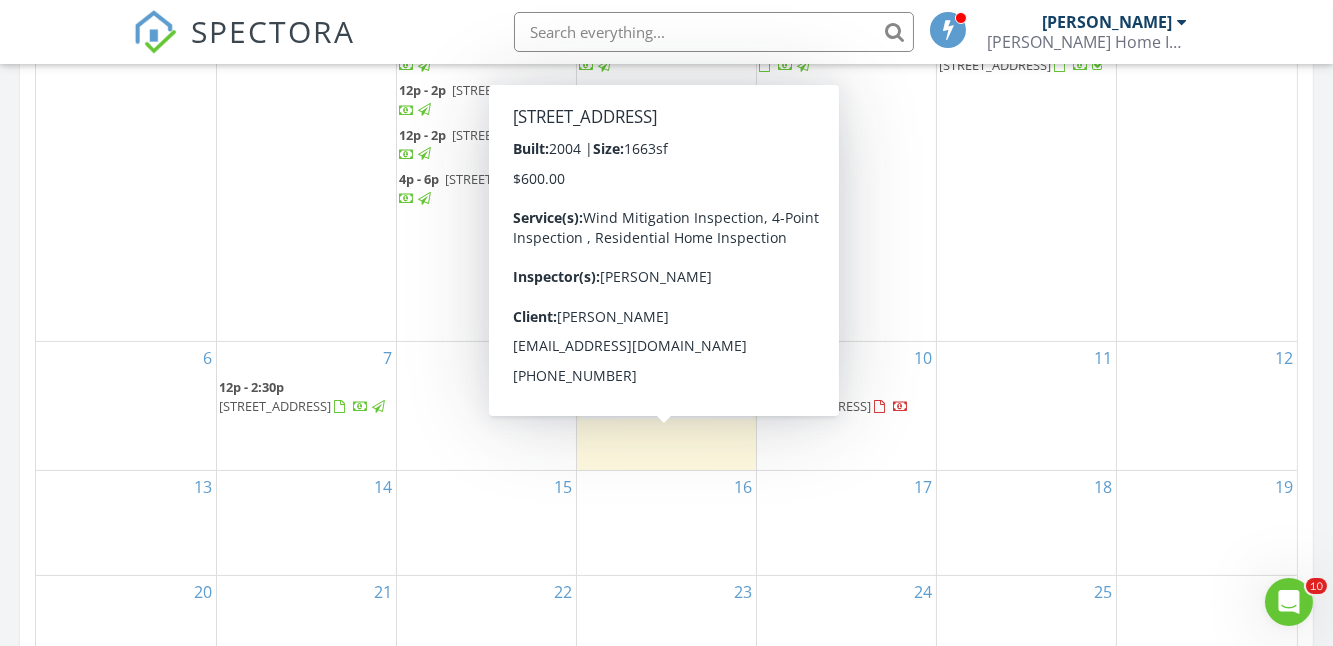 click on "[STREET_ADDRESS]" at bounding box center [681, 387] 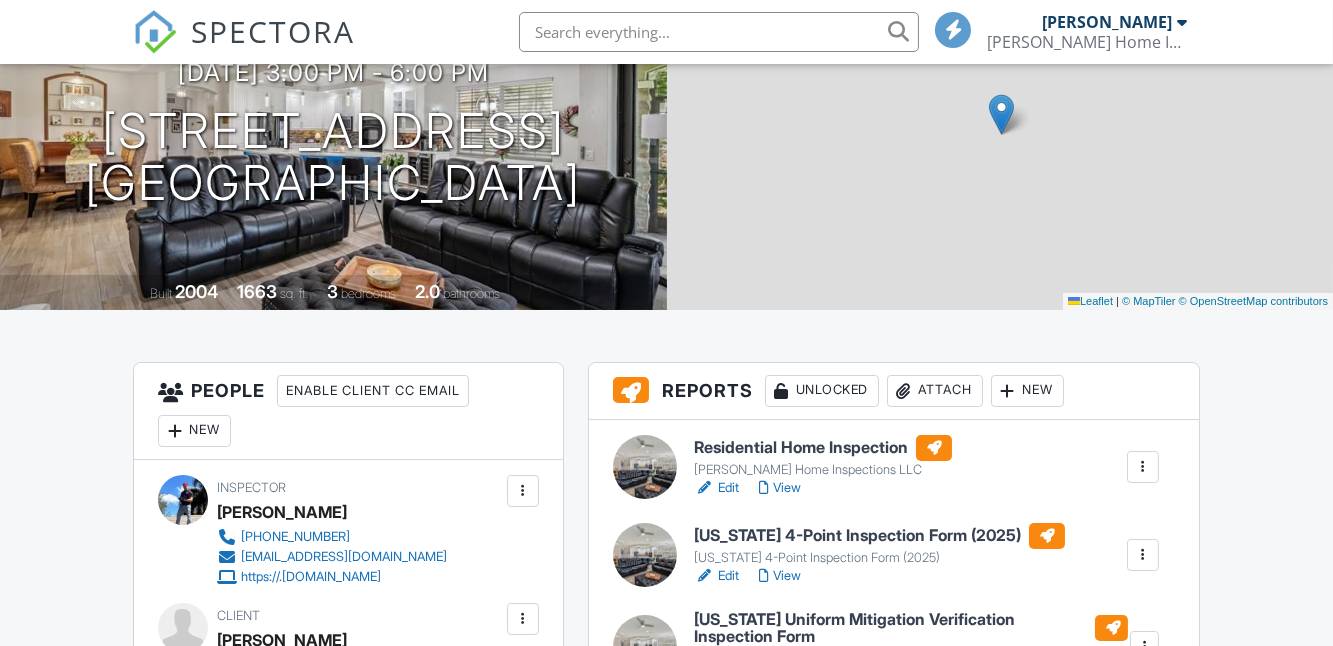 scroll, scrollTop: 272, scrollLeft: 0, axis: vertical 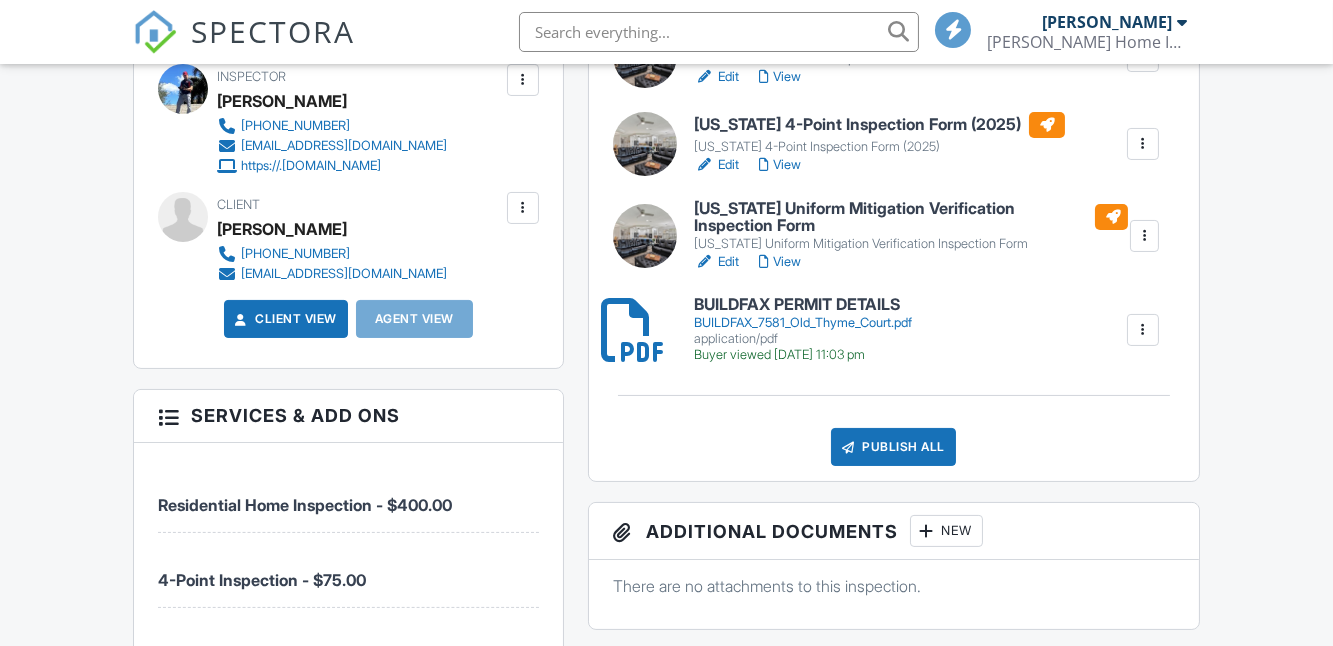 click on "BUILDFAX_7581_Old_Thyme_Court.pdf" at bounding box center (803, 323) 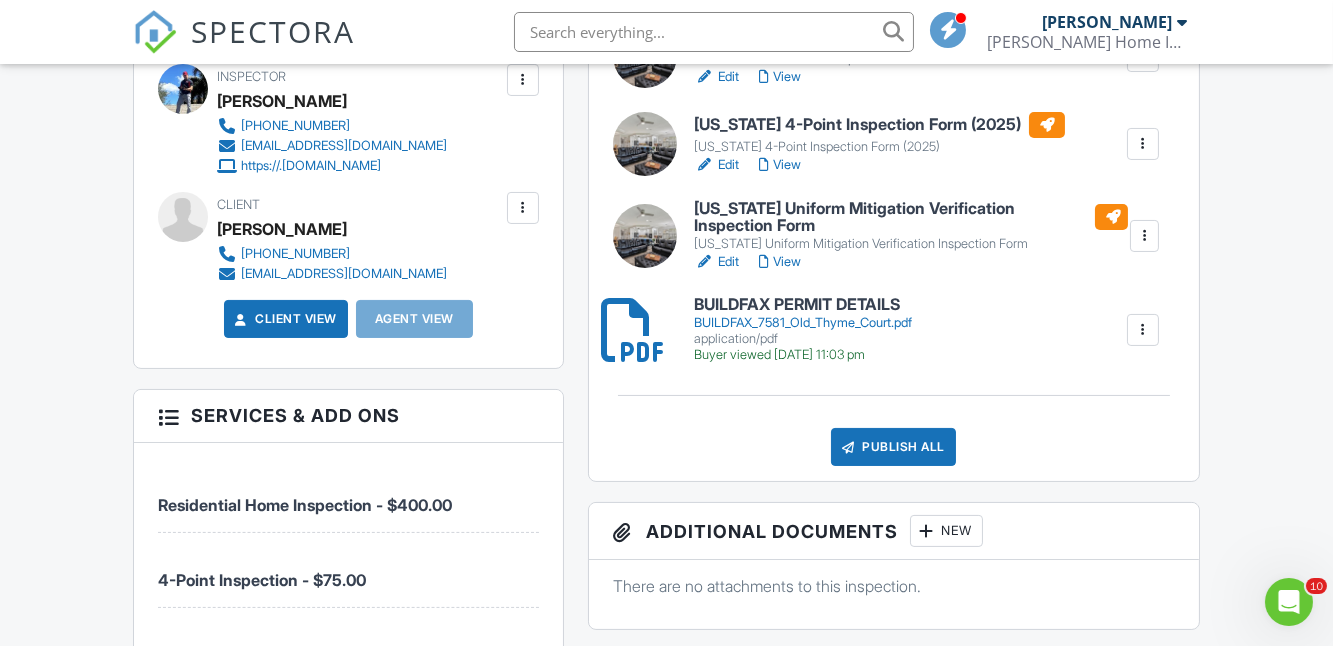 scroll, scrollTop: 0, scrollLeft: 0, axis: both 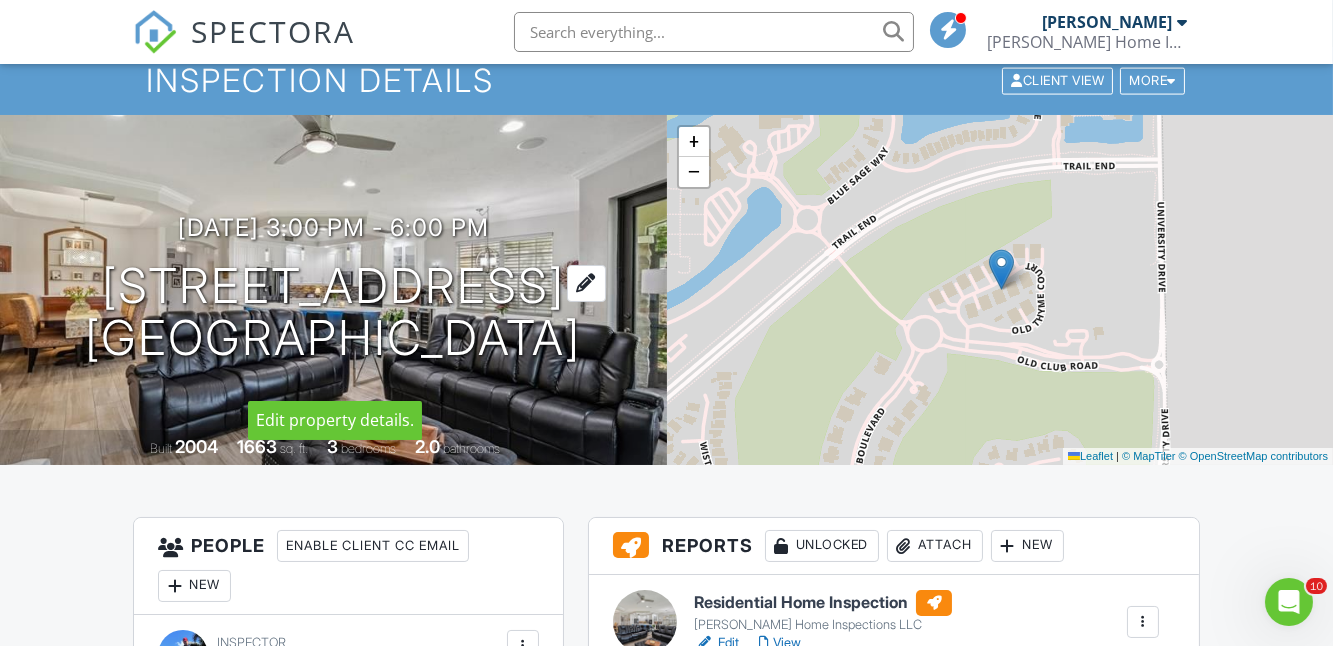 drag, startPoint x: 45, startPoint y: 295, endPoint x: 580, endPoint y: 364, distance: 539.43115 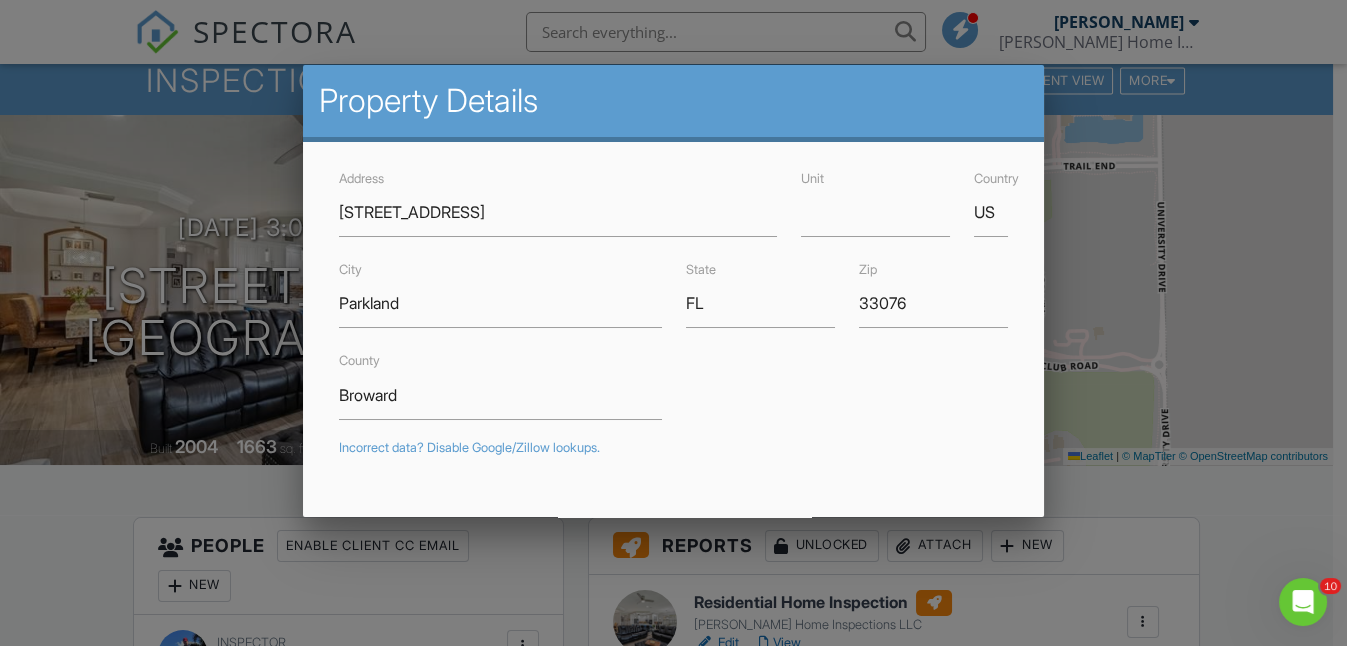 click at bounding box center [673, 304] 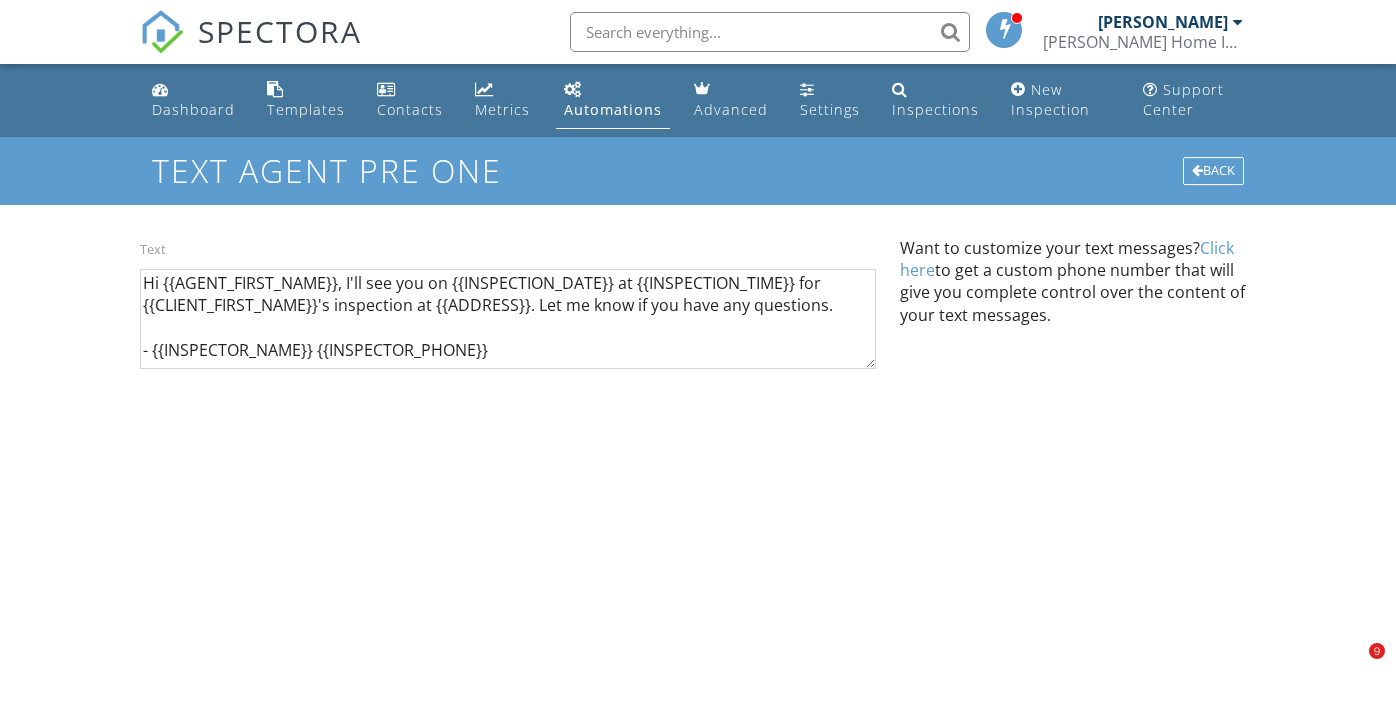 scroll, scrollTop: 0, scrollLeft: 0, axis: both 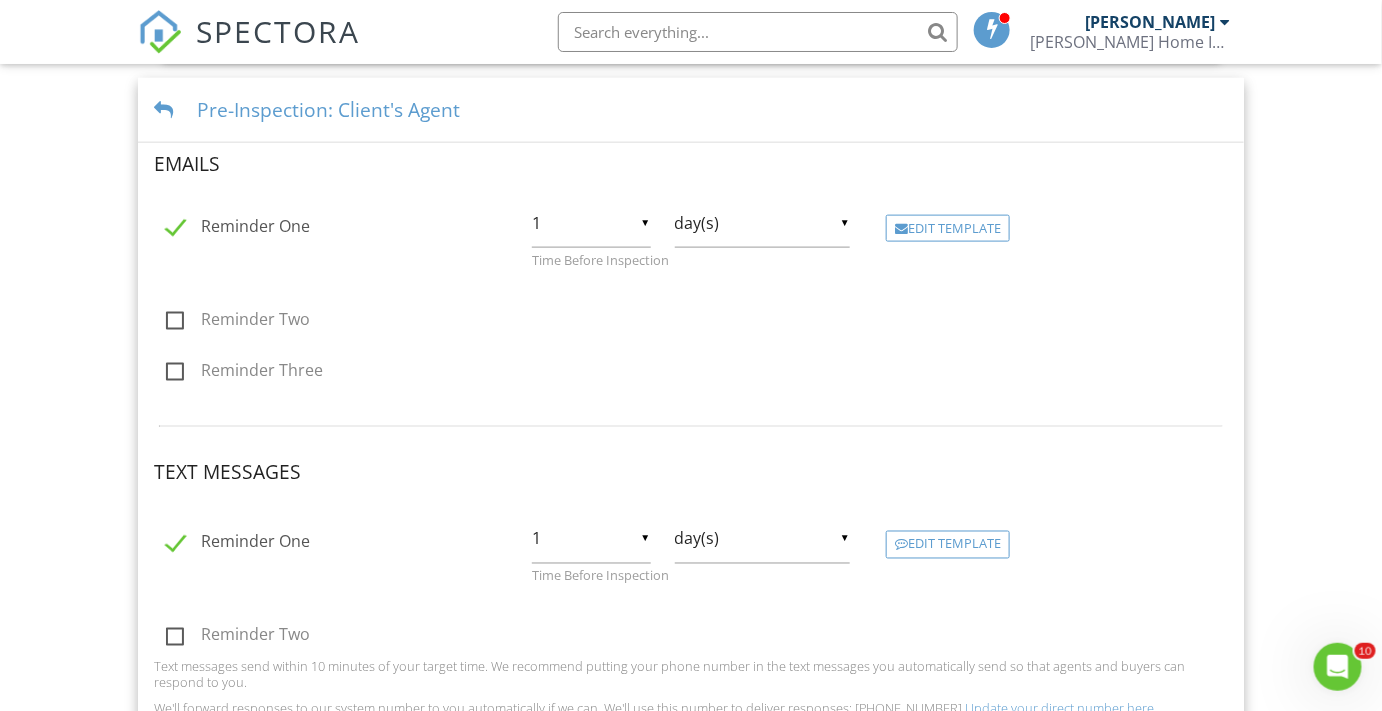 click on "Dashboard
Templates
Contacts
Metrics
Automations
Advanced
Settings
Inspections
New Inspection
Support Center
Basic Automations
Email Queue
Emails Sent
Text Queue
Texts Sent
Advanced
Automations
Create powerful, customized automations for emails, texts, and webhooks.
Use it to grow revenue and simplify your process.
Learn More
Activate Advanced
Scheduling
Emails
Inspection confirmation email for clients
Edit Template
Inspection confirmation email for client's agent
Edit Template
Inspection confirmation email for listing agent
Edit Template
Text Messages
Inspection confirmation text for clients
Edit Template
Inspection confirmation text for client's agent" at bounding box center [691, 192] 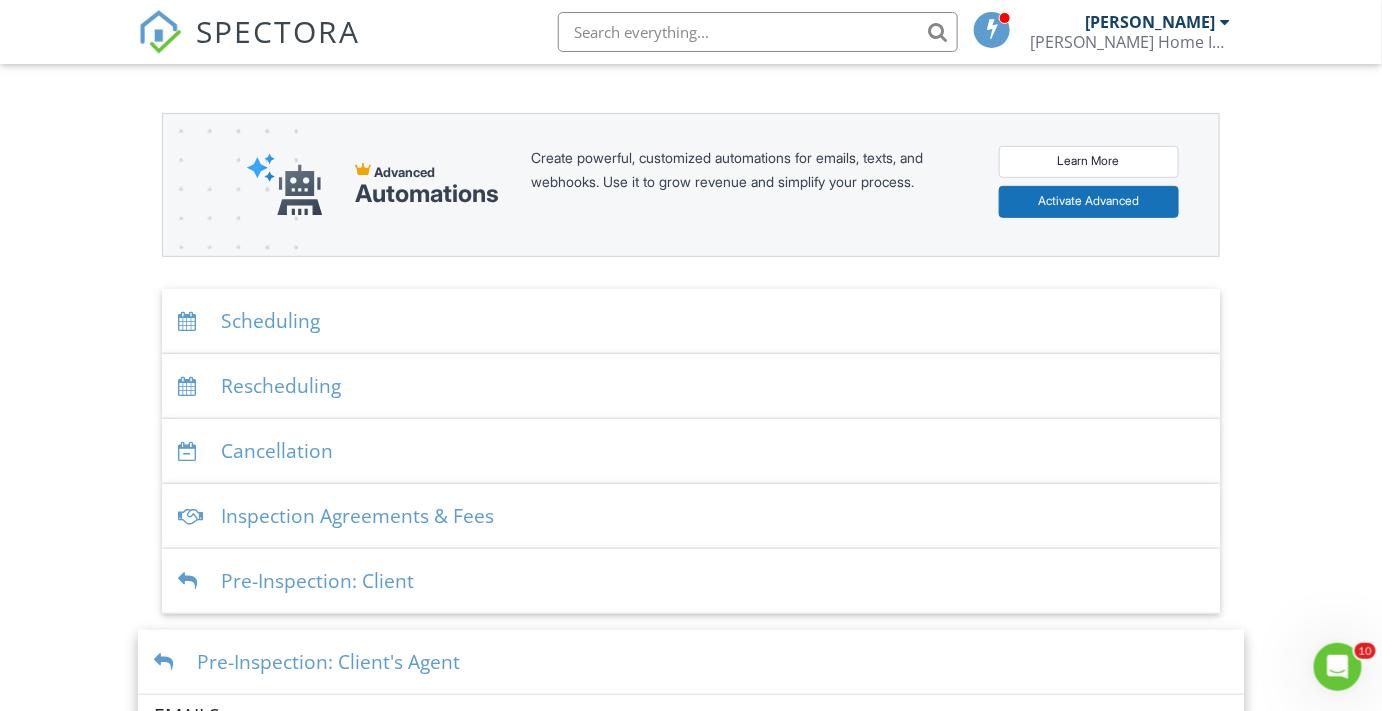 scroll, scrollTop: 0, scrollLeft: 0, axis: both 